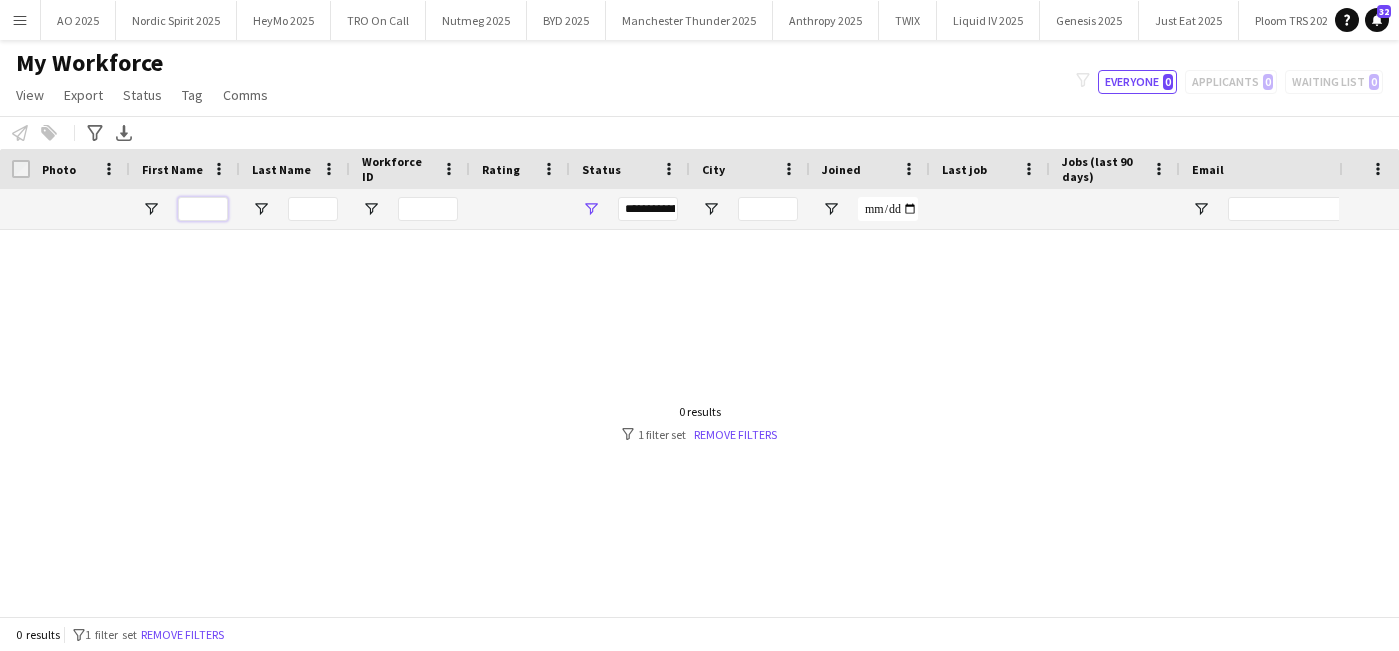 scroll, scrollTop: 0, scrollLeft: 0, axis: both 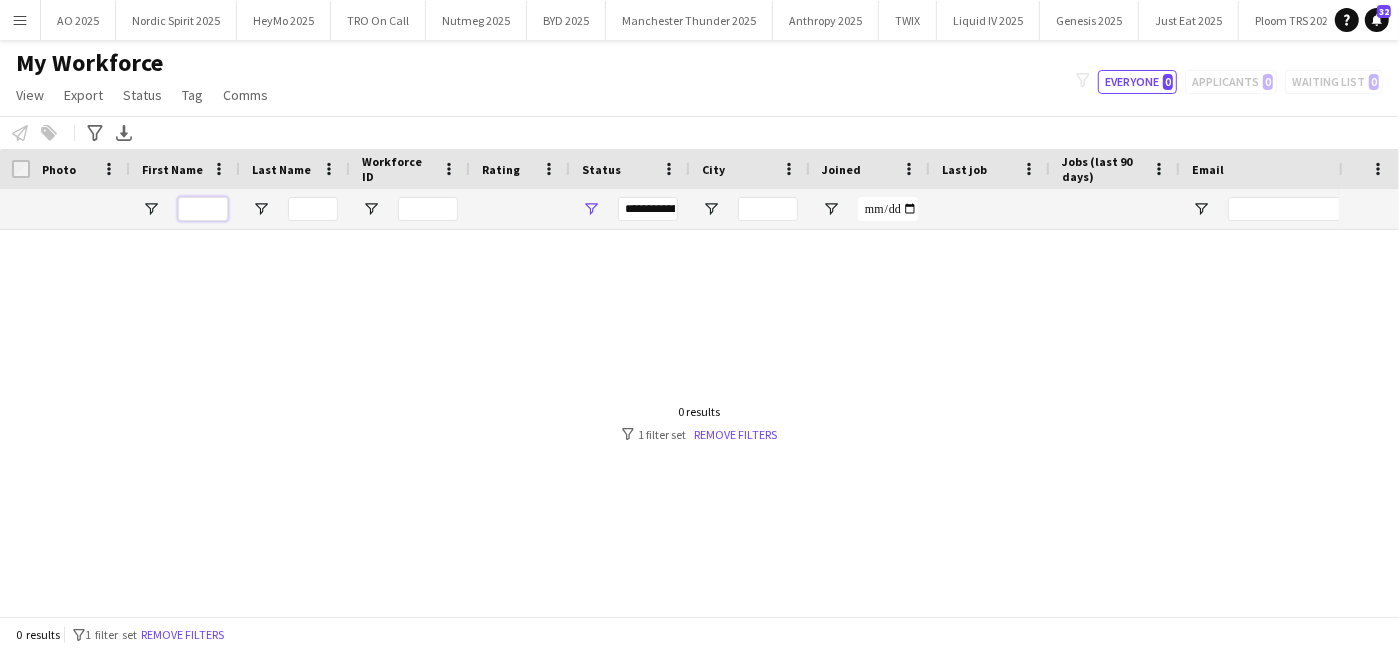 click at bounding box center [203, 209] 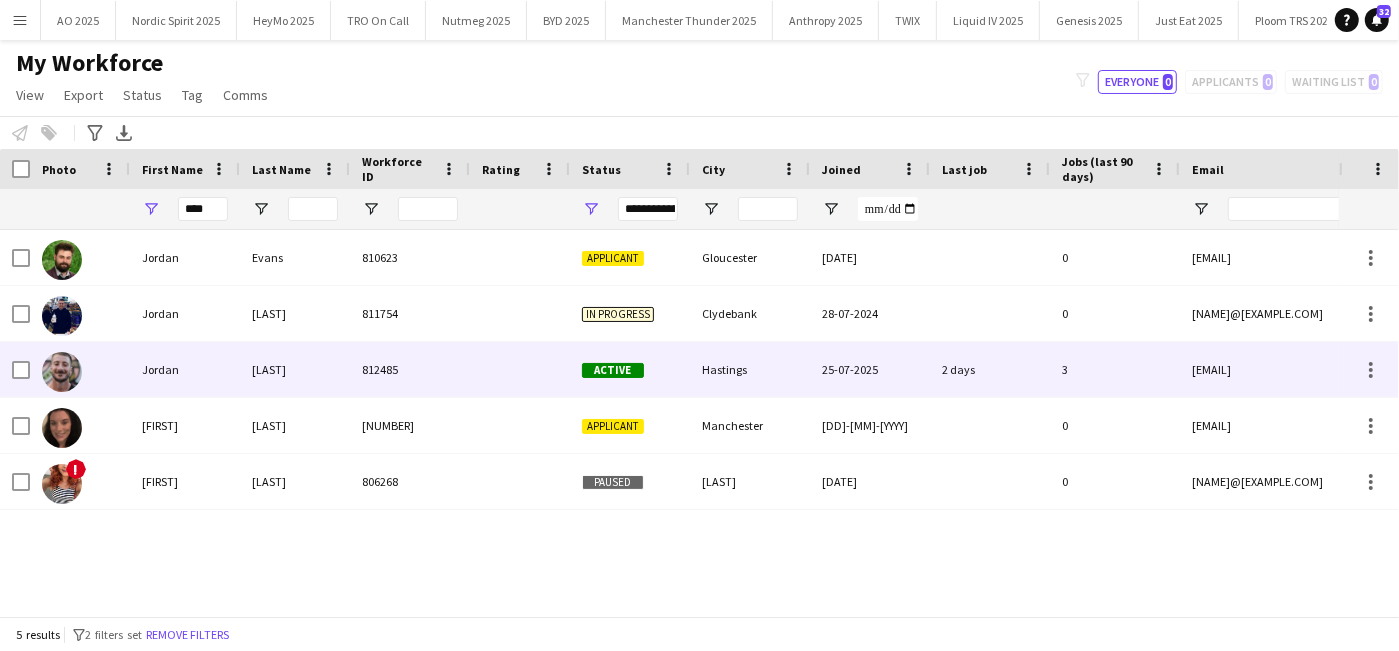 click on "Jordan" at bounding box center [185, 369] 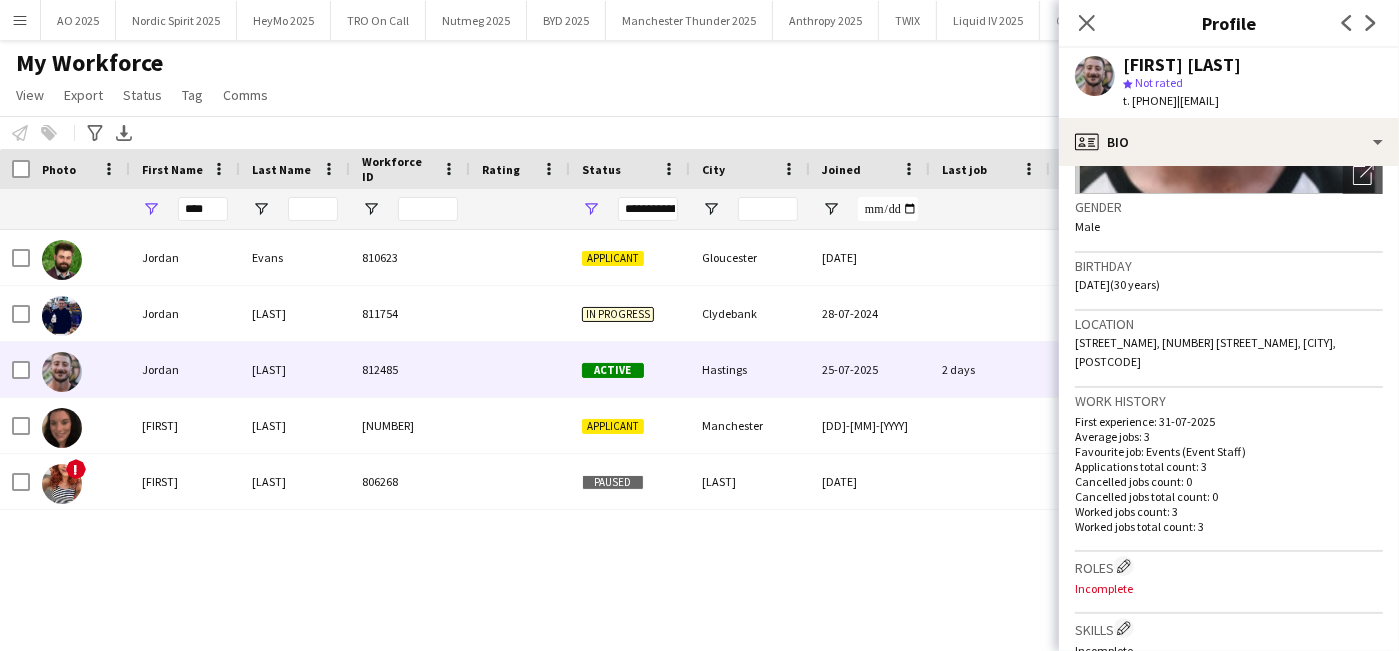 scroll, scrollTop: 286, scrollLeft: 0, axis: vertical 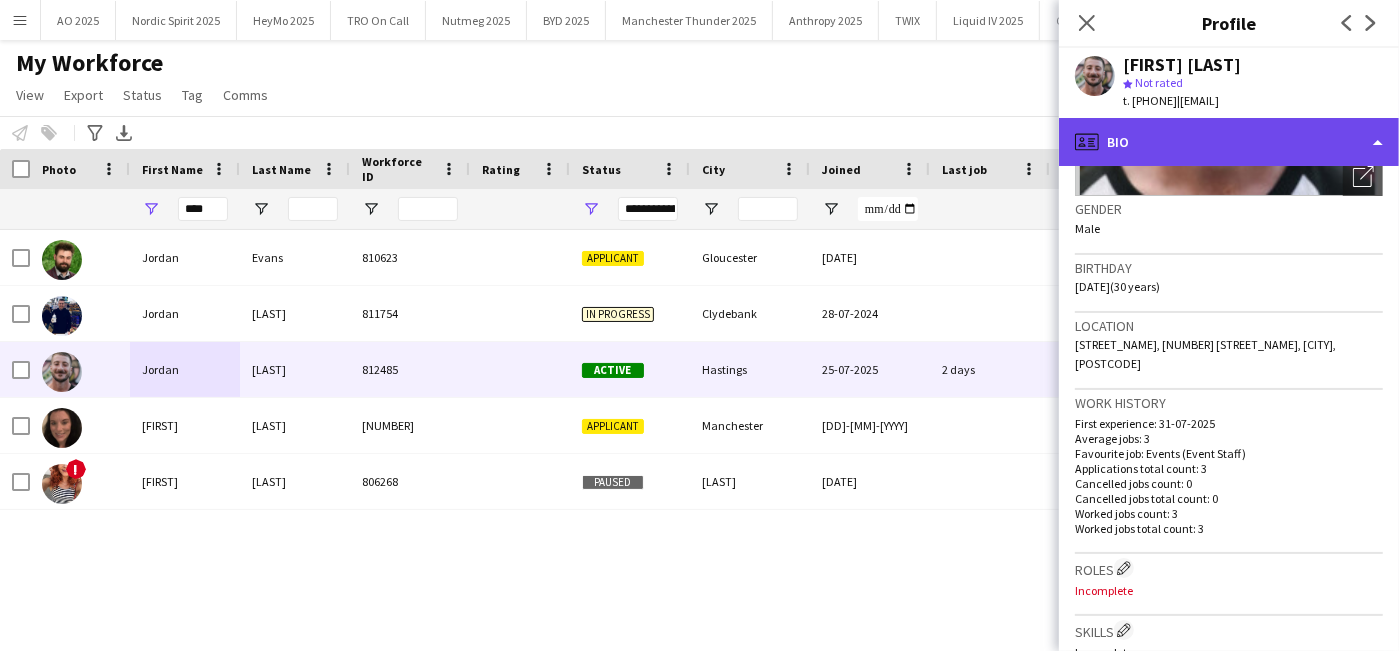 click on "profile
Bio" 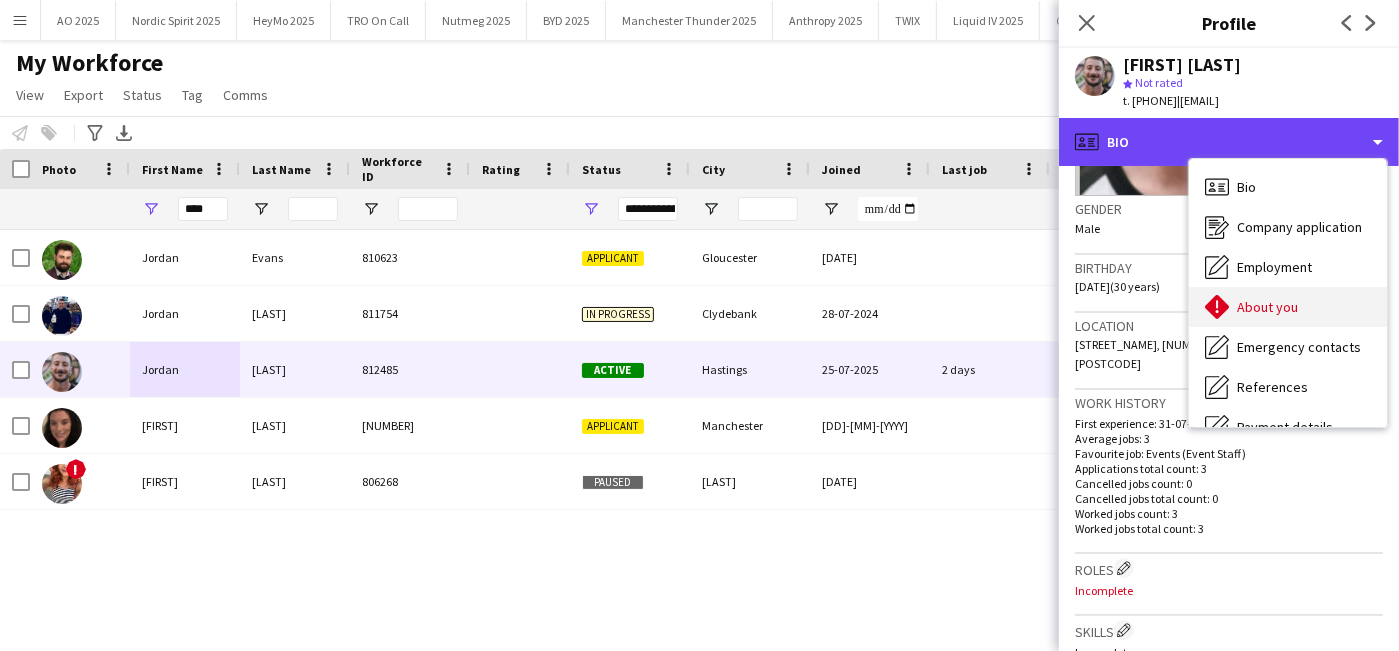 scroll, scrollTop: 267, scrollLeft: 0, axis: vertical 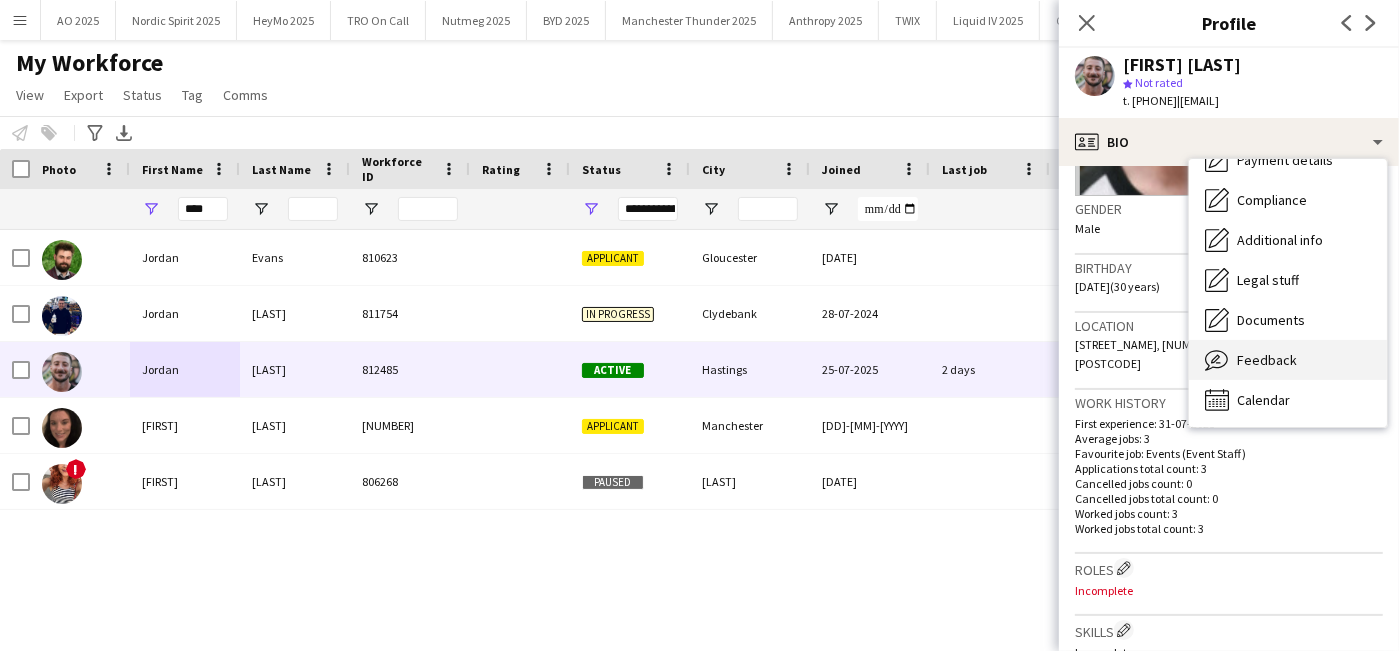 click on "Feedback" at bounding box center [1267, 360] 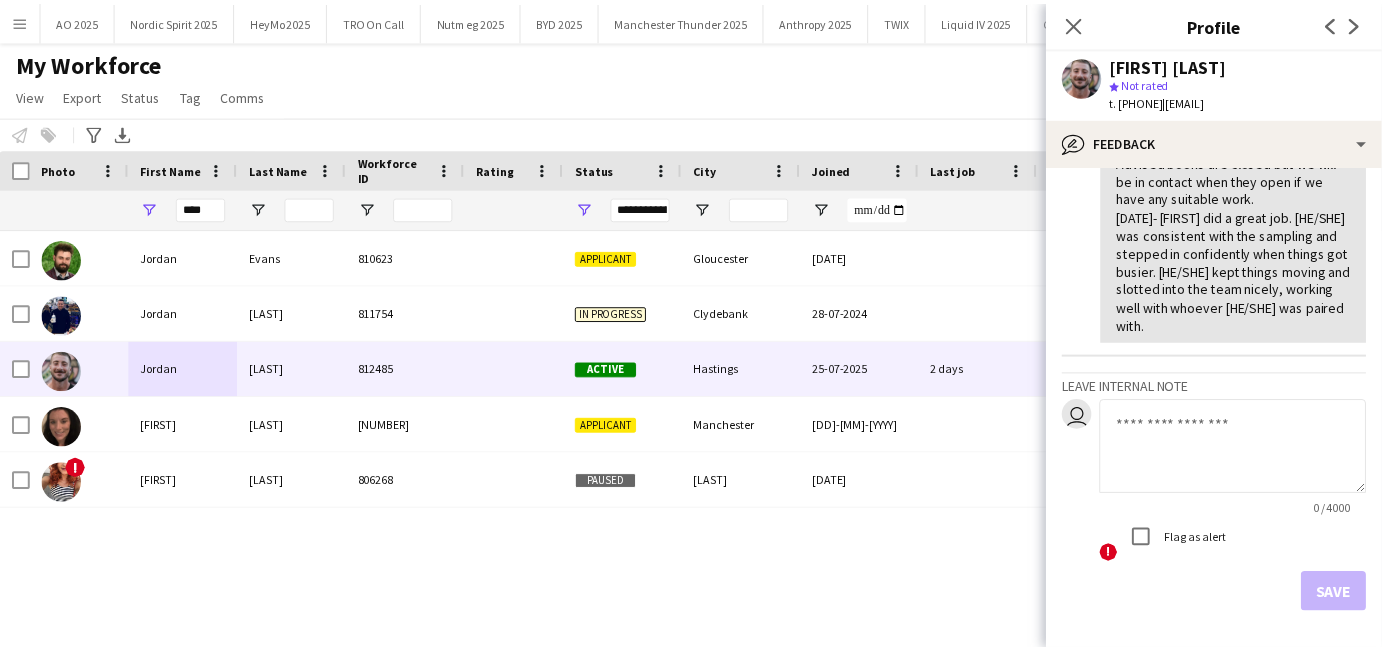 scroll, scrollTop: 206, scrollLeft: 0, axis: vertical 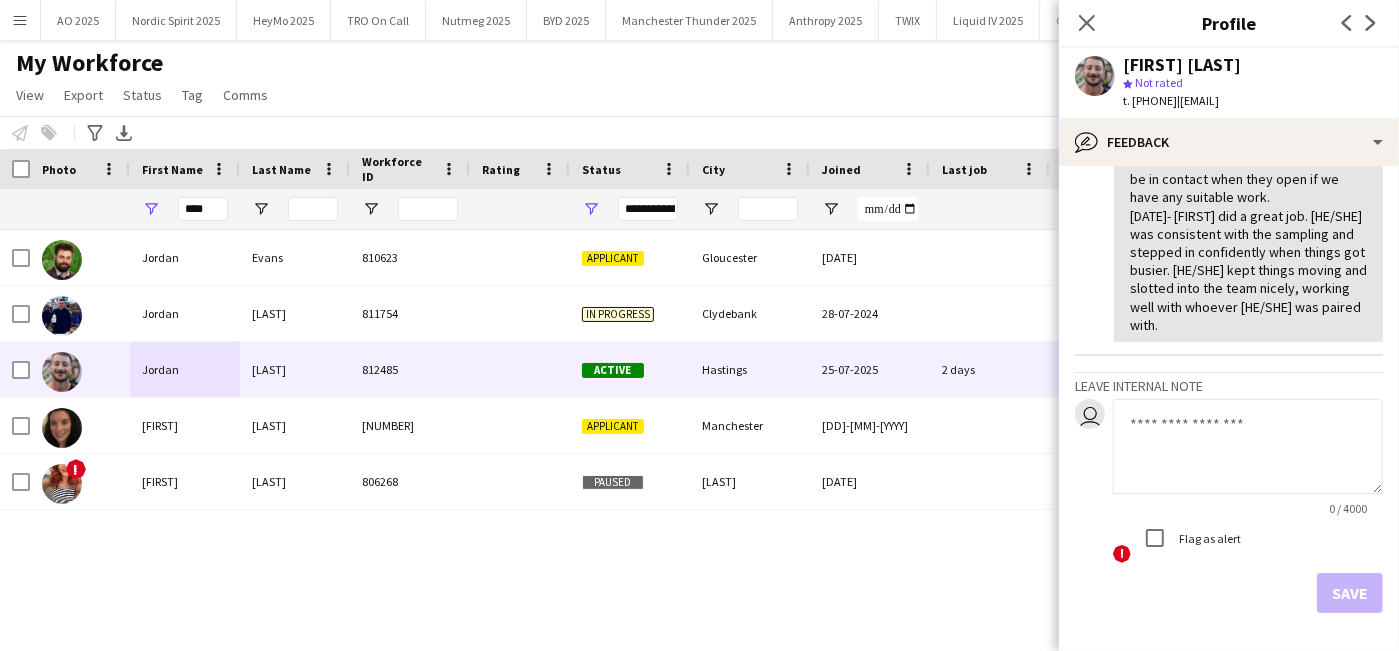 click on "[FIRST] [LAST] [NUMBER] Applicant [CITY] [DATE] 0 [EMAIL]
[FIRST] [LAST] [NUMBER] In progress [CITY] [DATE] 0 [EMAIL]
[FIRST] [LAST] [NUMBER] Active [CITY] [DATE] 2 days 3 [EMAIL]
[FIRST] [LAST] [NUMBER] Applicant [CITY] [DATE] 0 [EMAIL]
!" at bounding box center (669, 414) 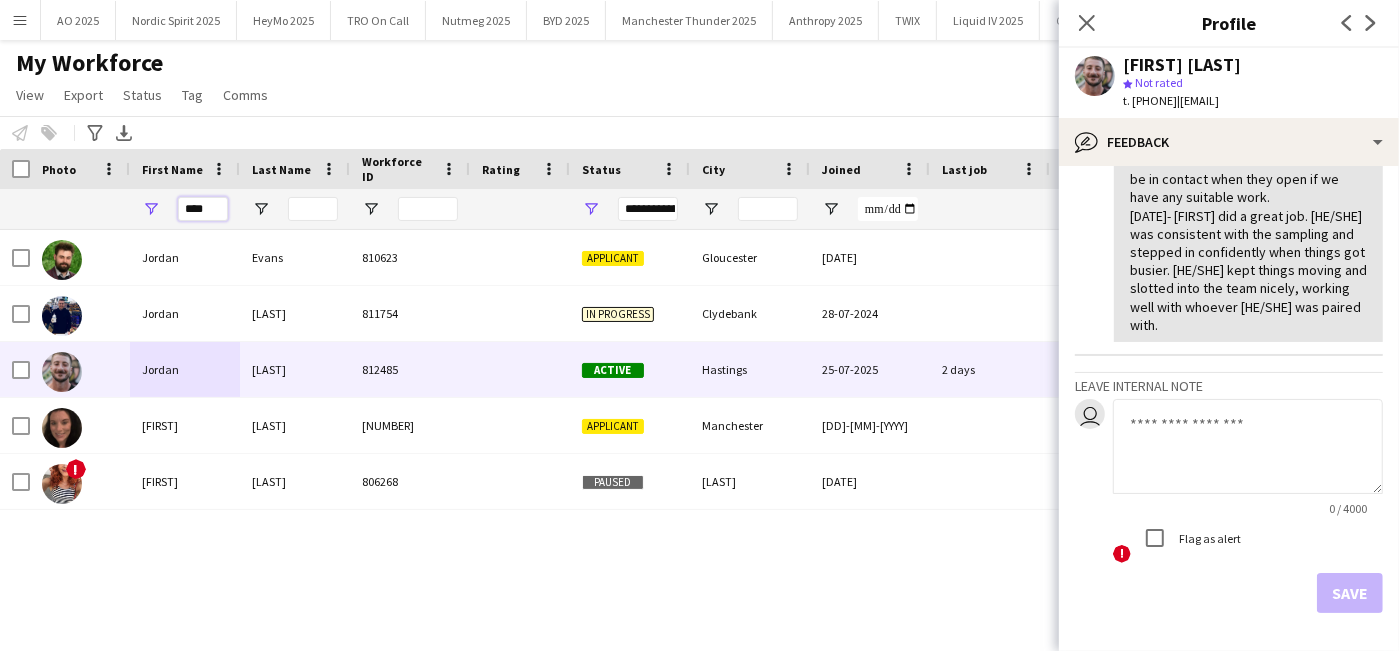 click on "****" at bounding box center (203, 209) 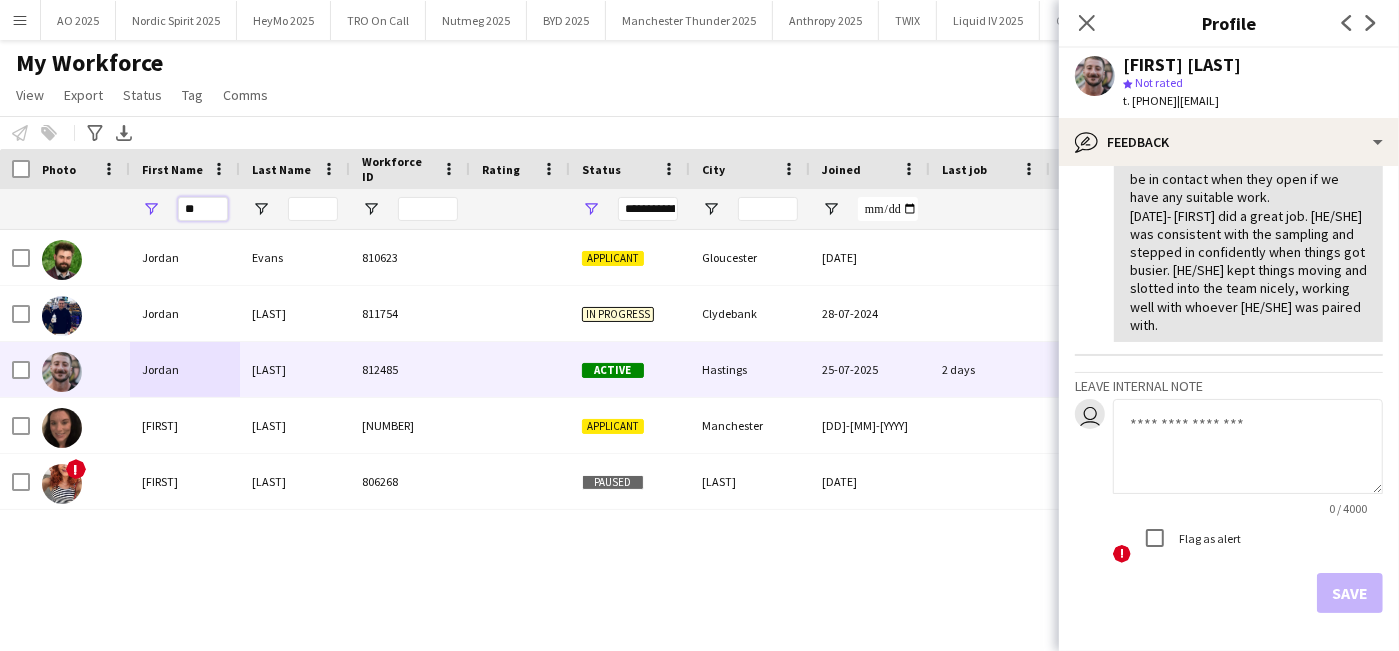 type on "*" 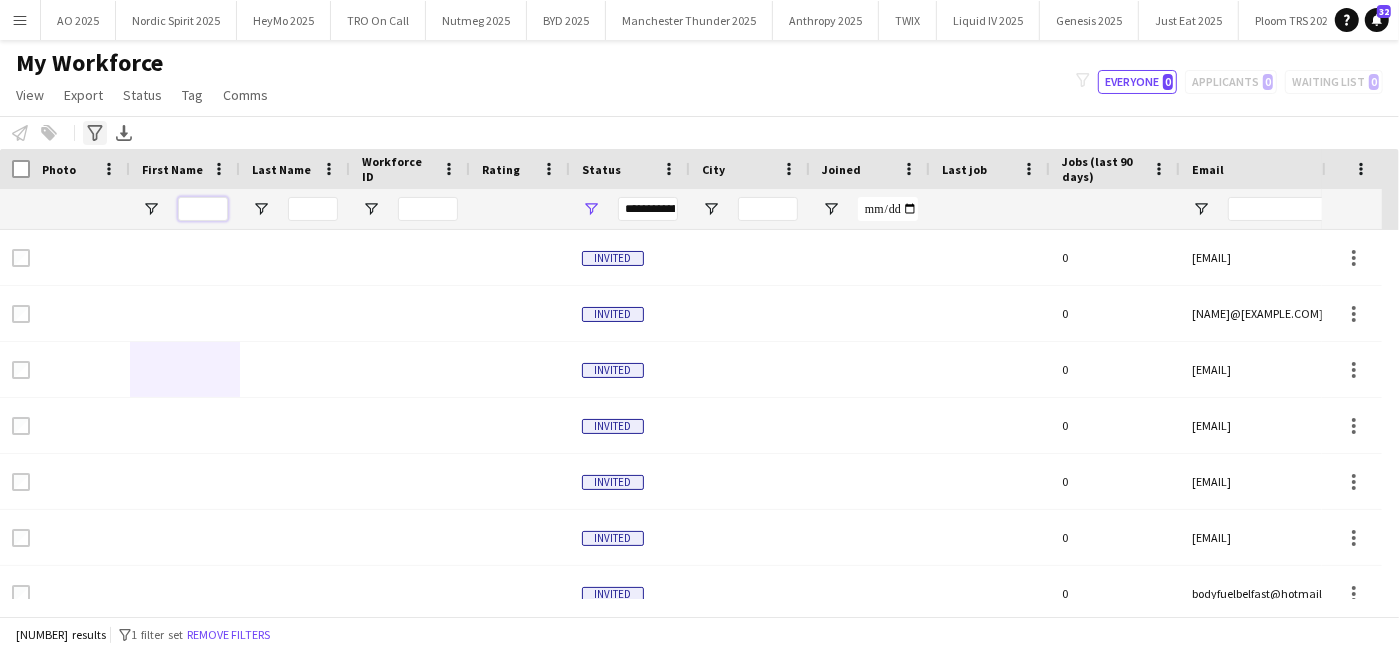 type 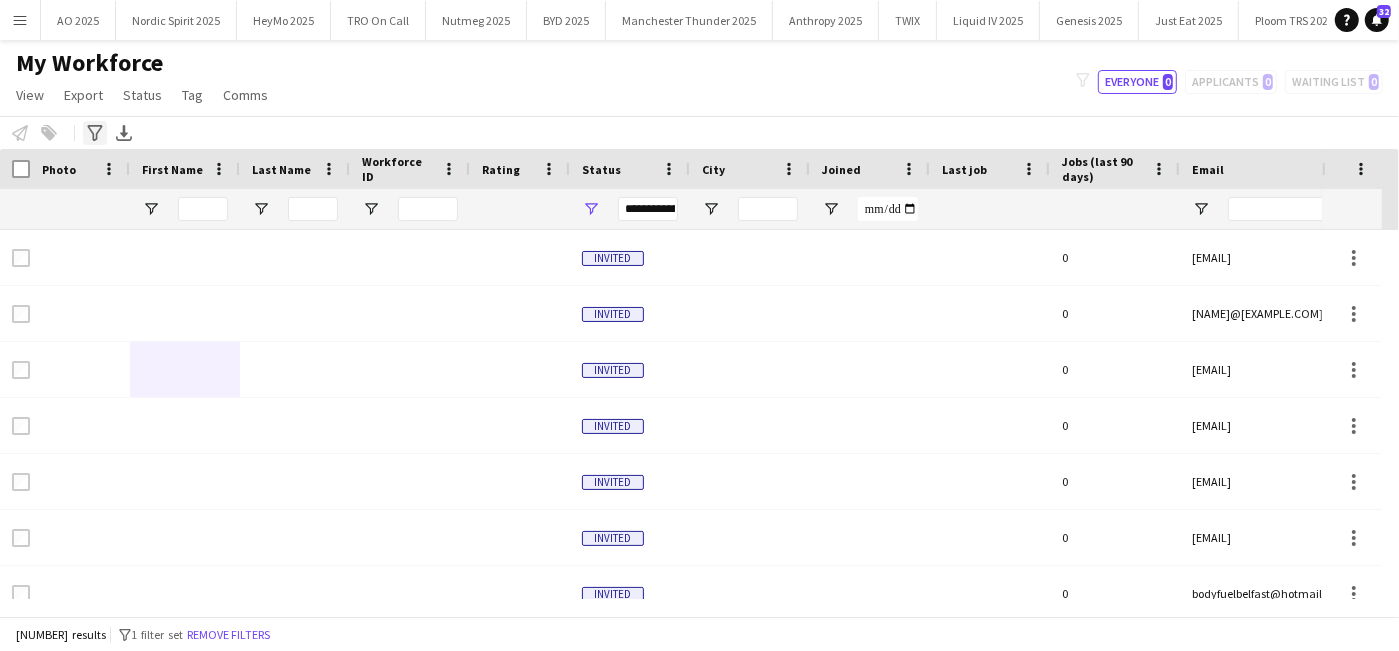 click on "Advanced filters" 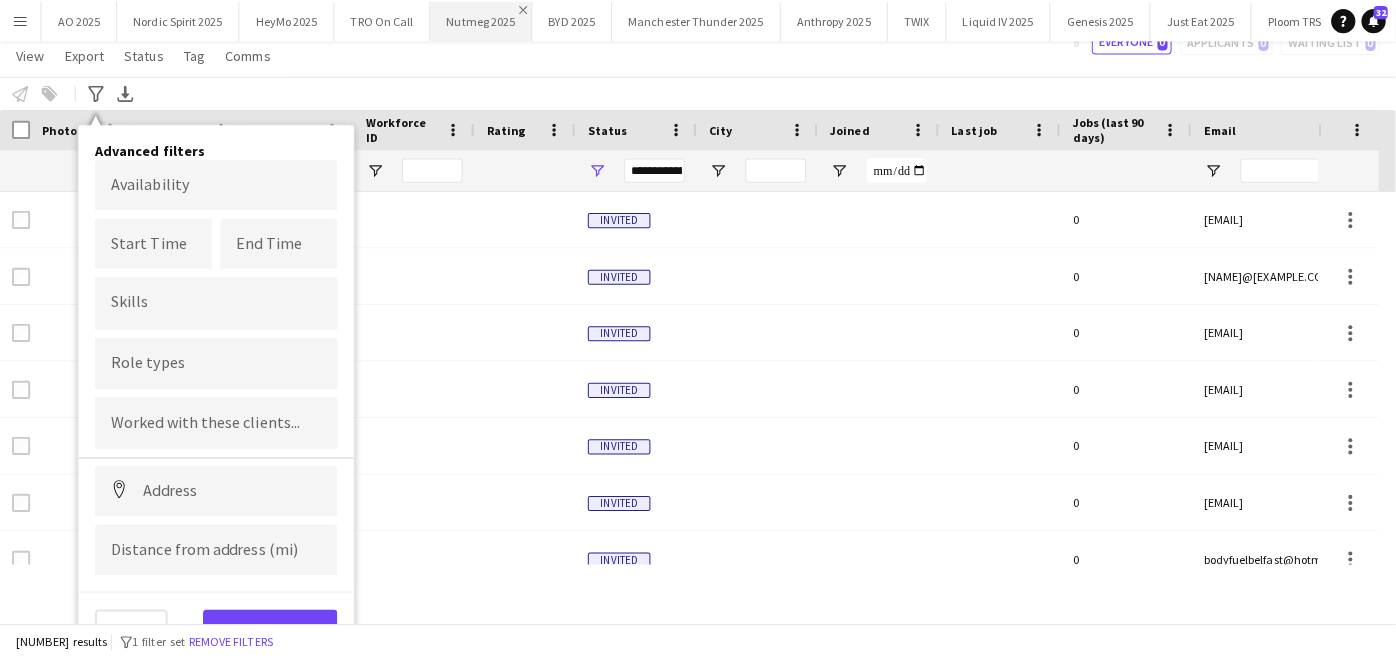 scroll, scrollTop: 32, scrollLeft: 0, axis: vertical 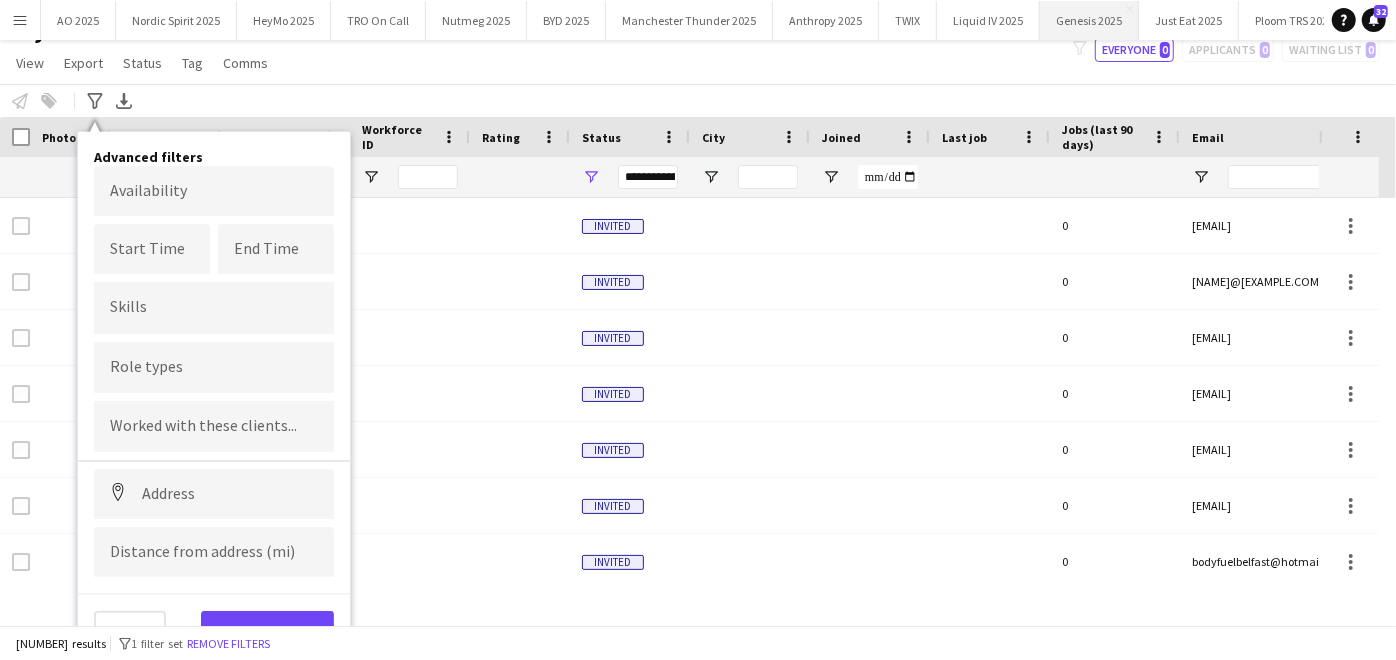 click on "Genesis 2025
Close" at bounding box center (1089, 20) 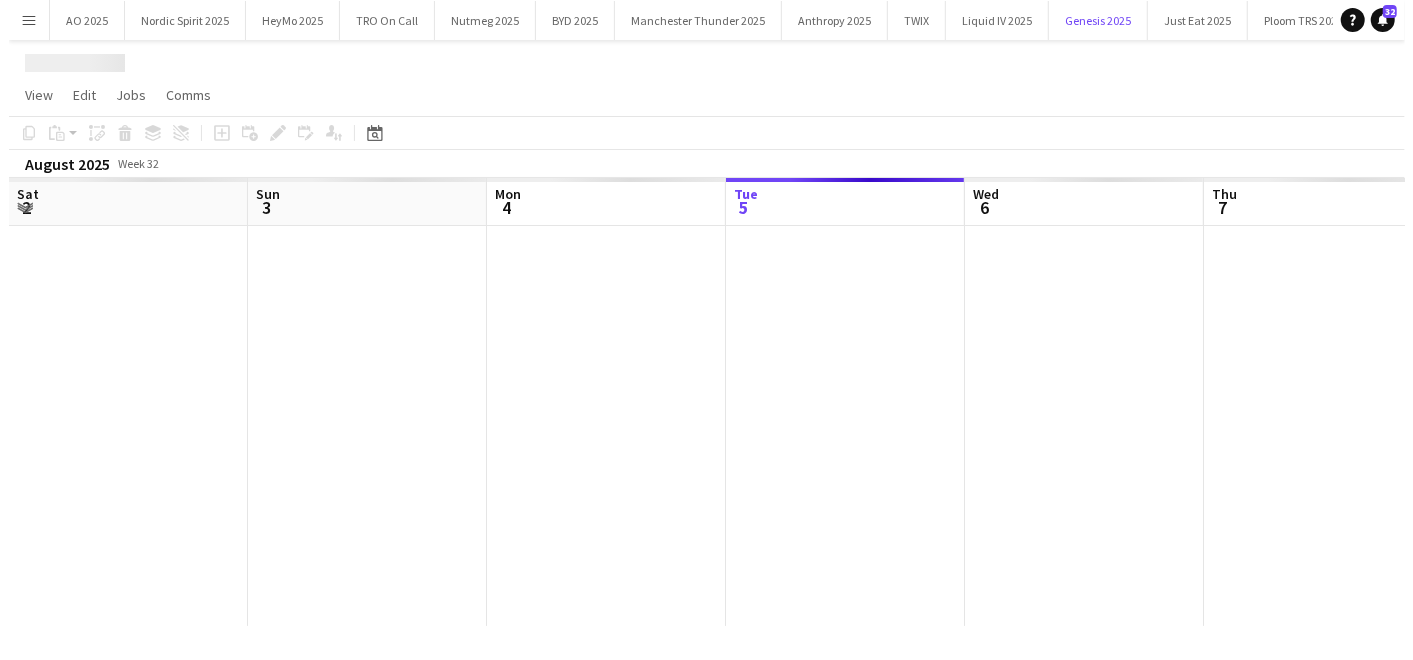 scroll, scrollTop: 0, scrollLeft: 0, axis: both 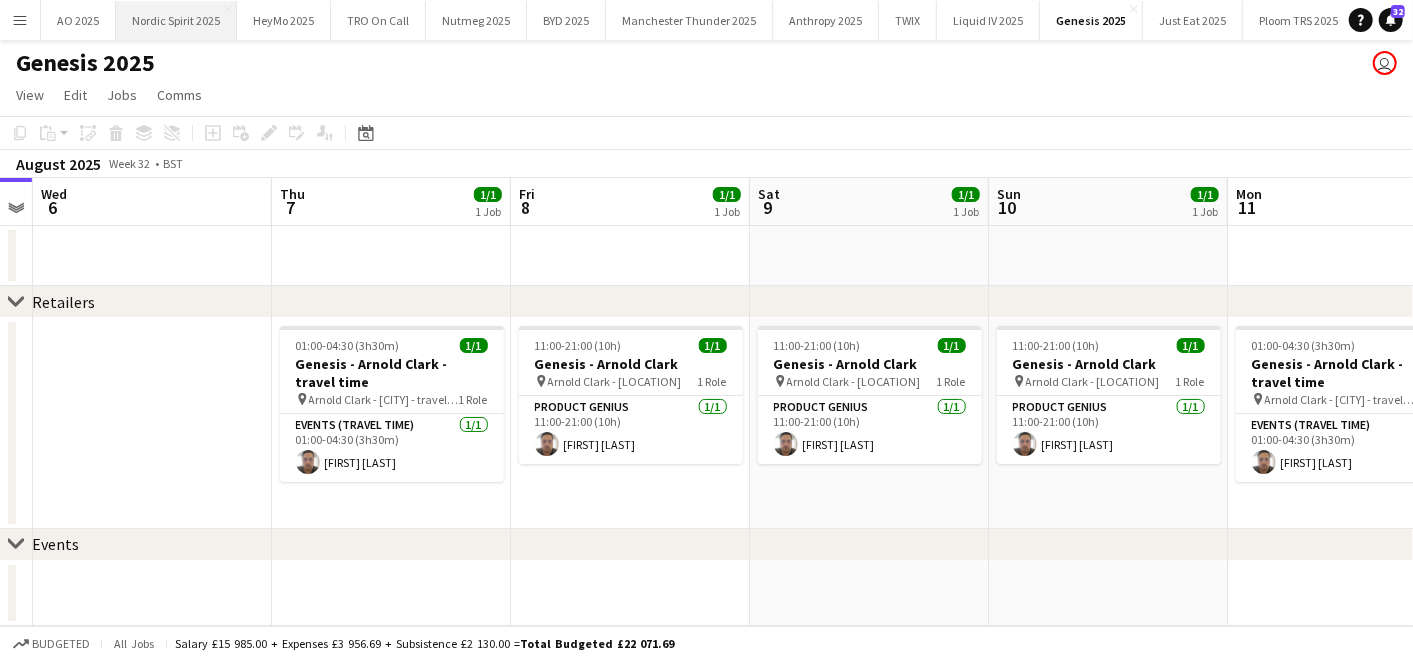 click on "Nordic Spirit 2025
Close" at bounding box center [176, 20] 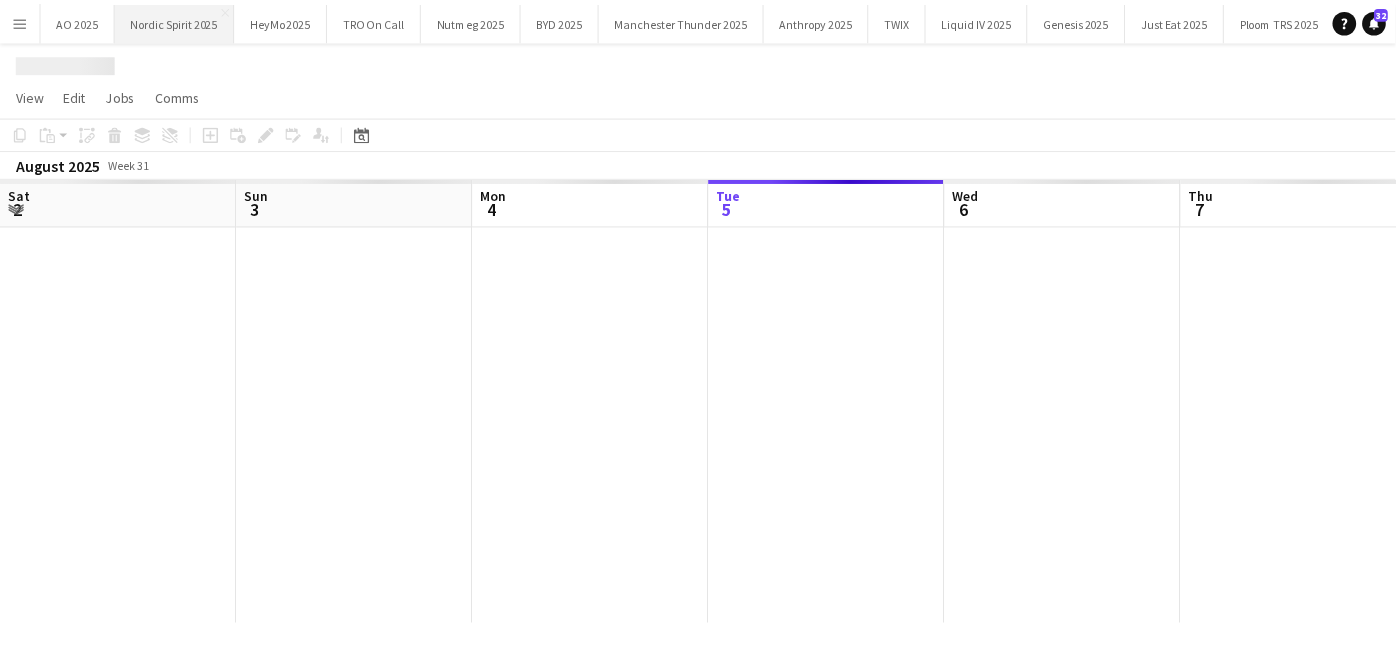 scroll, scrollTop: 0, scrollLeft: 477, axis: horizontal 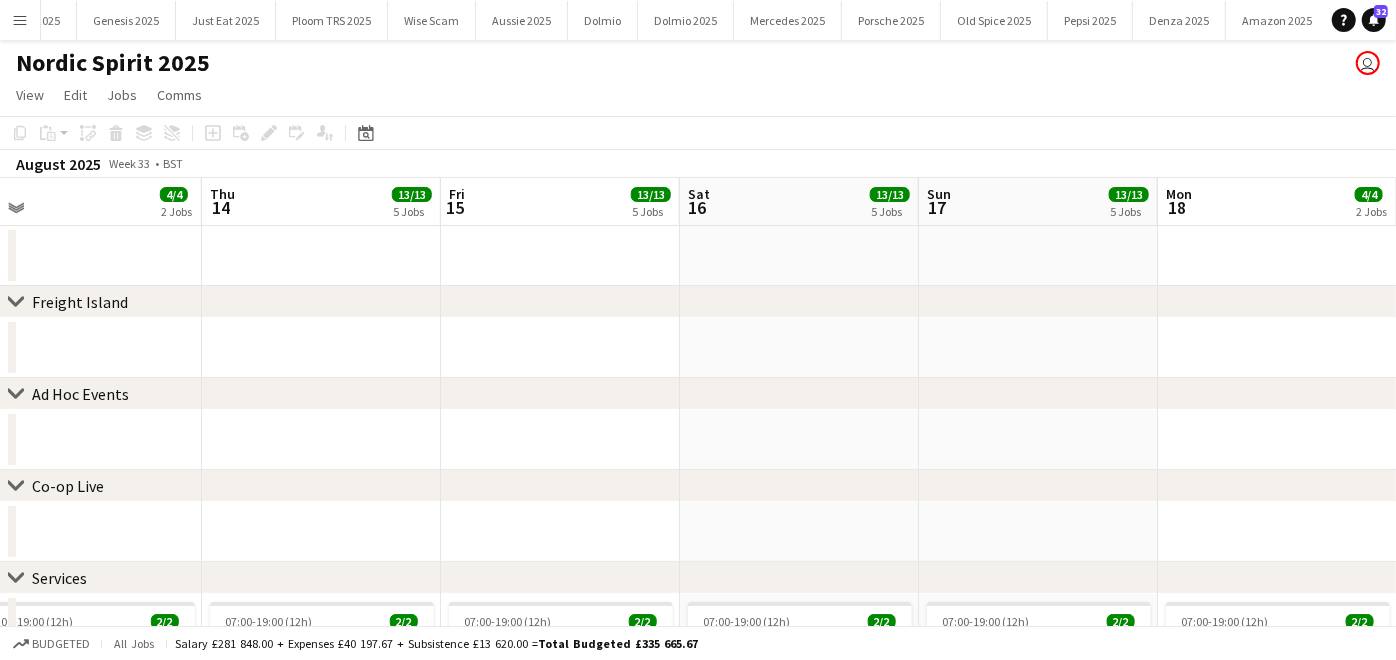 click on "Menu" at bounding box center (20, 20) 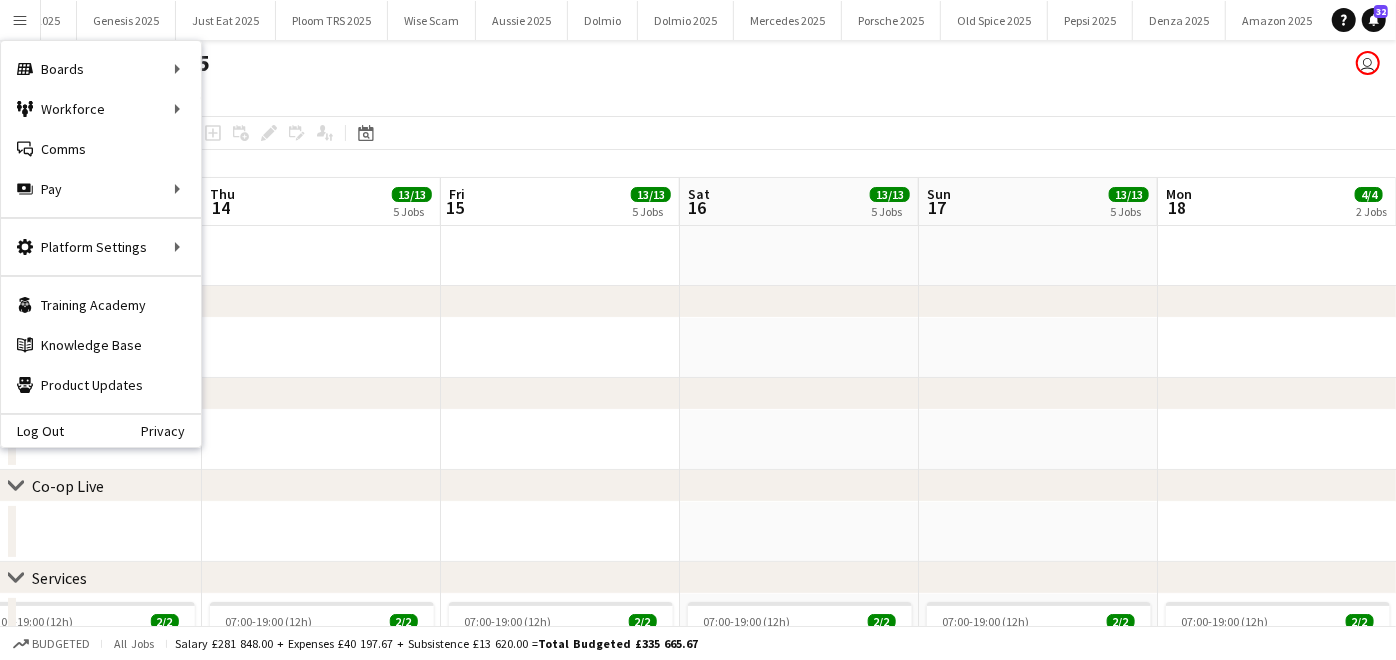 click on "Menu" at bounding box center (20, 20) 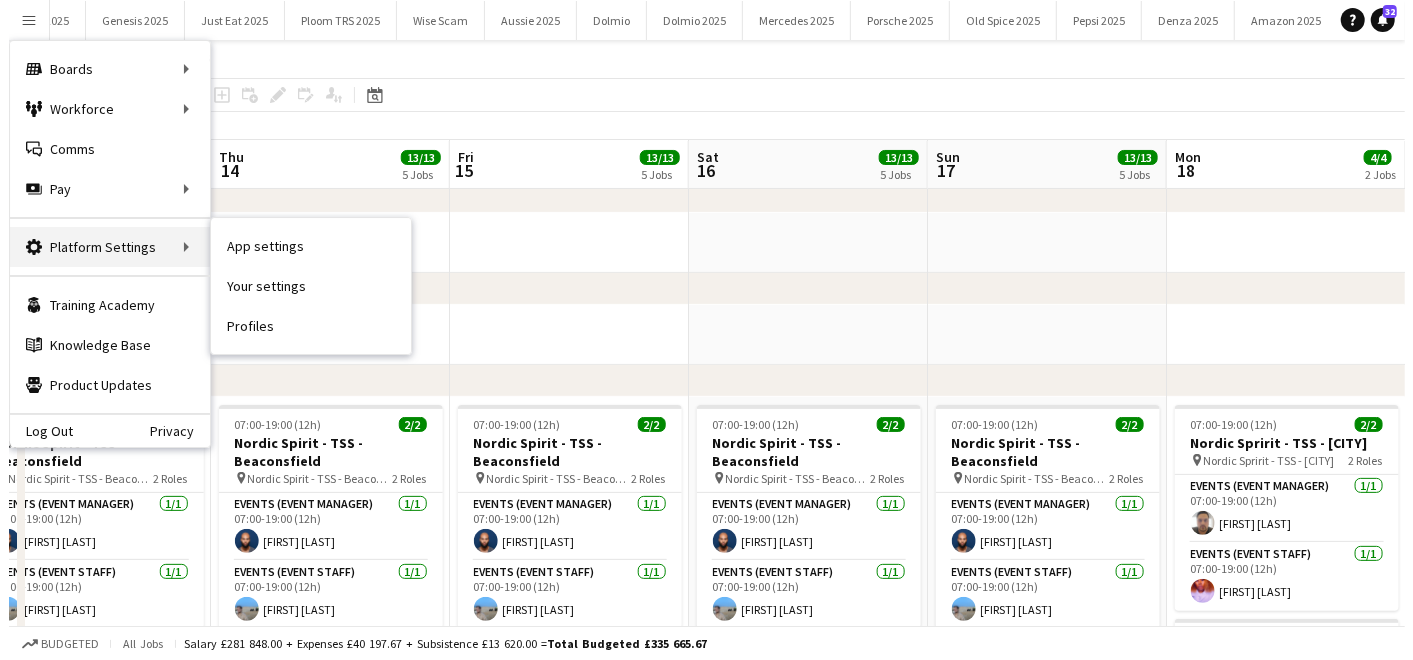scroll, scrollTop: 0, scrollLeft: 0, axis: both 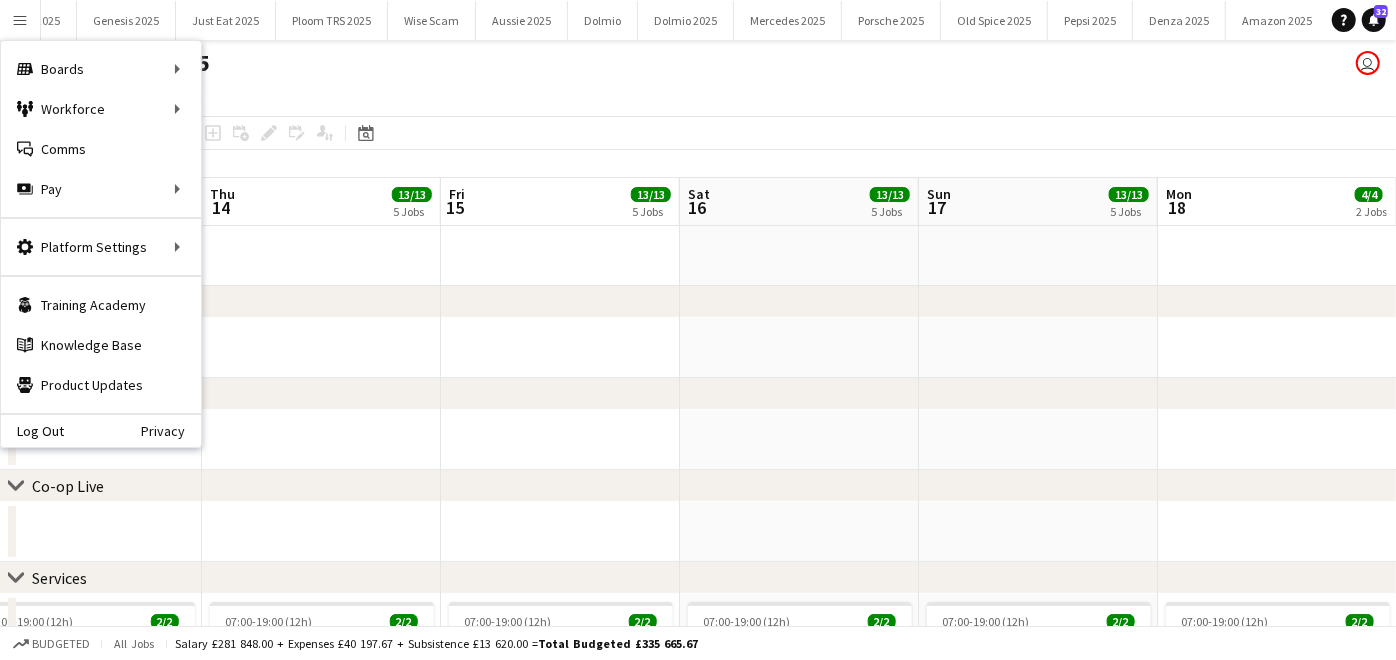 click on "Menu" at bounding box center (20, 20) 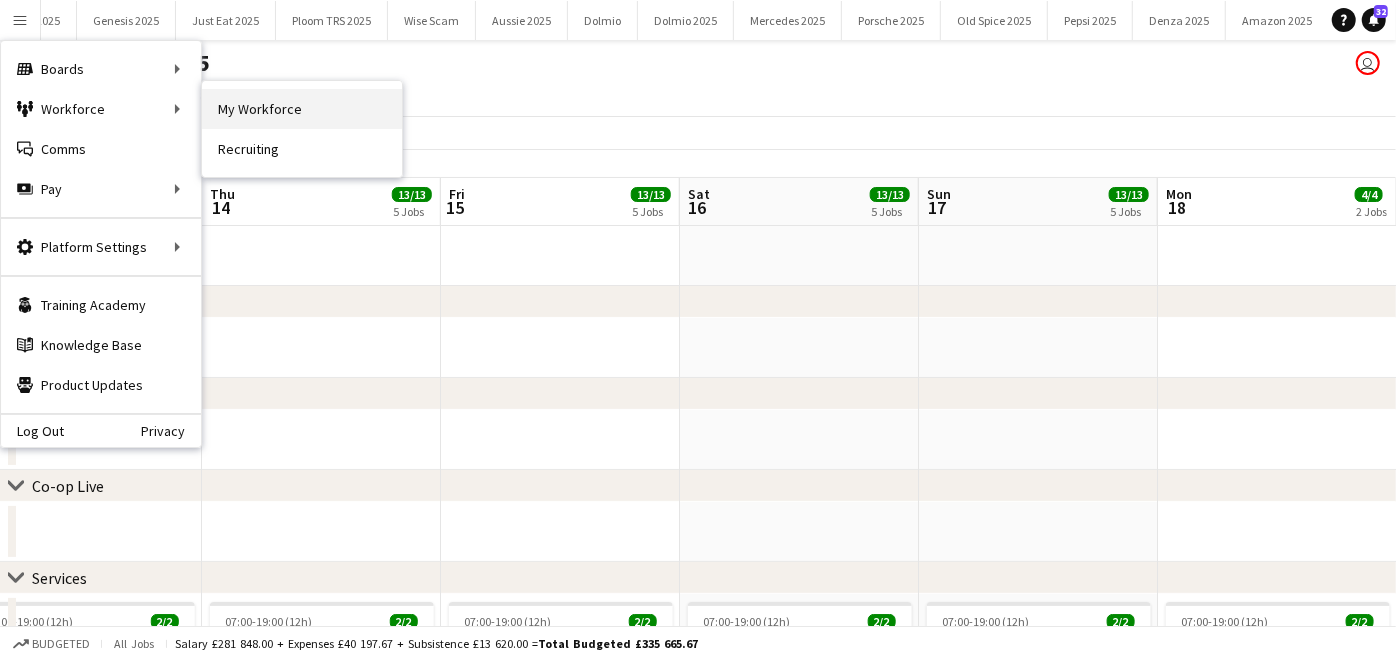 click on "My Workforce" at bounding box center (302, 109) 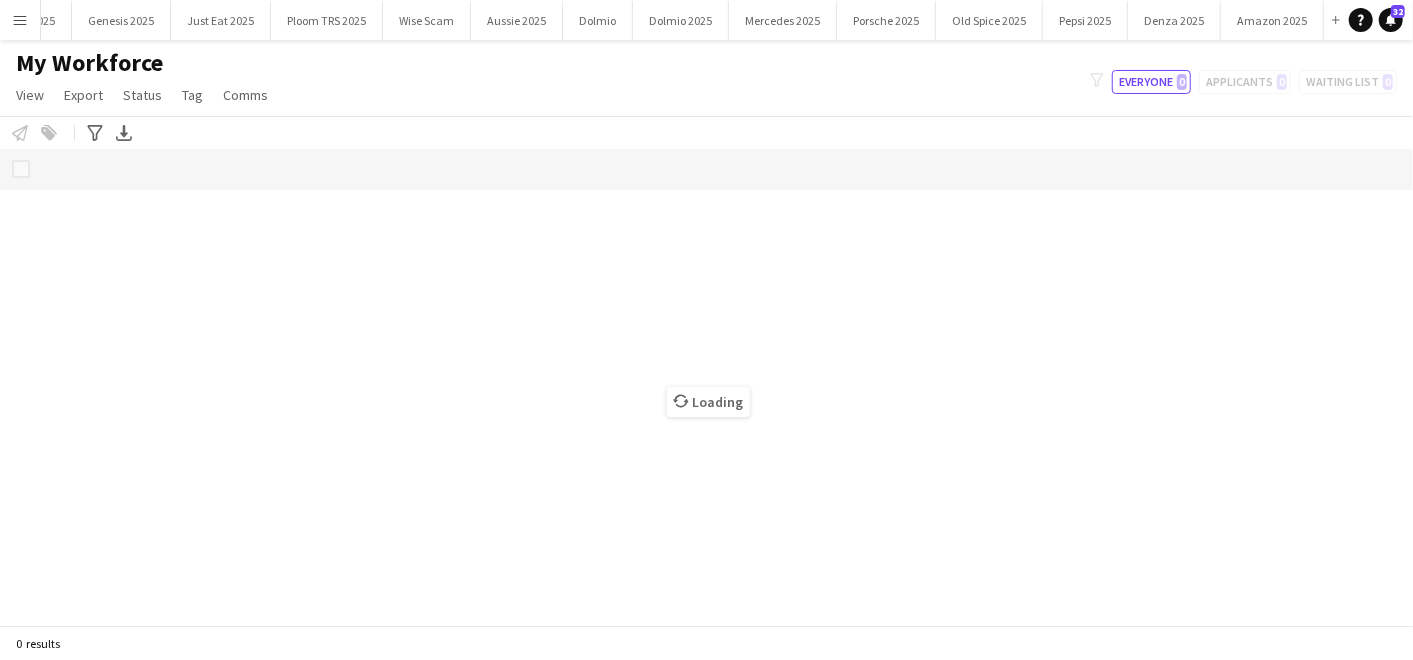 scroll, scrollTop: 0, scrollLeft: 948, axis: horizontal 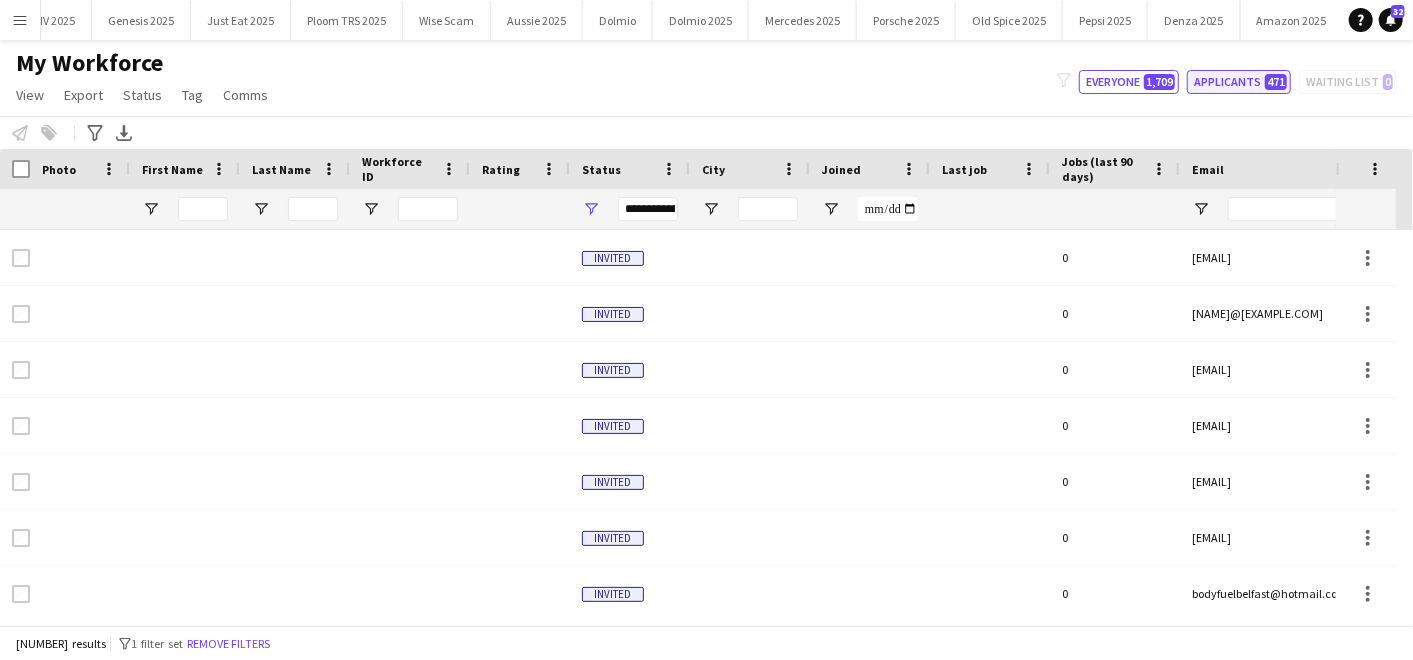 click on "Applicants   471" 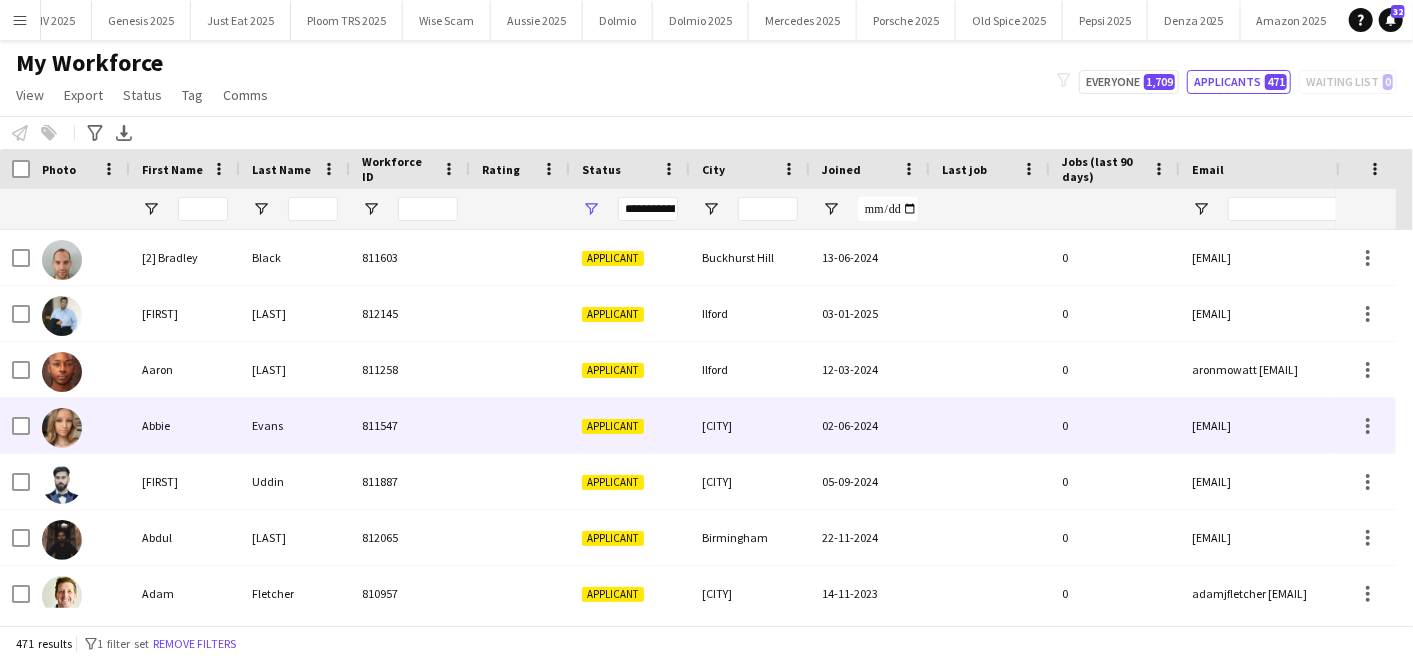 scroll, scrollTop: 2, scrollLeft: 0, axis: vertical 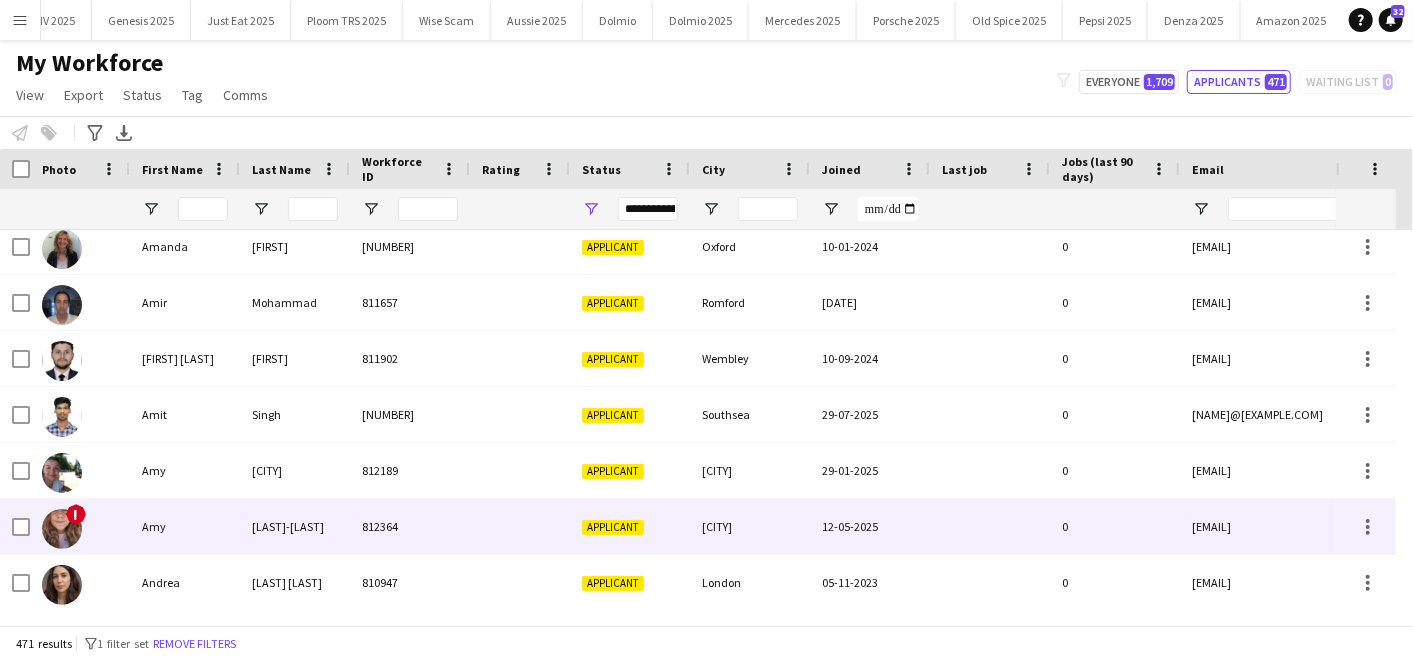 click on "[LAST]-[LAST]" at bounding box center (295, 526) 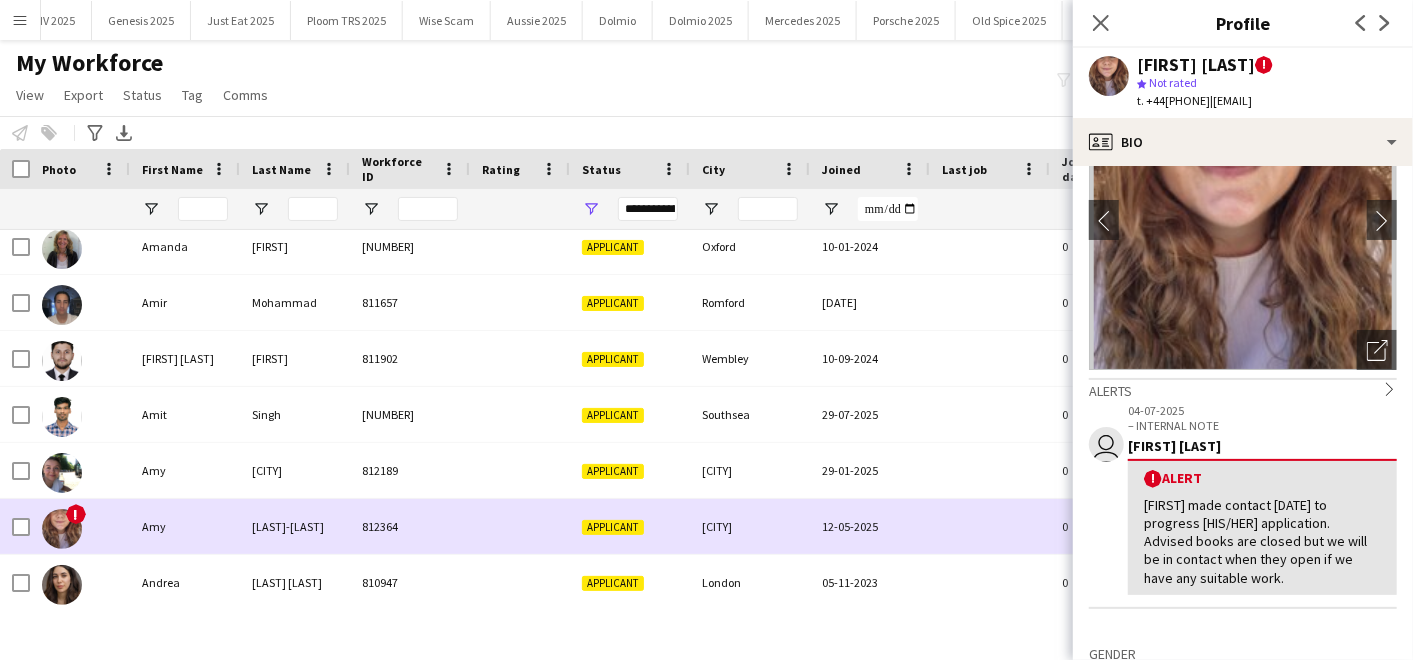 click at bounding box center (990, 526) 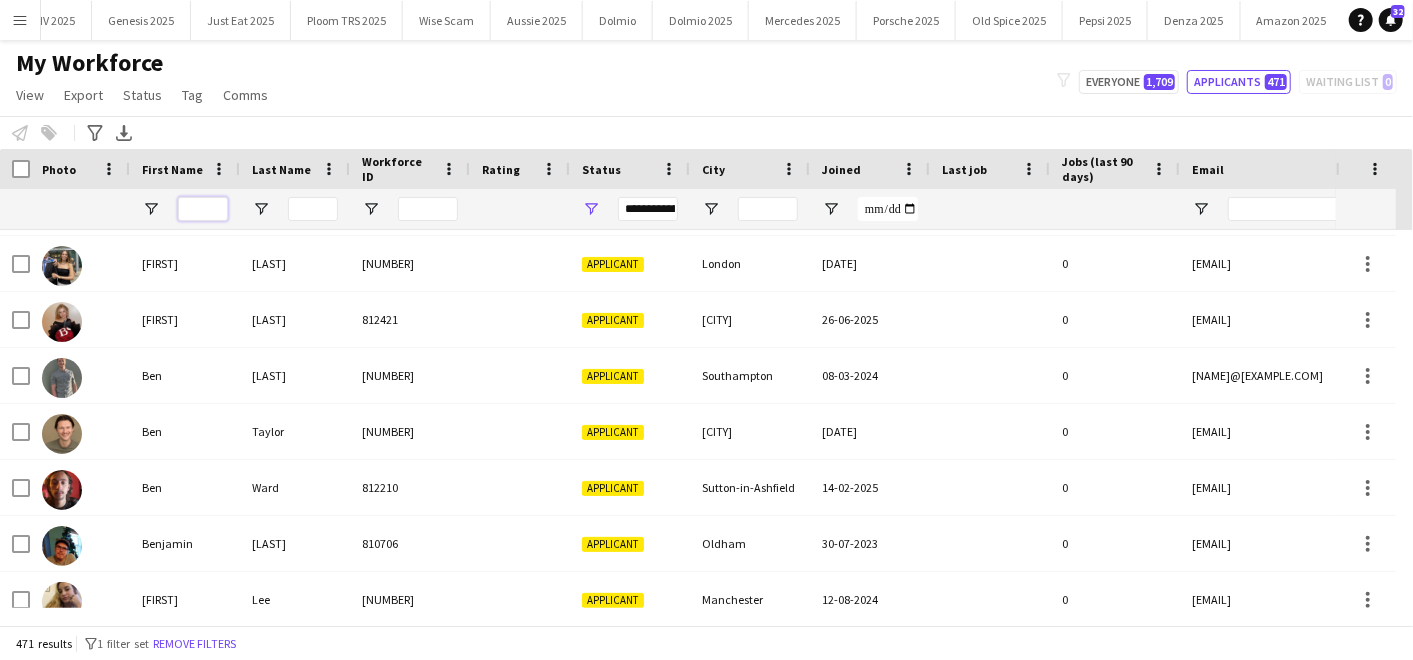 click at bounding box center [203, 209] 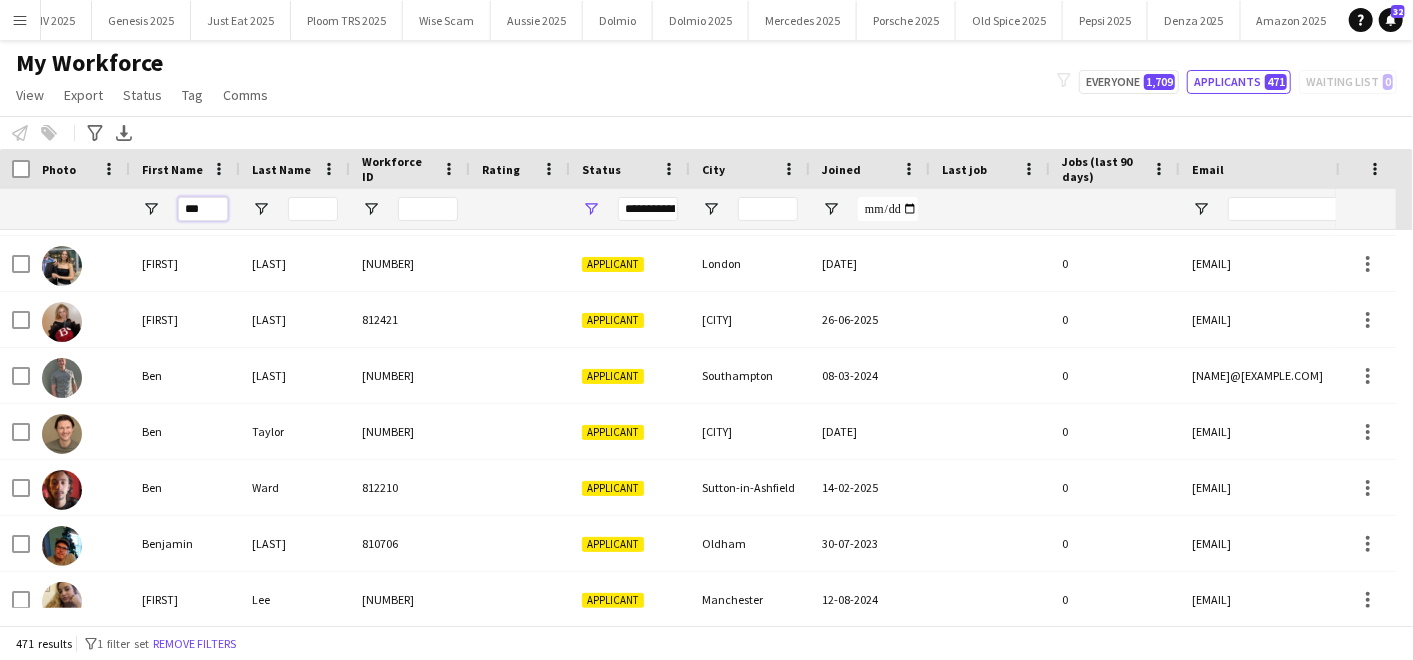 type on "****" 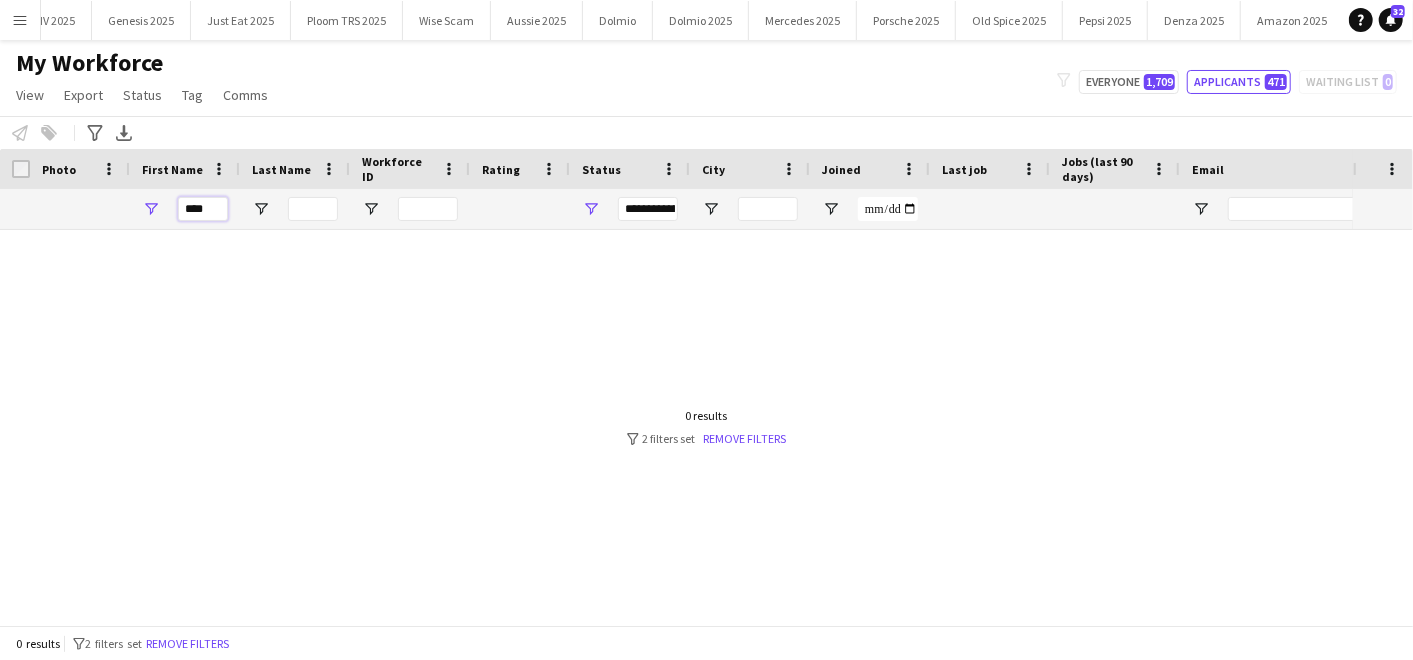 drag, startPoint x: 221, startPoint y: 208, endPoint x: 85, endPoint y: 185, distance: 137.93114 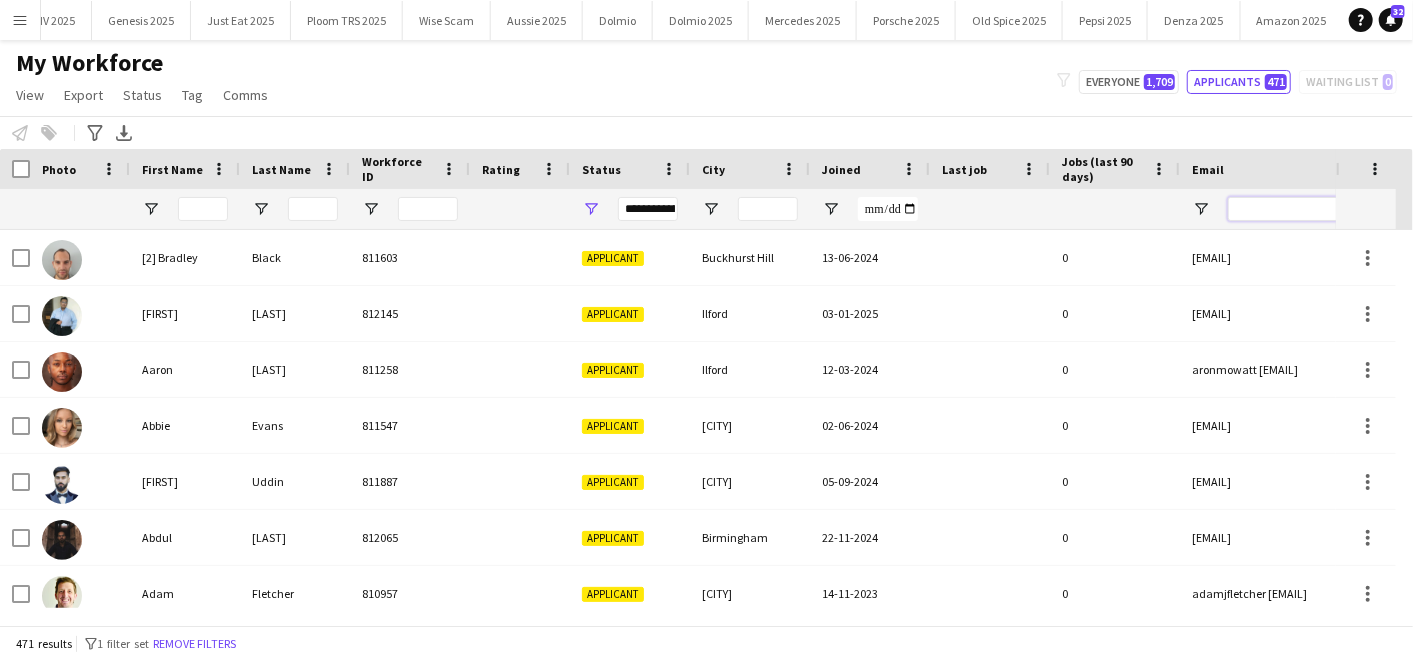 click at bounding box center (1398, 209) 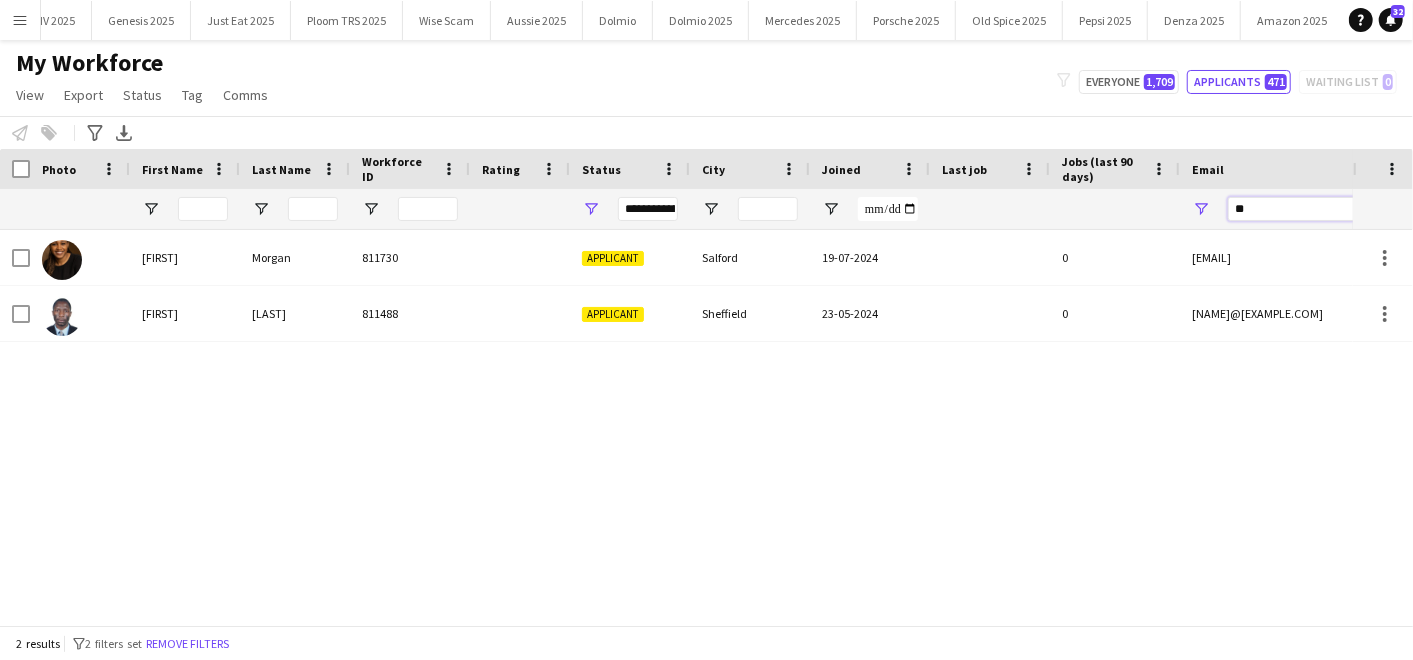 type on "*" 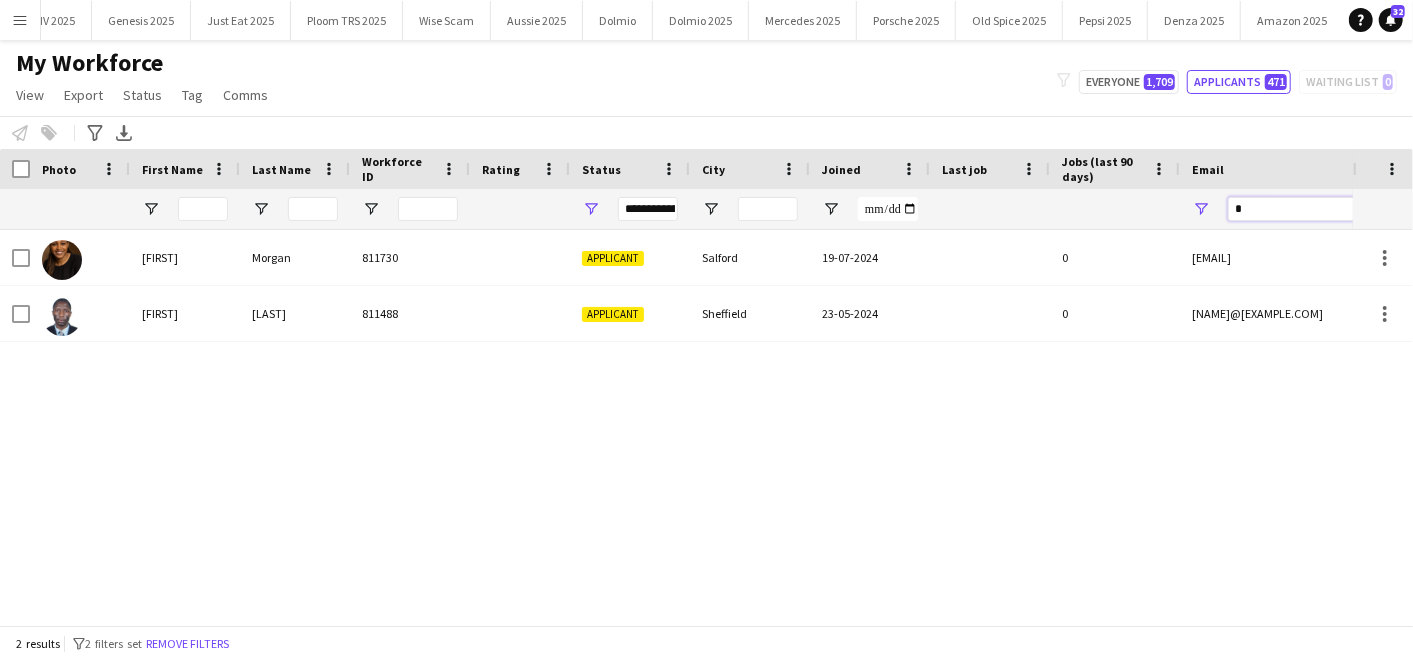type 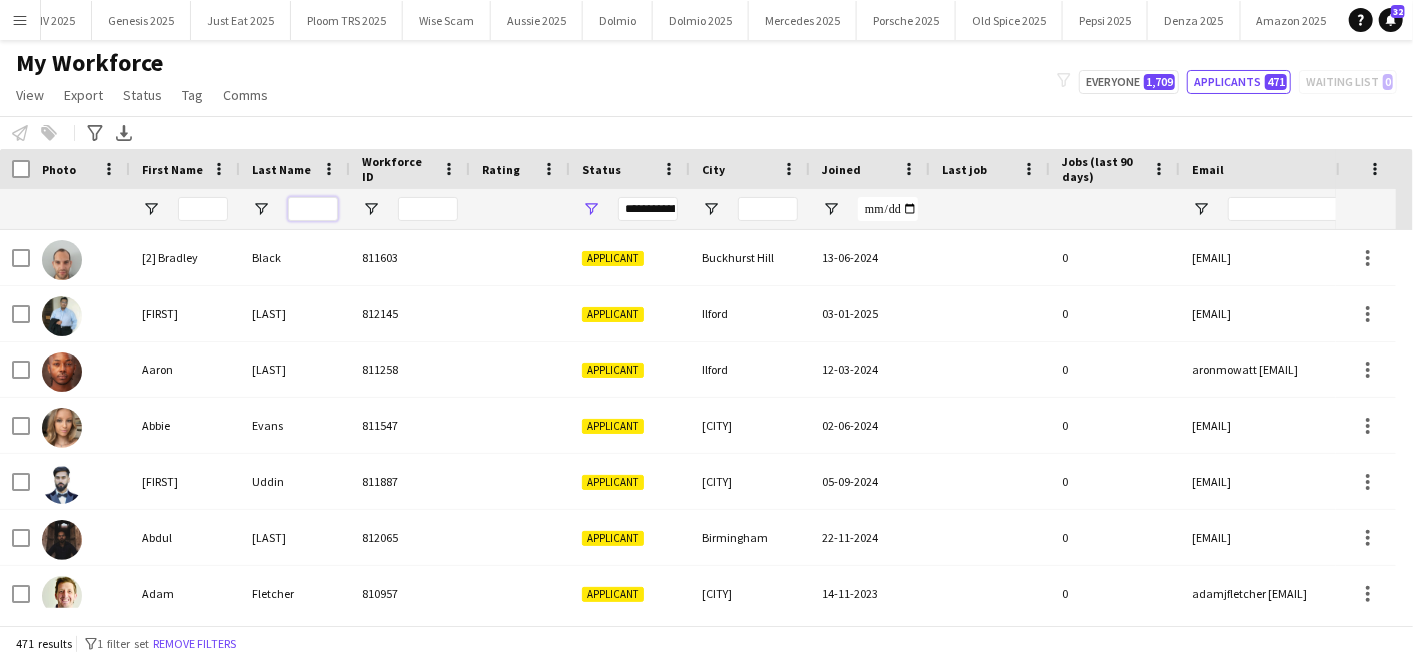 click at bounding box center [313, 209] 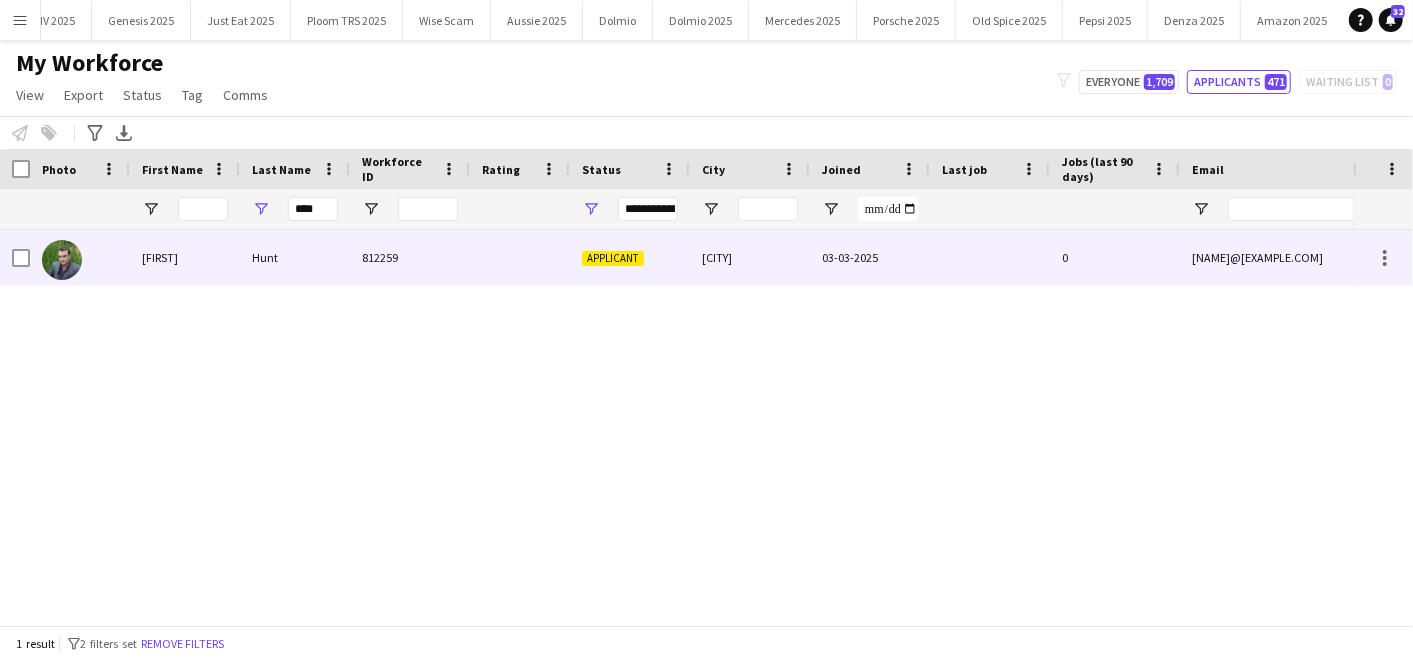 click on "[FIRST]" at bounding box center [185, 257] 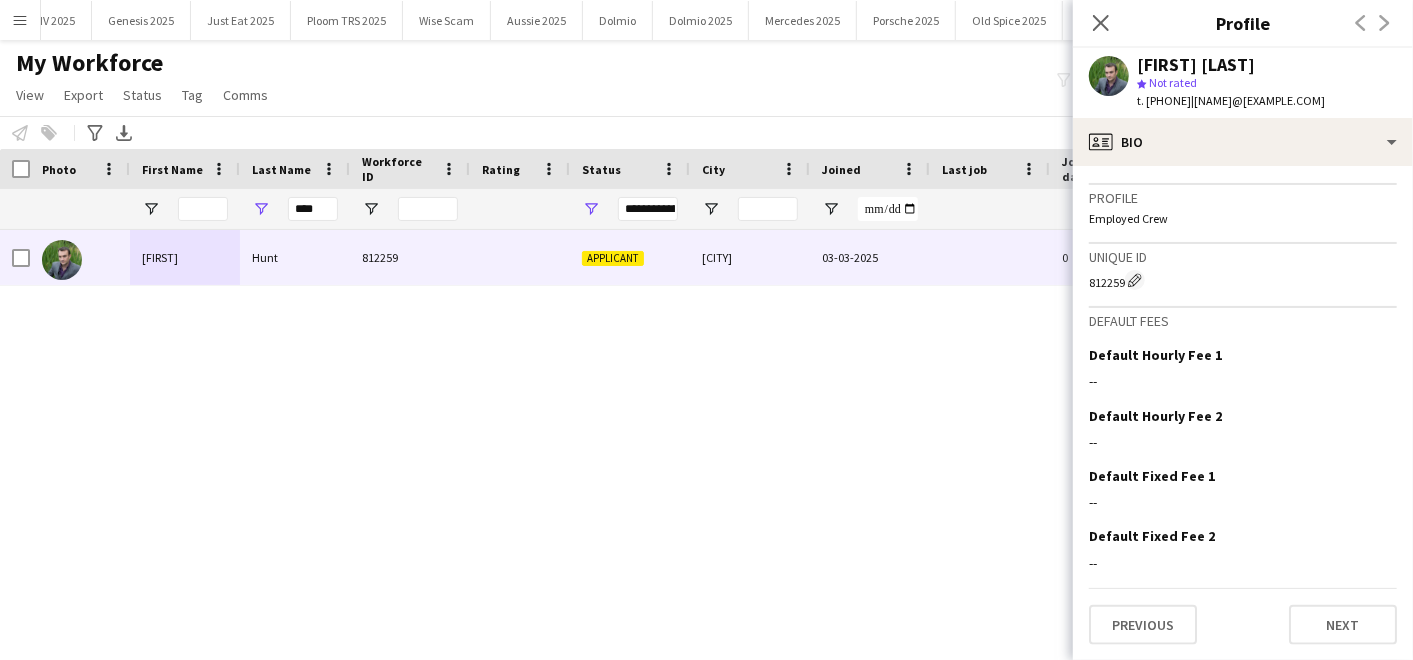 click on "[FIRST] [LAST] [NUMBER] Applicant Gravesend [DATE] 0 [EMAIL]" at bounding box center [676, 419] 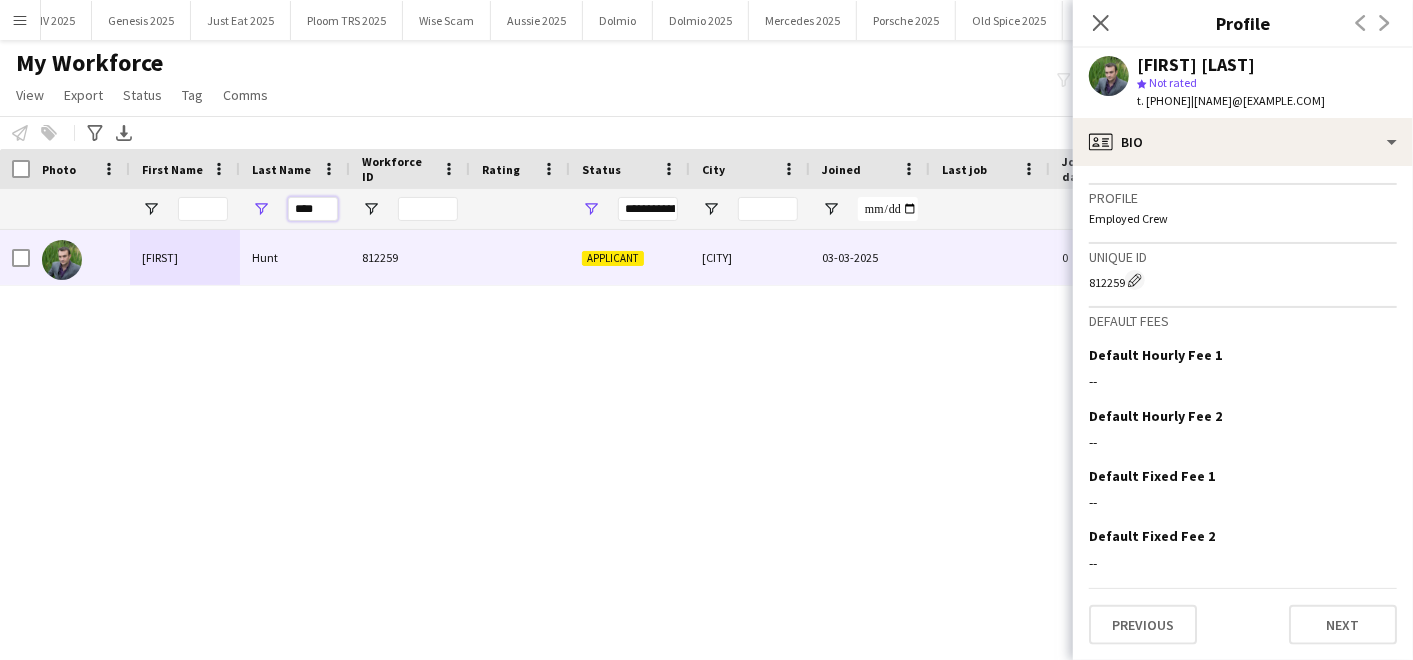drag, startPoint x: 314, startPoint y: 212, endPoint x: 105, endPoint y: 207, distance: 209.0598 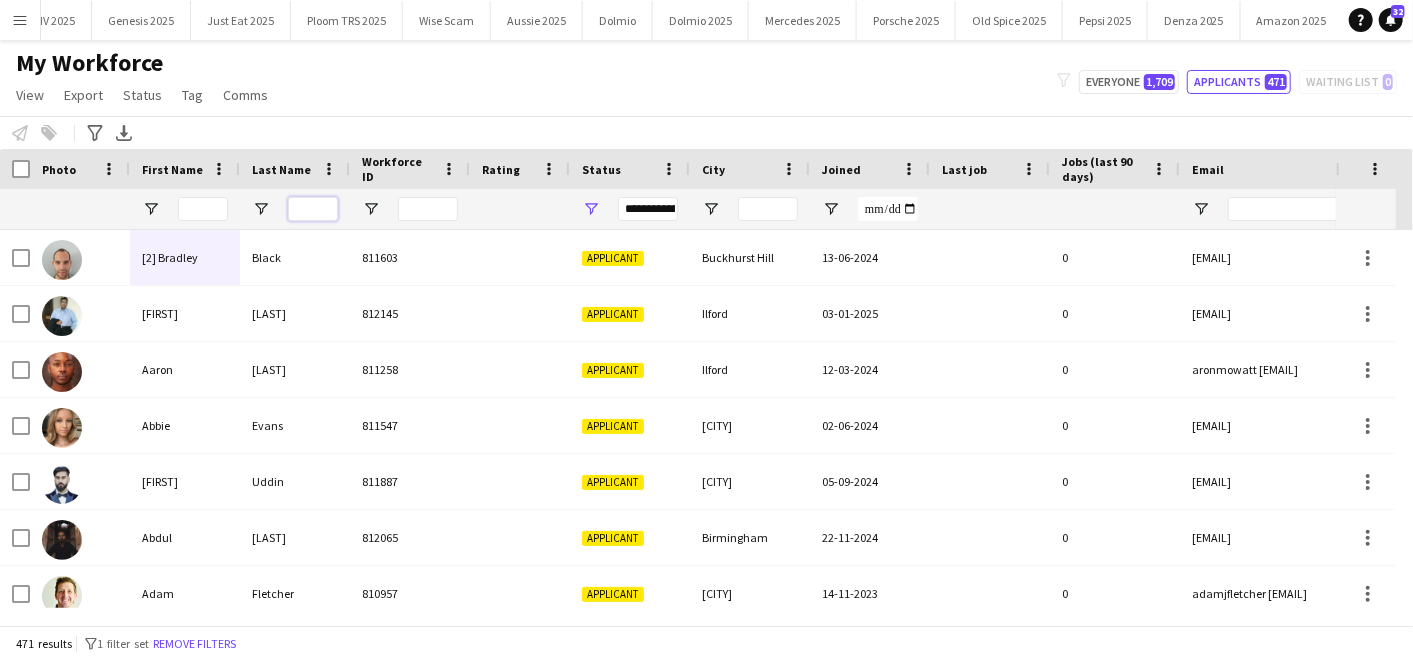 type 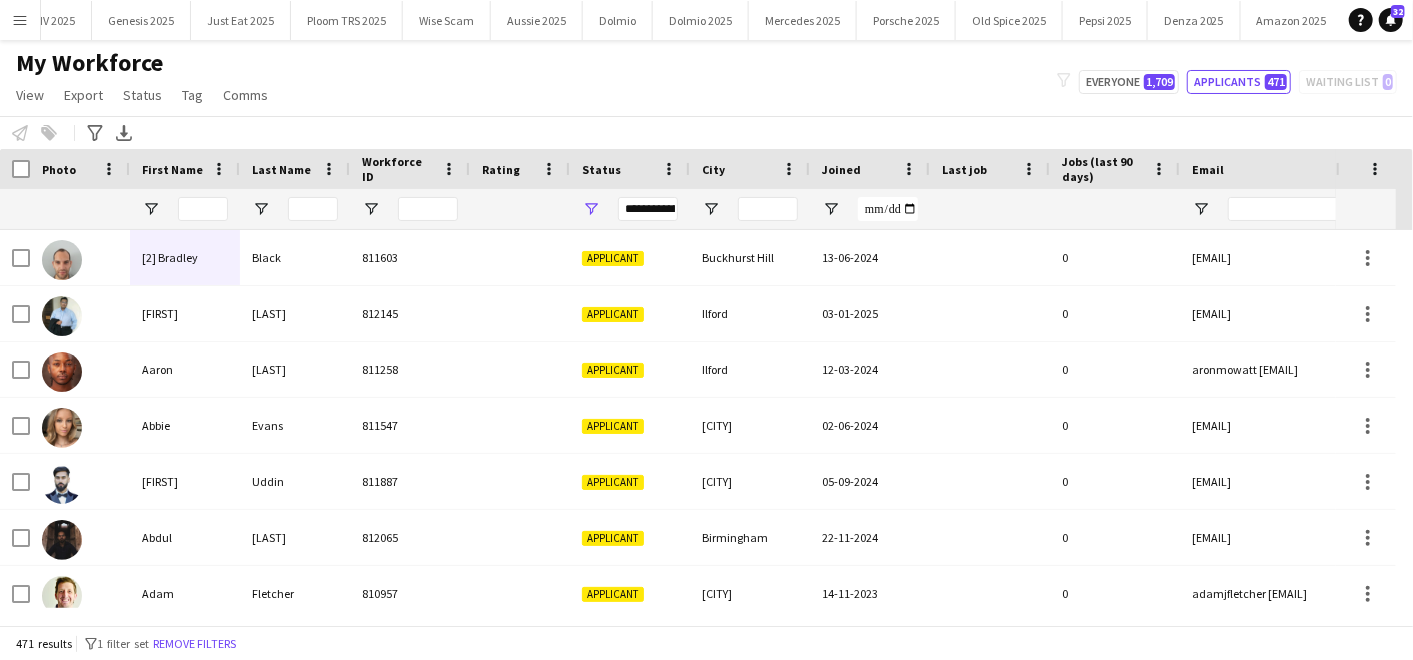 click on "My Workforce   View   Views  Default view Compliance Log New view Update view Delete view Edit name Customise view Customise filters Reset Filters Reset View Reset All  Export  New starters report Export as XLSX Export as PDF  Status  Edit  Tag  New tag  Edit tag  Amazon (23) CPM (1144) Genesis (25) MINI Plant (0) Nordic Spirit (1) Ploom (220) Test (0) TRO (9) TRS (20) Under Armour (1)  Add to tag  Amazon (23) CPM (1144) Genesis (25) MINI Plant (0) Nordic Spirit (1) Ploom (220) Test (0) TRO (9) TRS (20) Under Armour (1)  Untag  Amazon (23) CPM (1144) Genesis (25) MINI Plant (0) Nordic Spirit (1) Ploom (220) Test (0) TRO (9) TRS (20) Under Armour (1)  Tag chat  Amazon (23) CPM (1144) Genesis (25) MINI Plant (0) Nordic Spirit (1) Ploom (220) Test (0) TRO (9) TRS (20) Under Armour (1)  Tag share page  Amazon (23) CPM (1144) Genesis (25) MINI Plant (0) Nordic Spirit (1) Ploom (220) Test (0) TRO (9) TRS (20) Under Armour (1)  Comms  Send notification
filter-1
0" 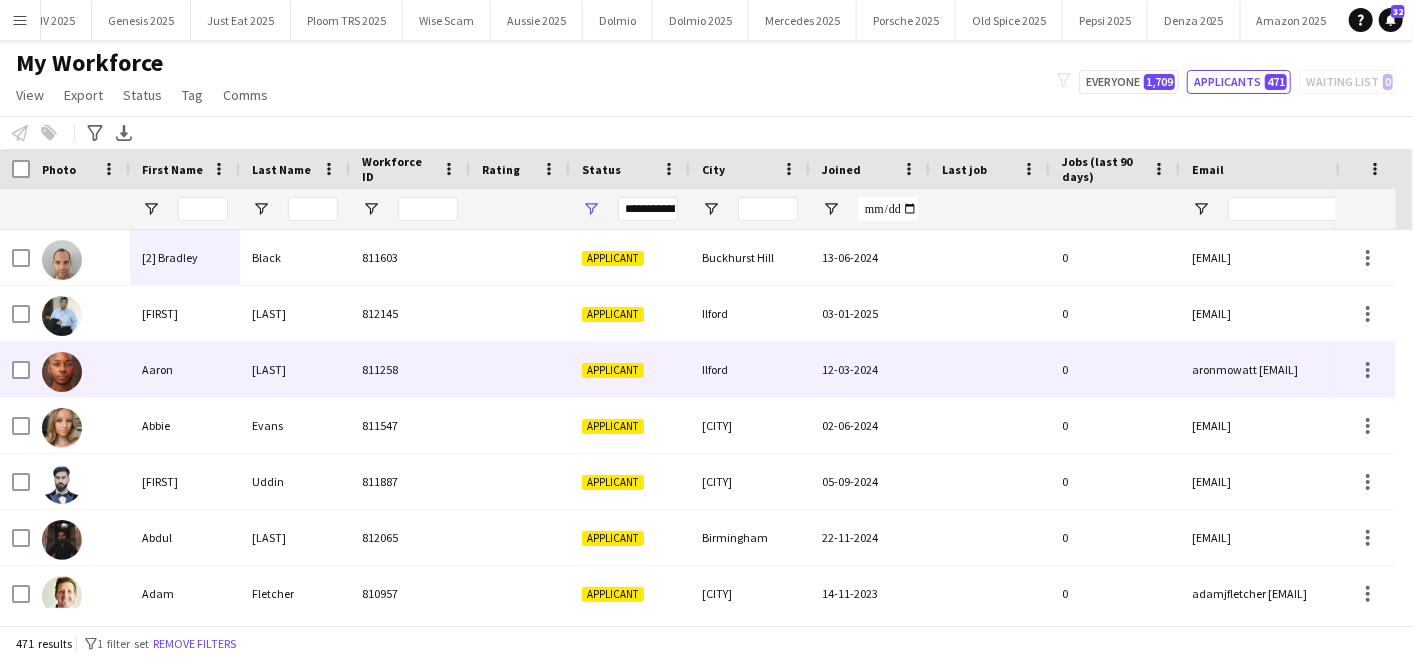 scroll, scrollTop: 226, scrollLeft: 0, axis: vertical 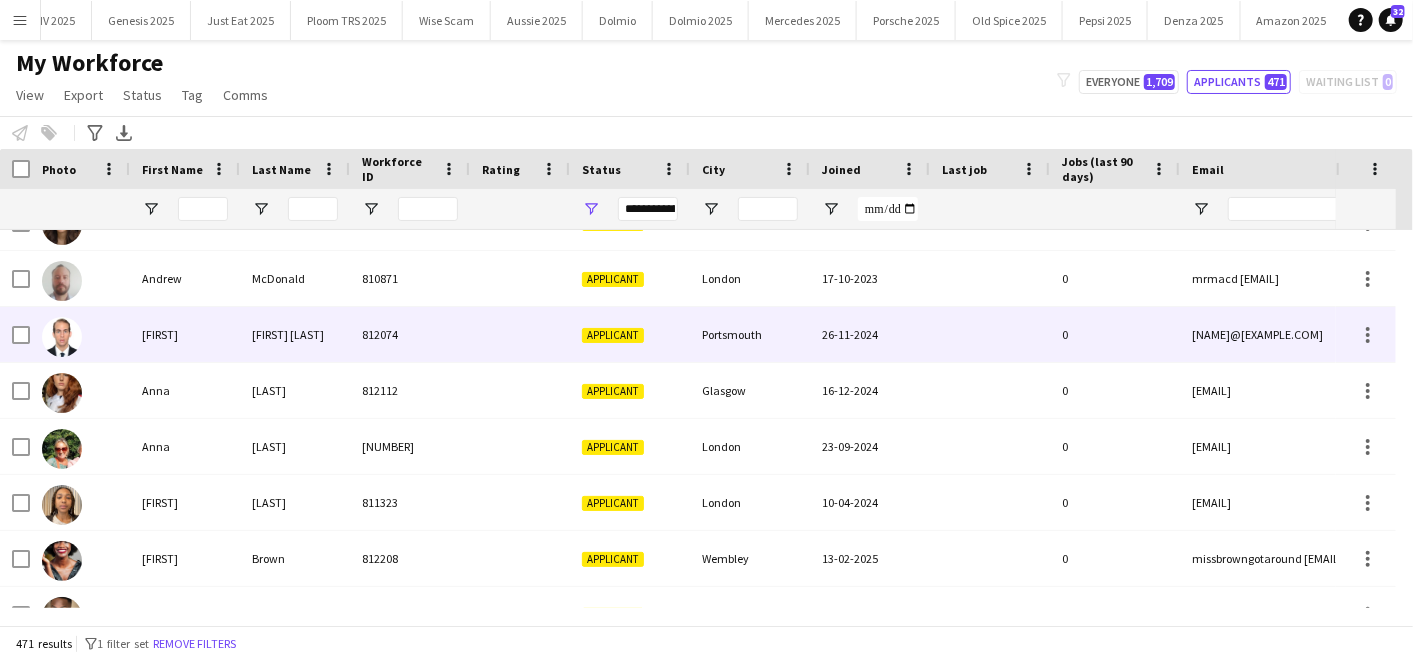 click on "[FIRST]" at bounding box center (185, 334) 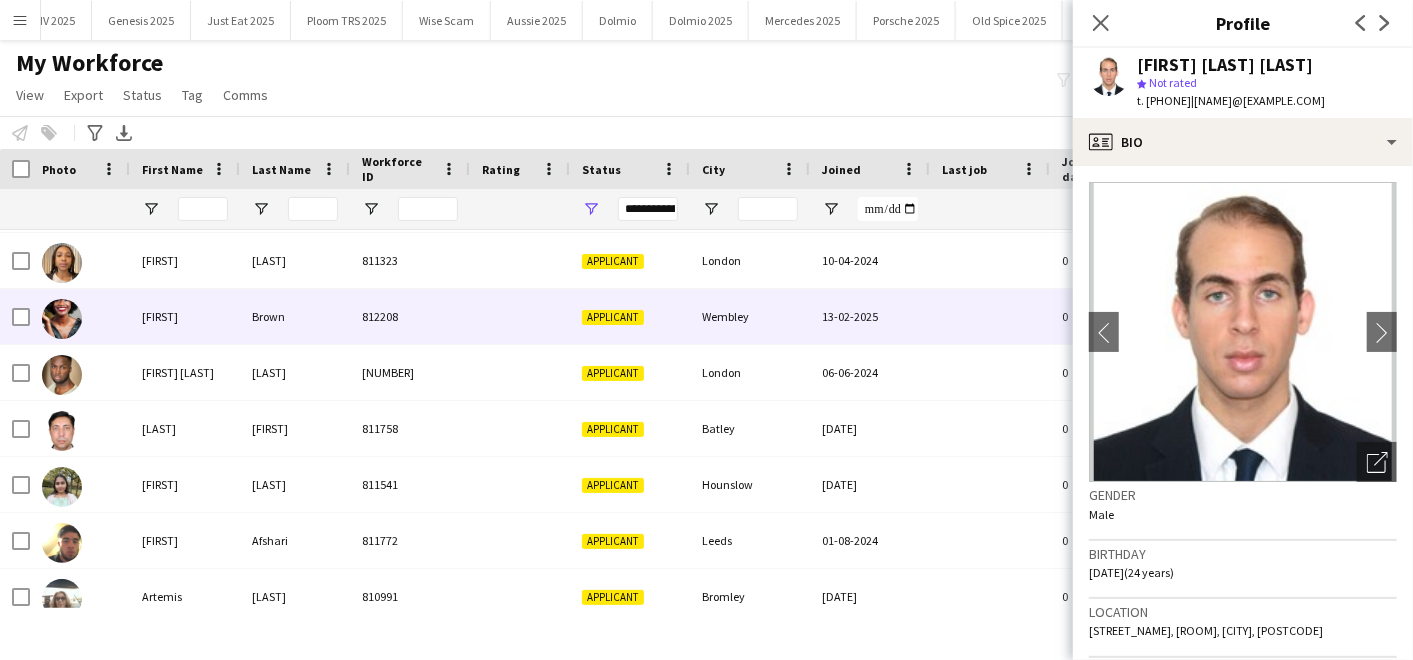click on "[FIRST]" at bounding box center (185, 316) 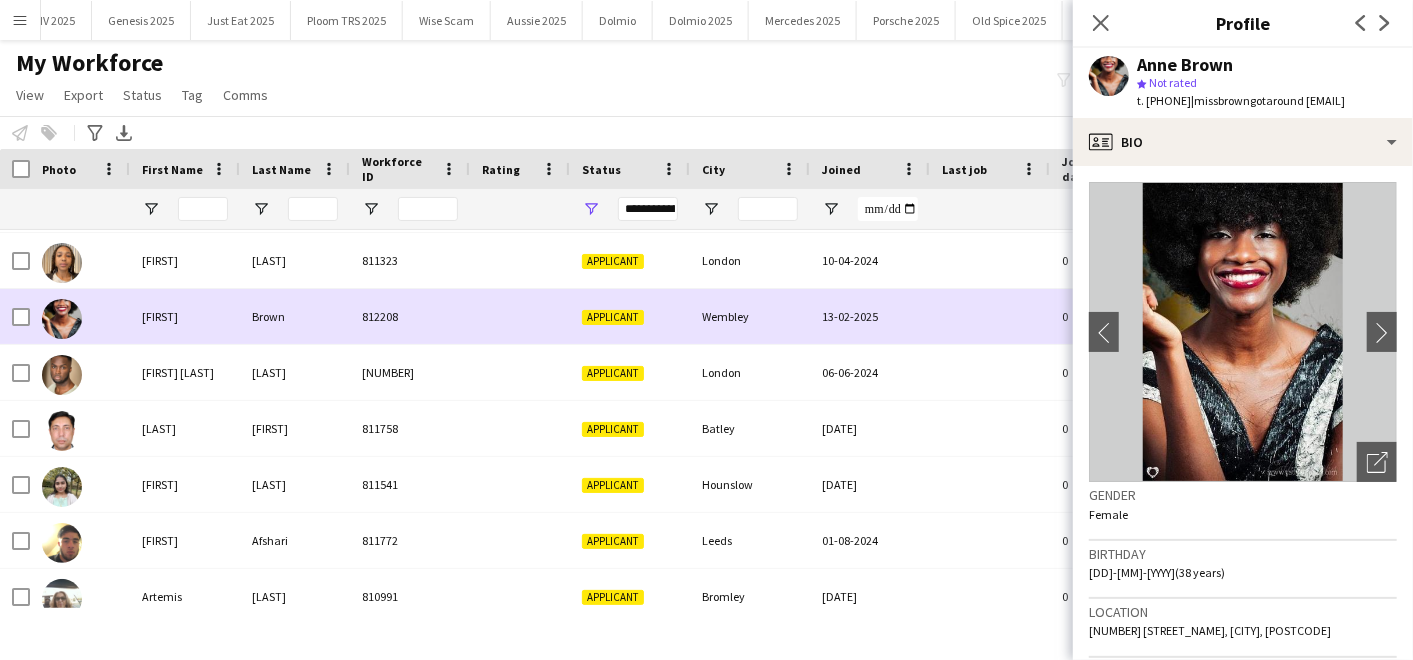 click on "[FIRST]" at bounding box center (185, 316) 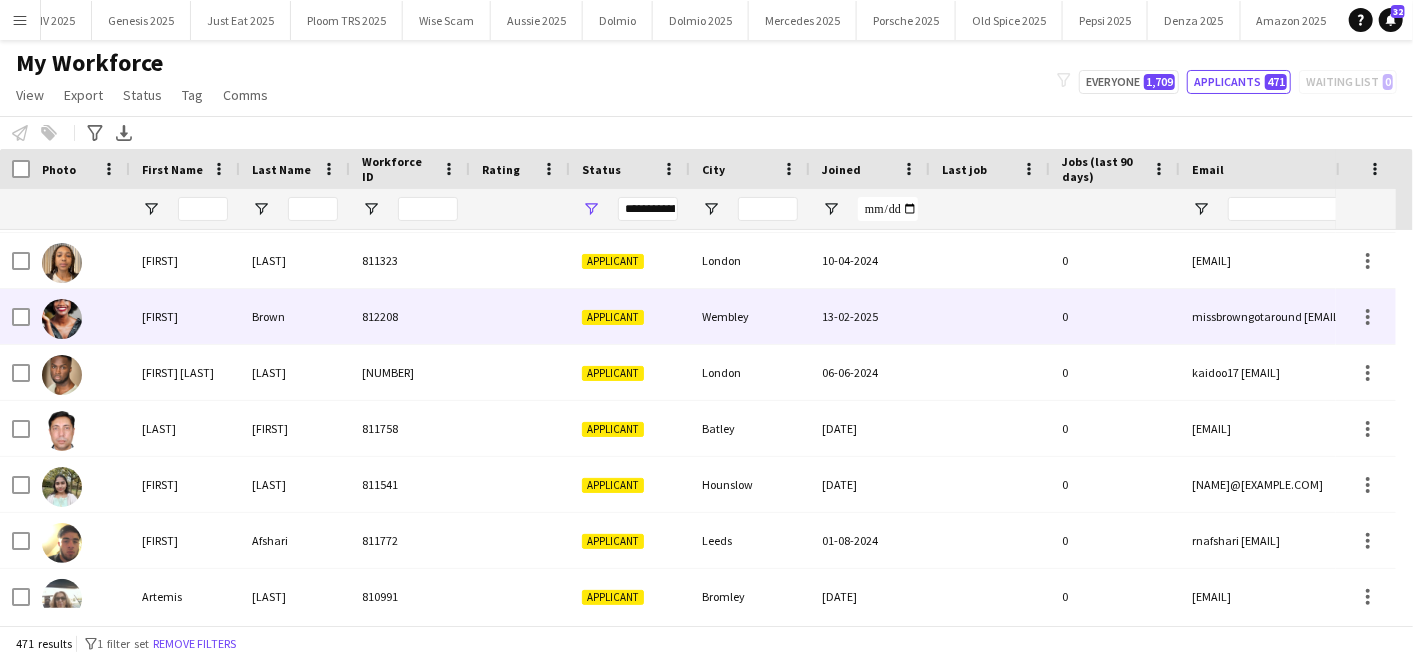 click on "[FIRST]" at bounding box center [185, 316] 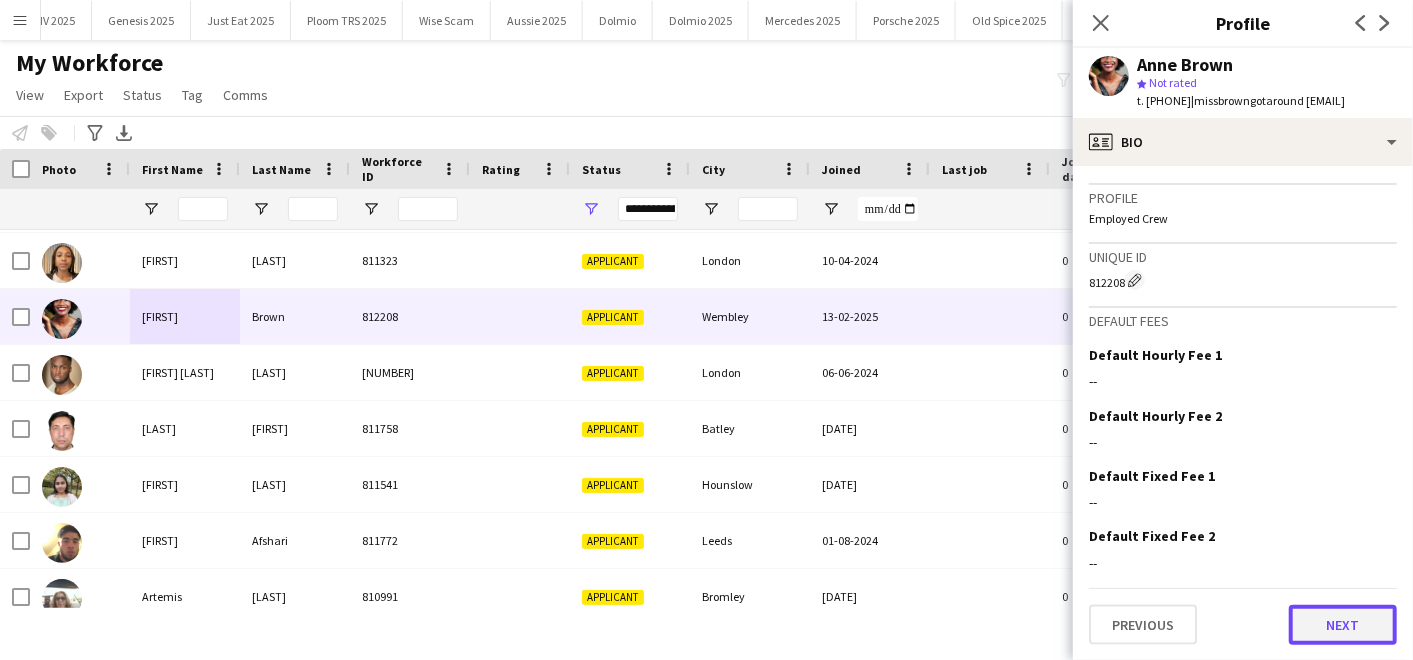 click on "Next" 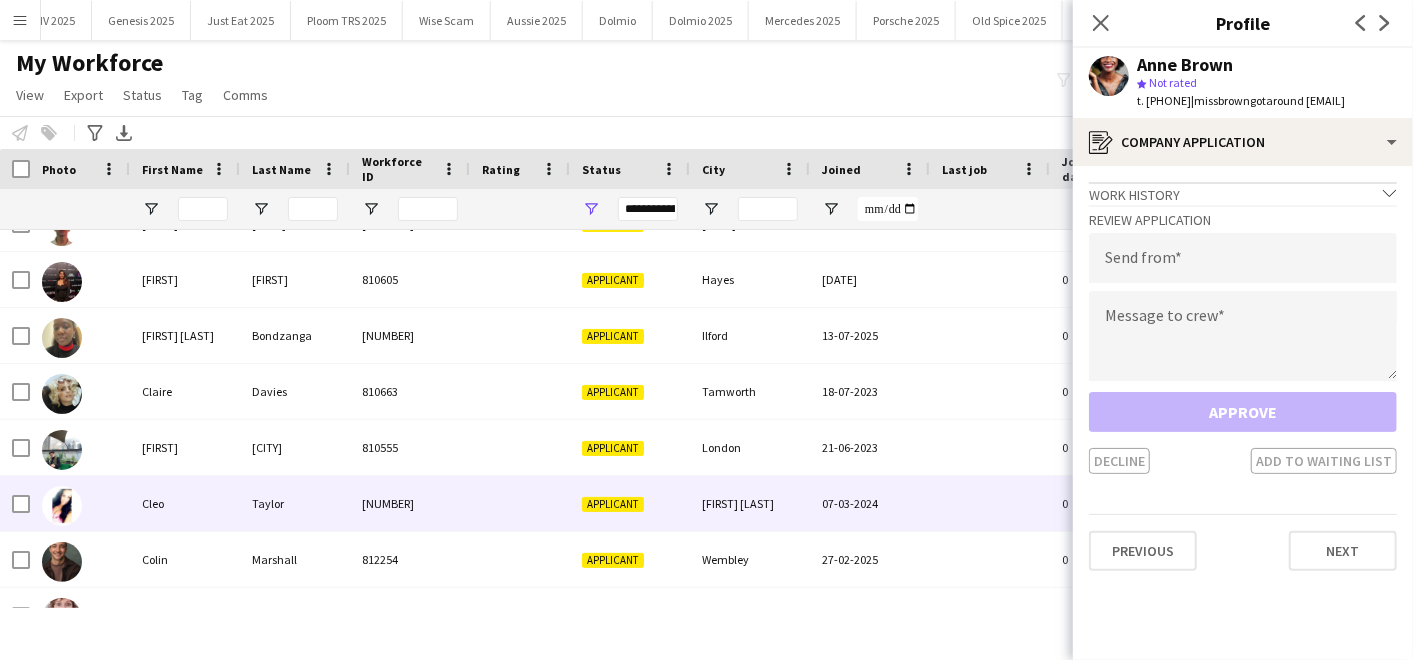 click on "[NUMBER]" at bounding box center [410, 503] 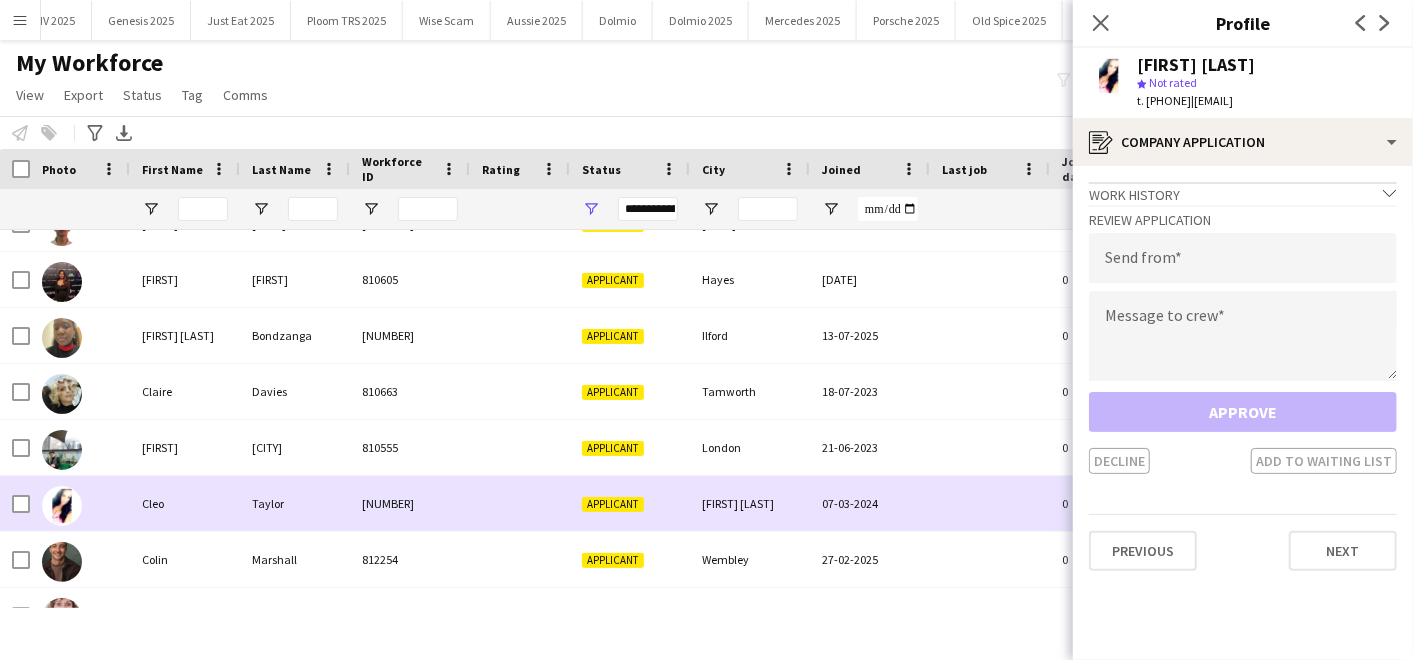 click on "[NUMBER]" at bounding box center [410, 503] 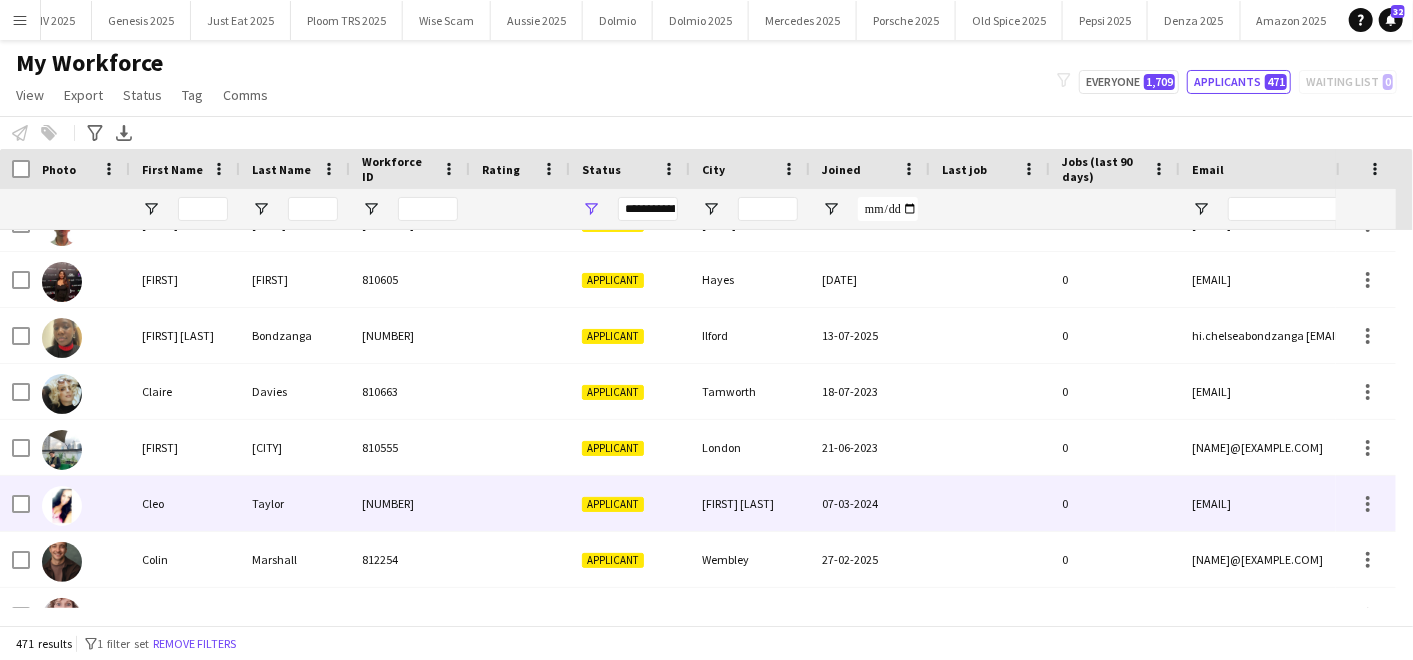 click on "[NUMBER]" at bounding box center [410, 503] 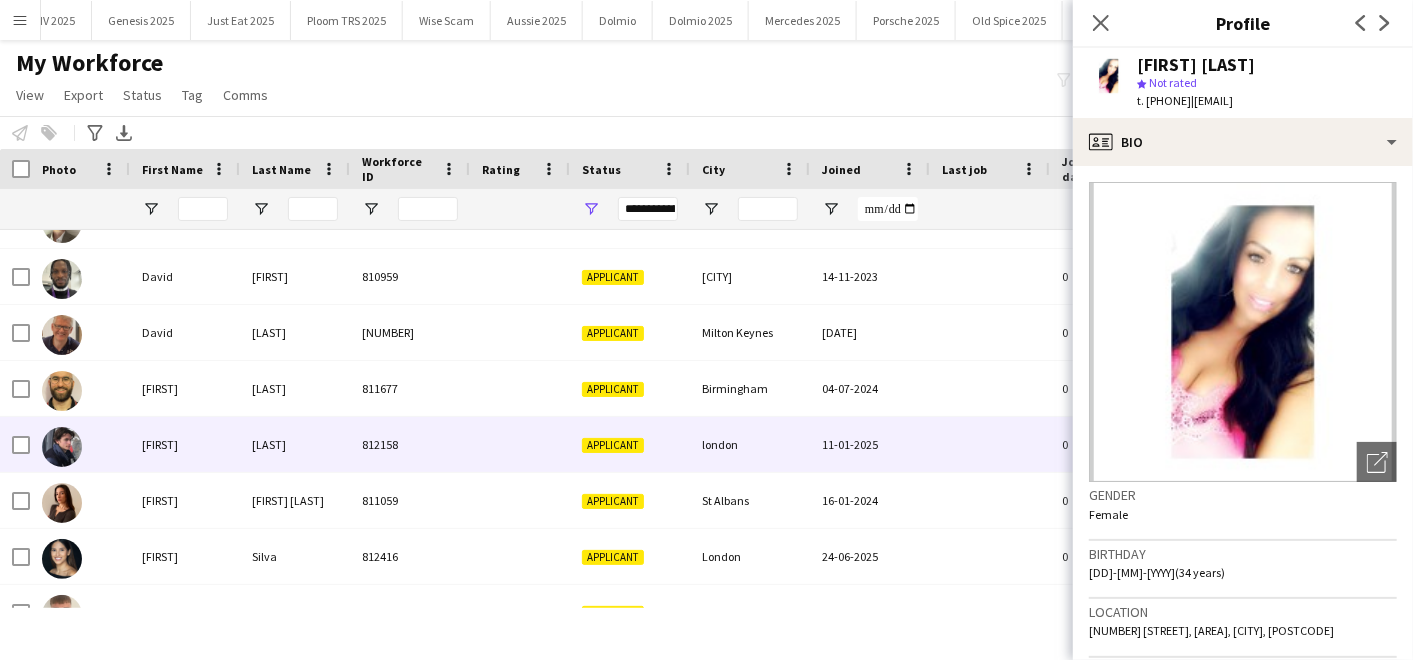 click on "[LAST]" at bounding box center [295, 444] 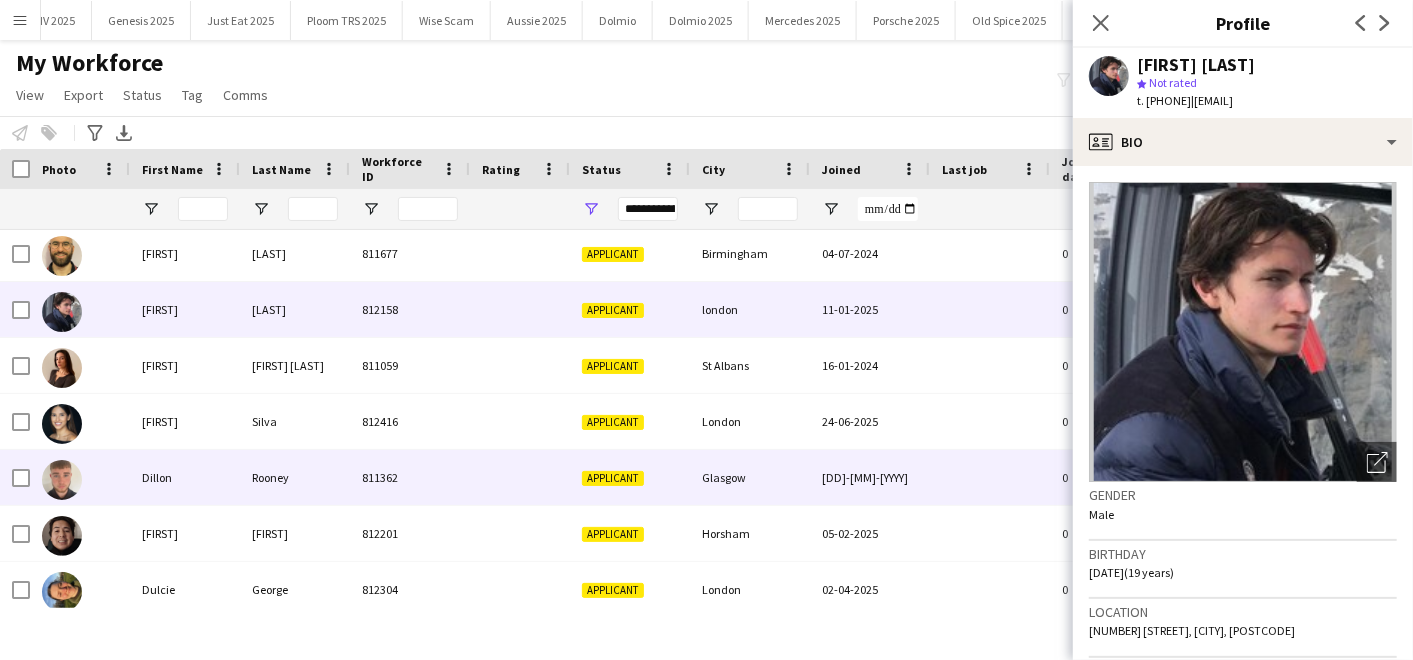 click on "Rooney" at bounding box center (295, 477) 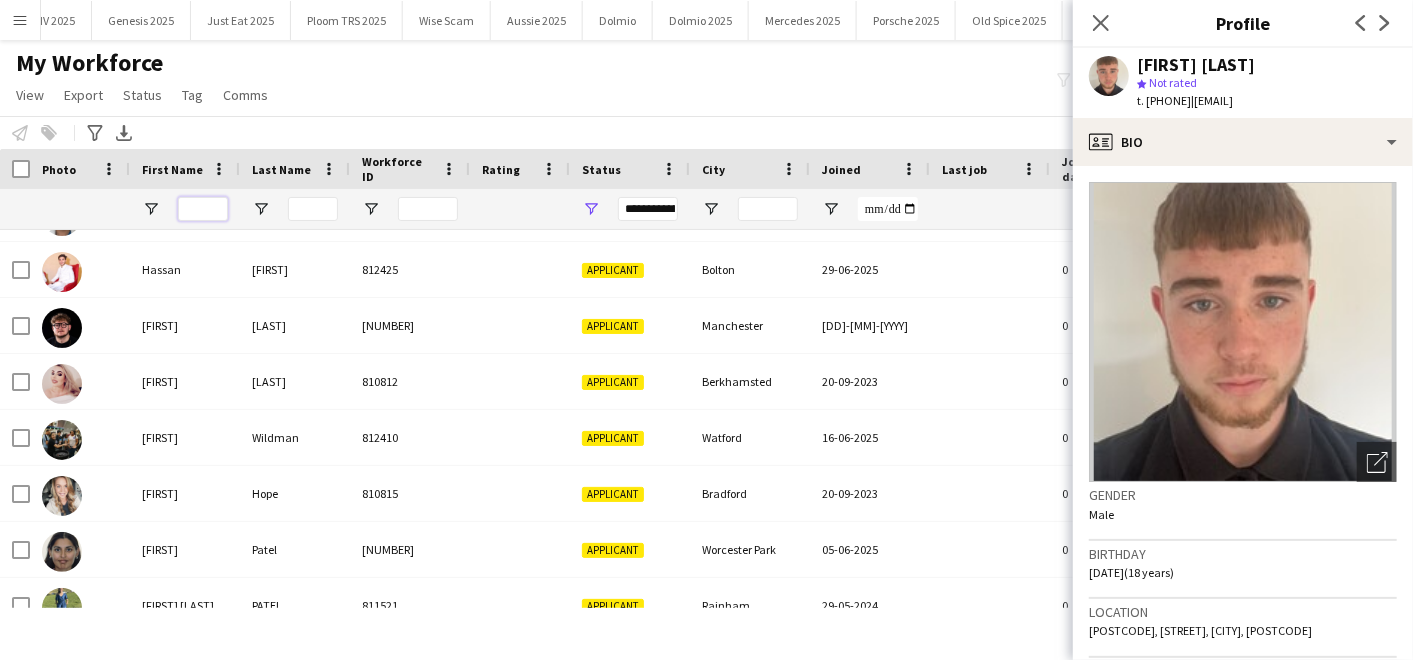 click at bounding box center (203, 209) 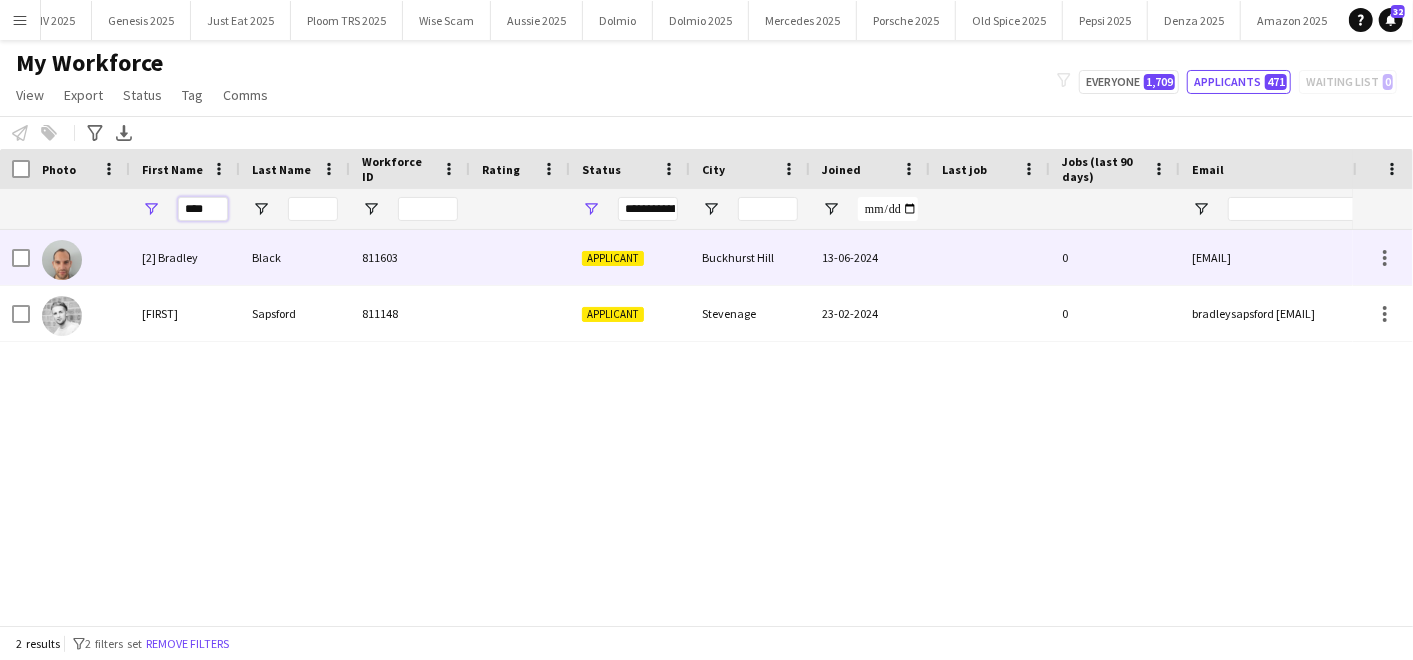 type on "****" 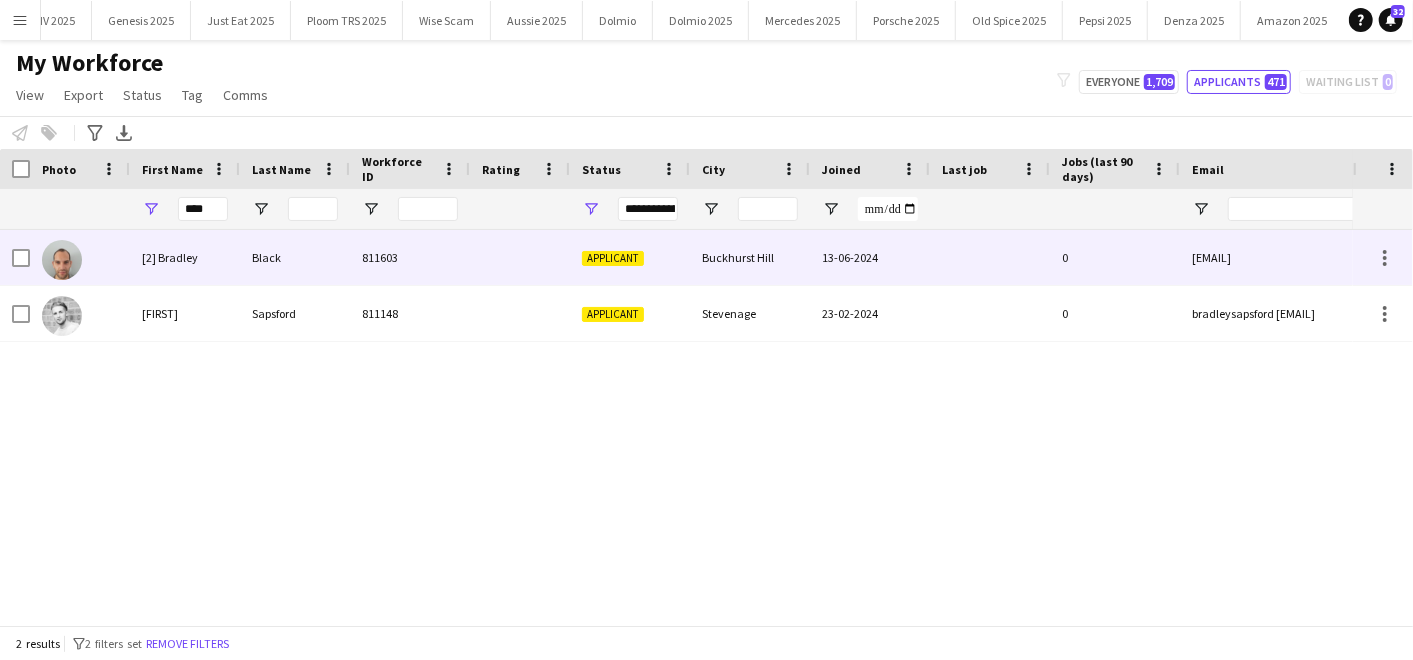 click on "[2] Bradley" at bounding box center [185, 257] 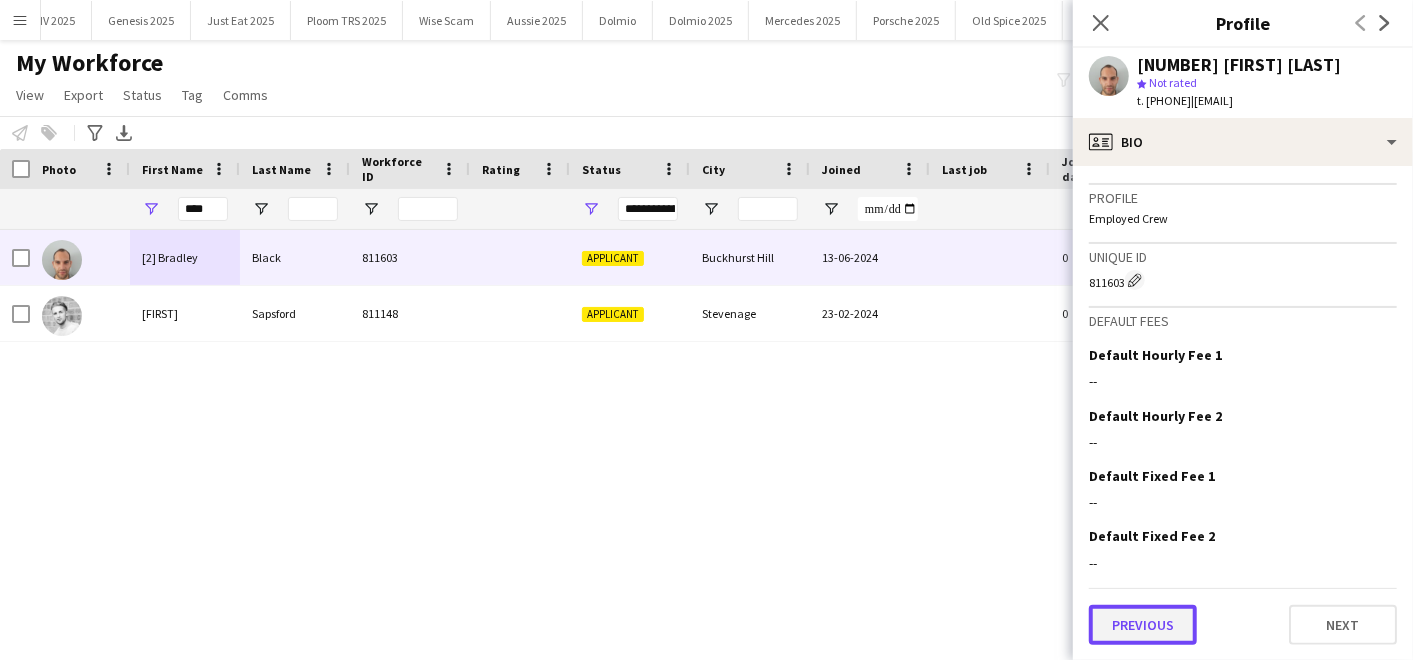 click on "Previous" 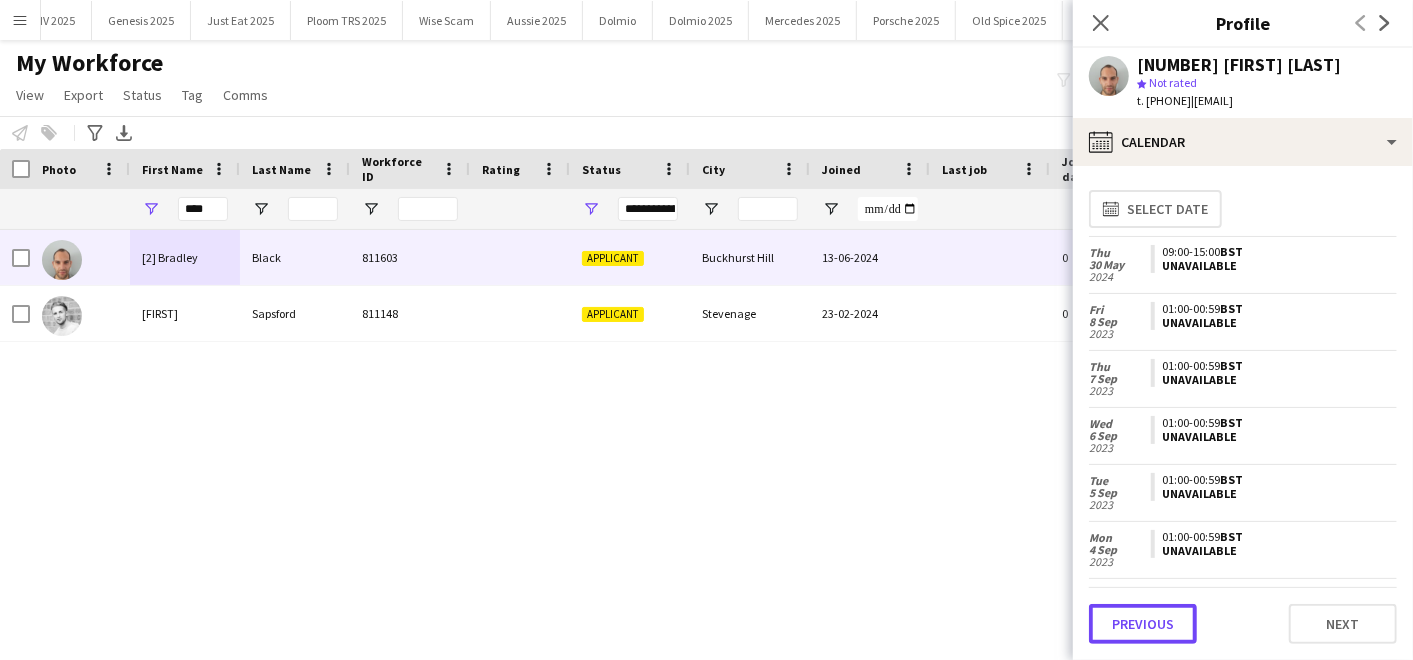 click on "Previous" 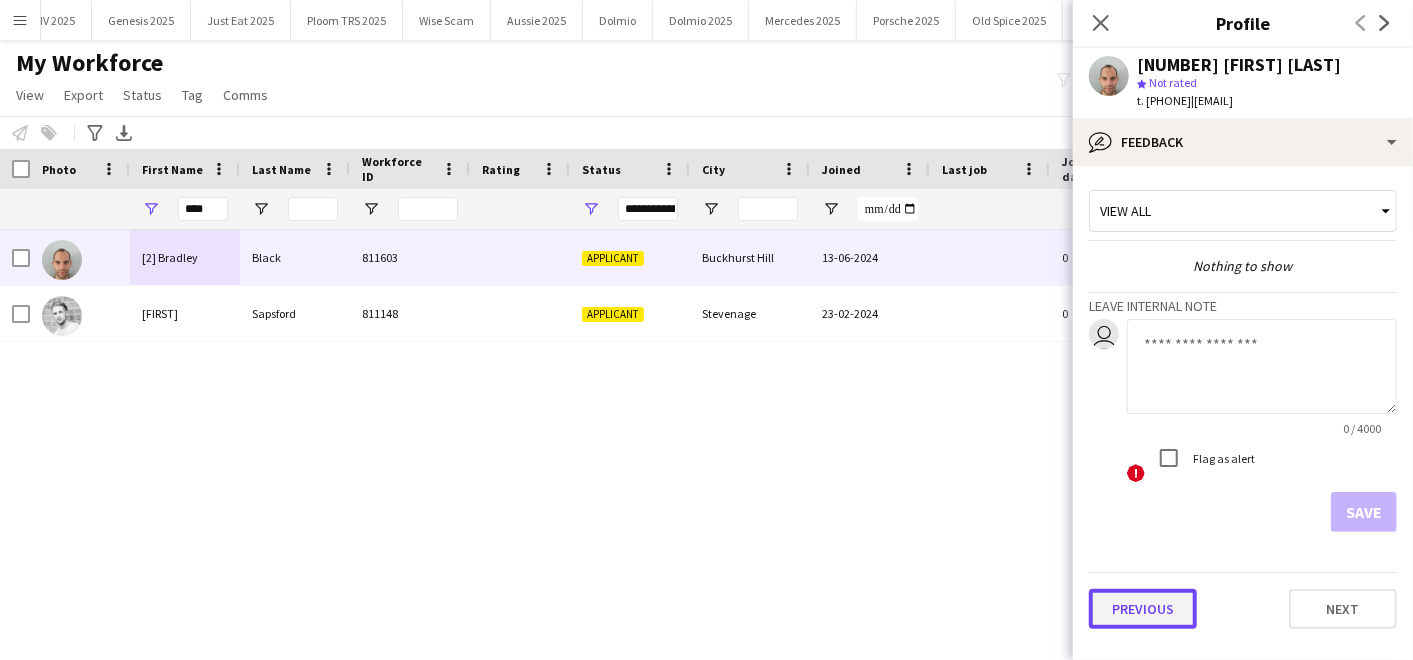 click on "Previous" 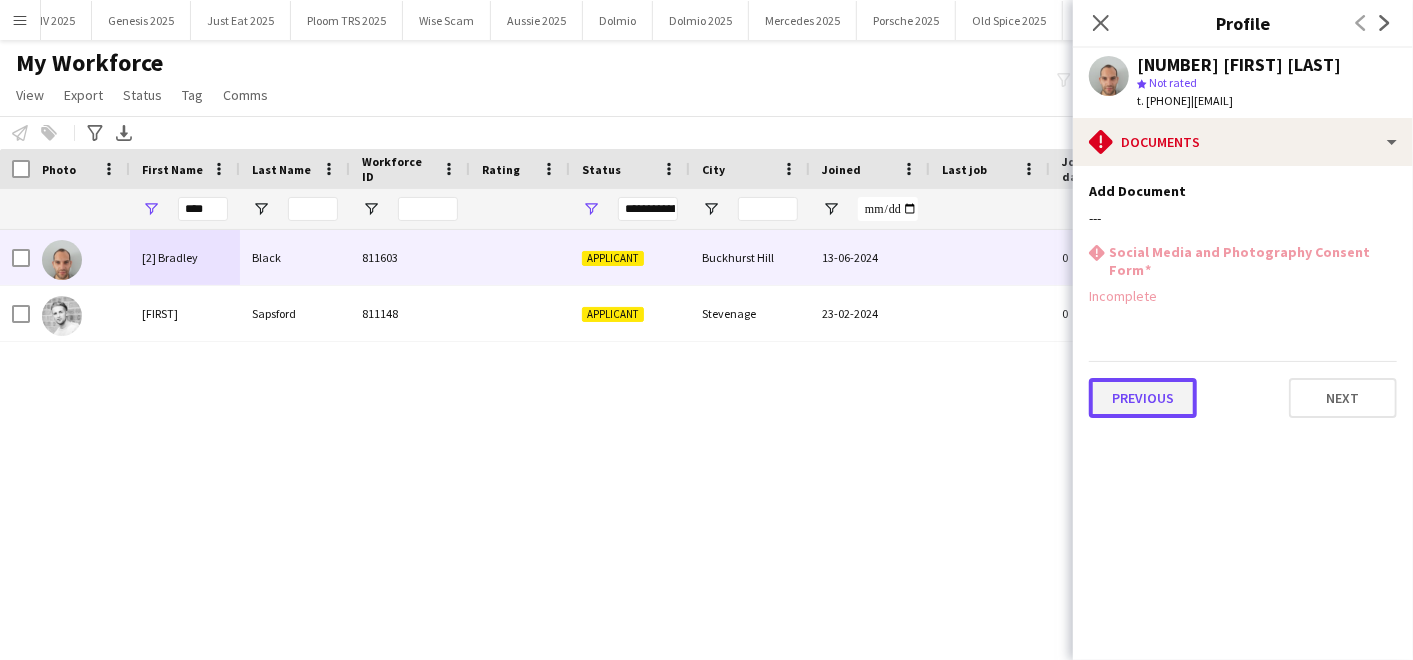 click on "Previous" 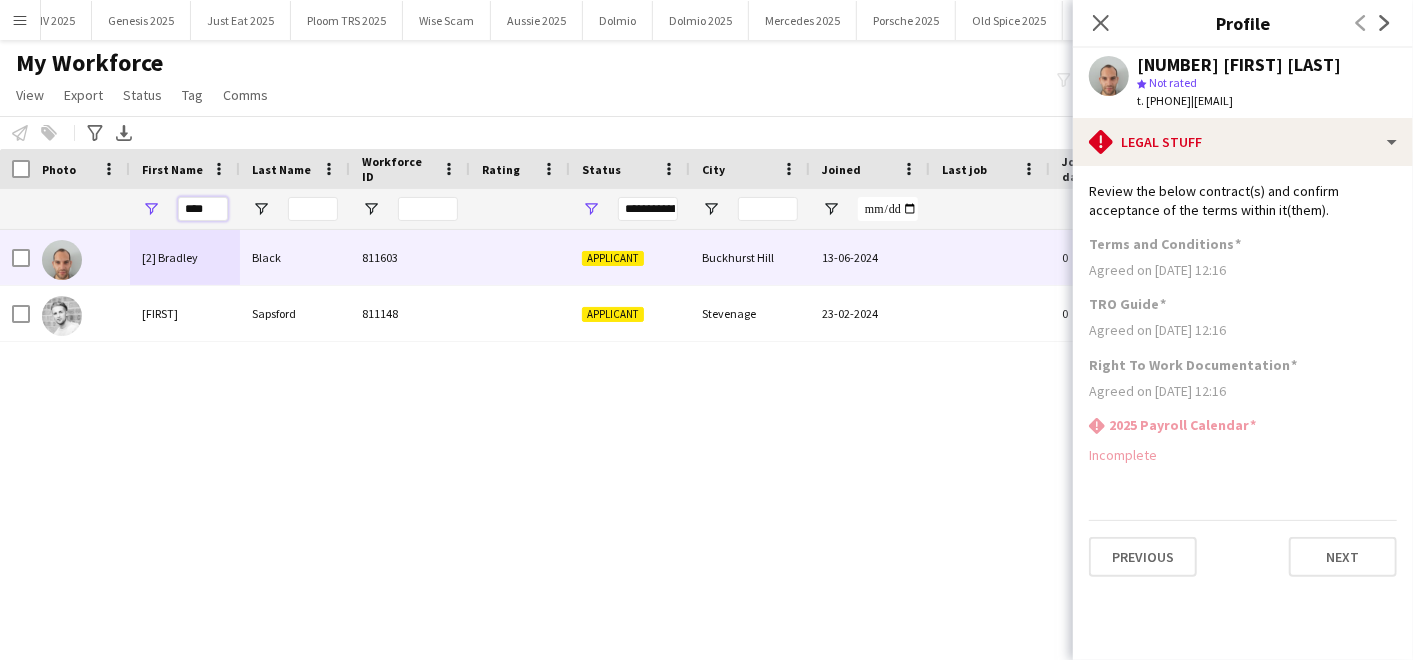 drag, startPoint x: 223, startPoint y: 202, endPoint x: 50, endPoint y: 215, distance: 173.48775 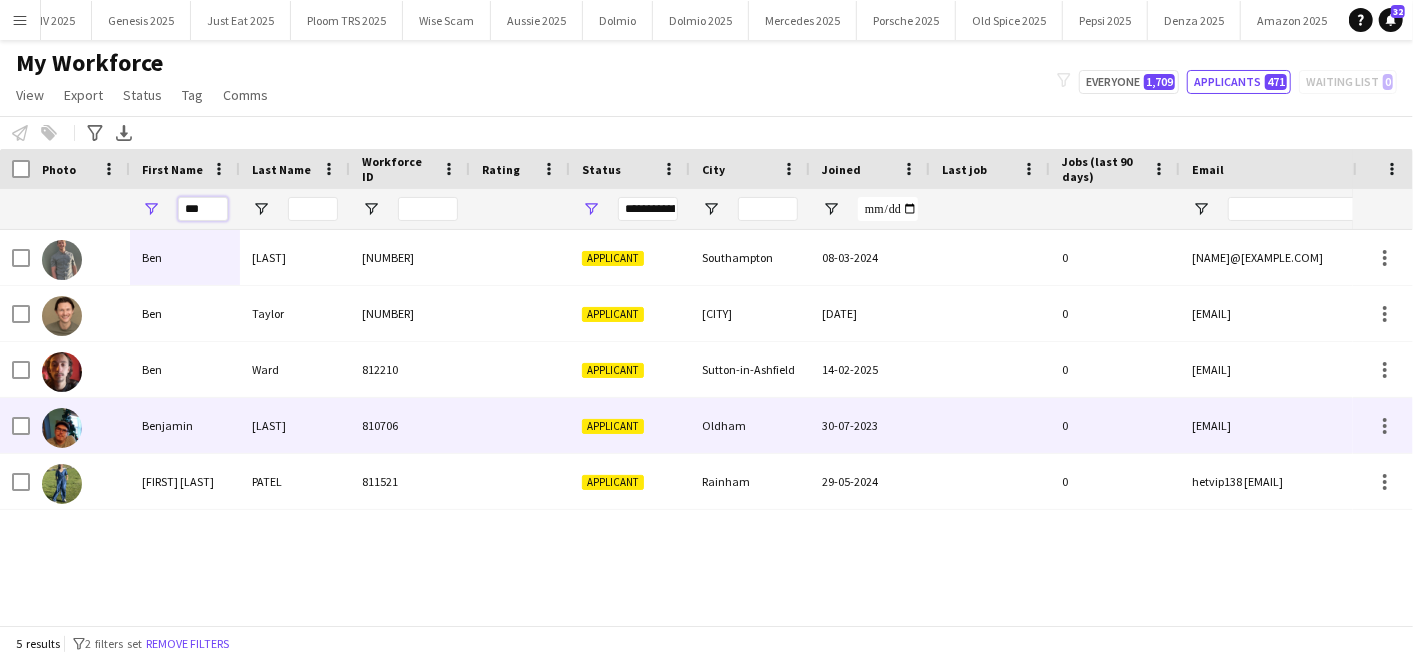 type on "***" 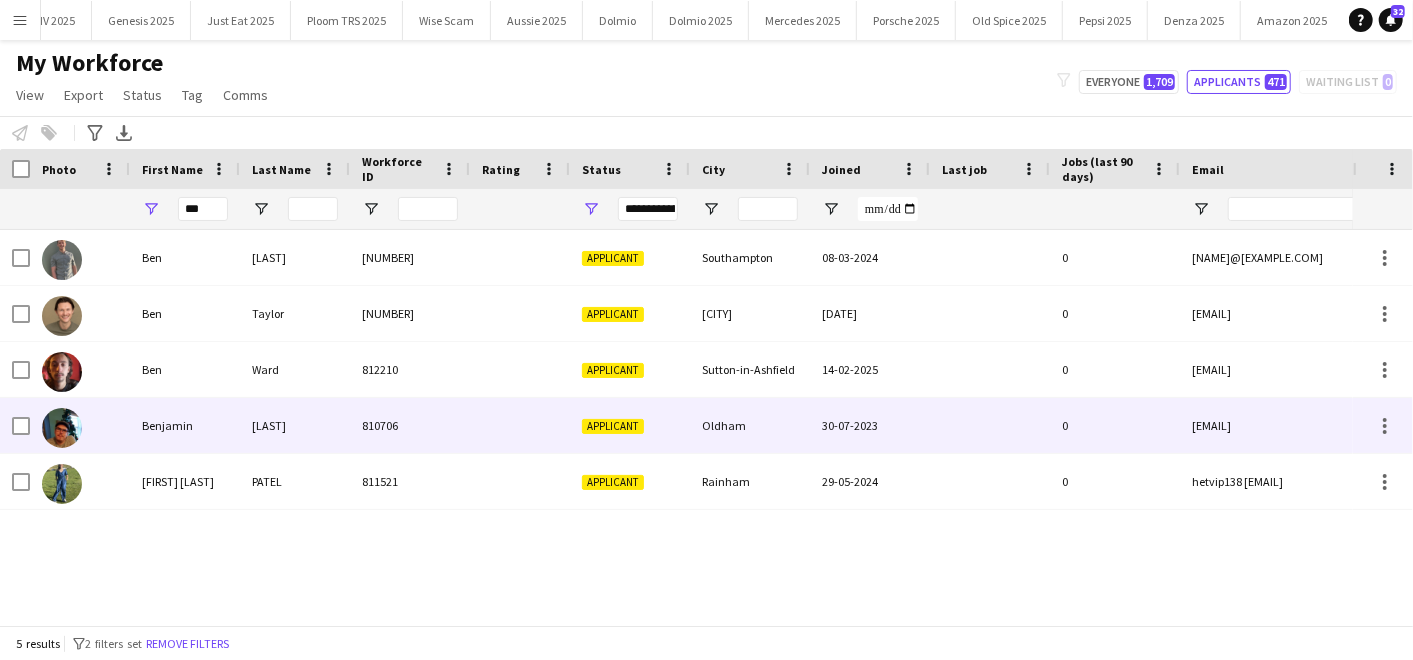 click on "Benjamin" at bounding box center (185, 425) 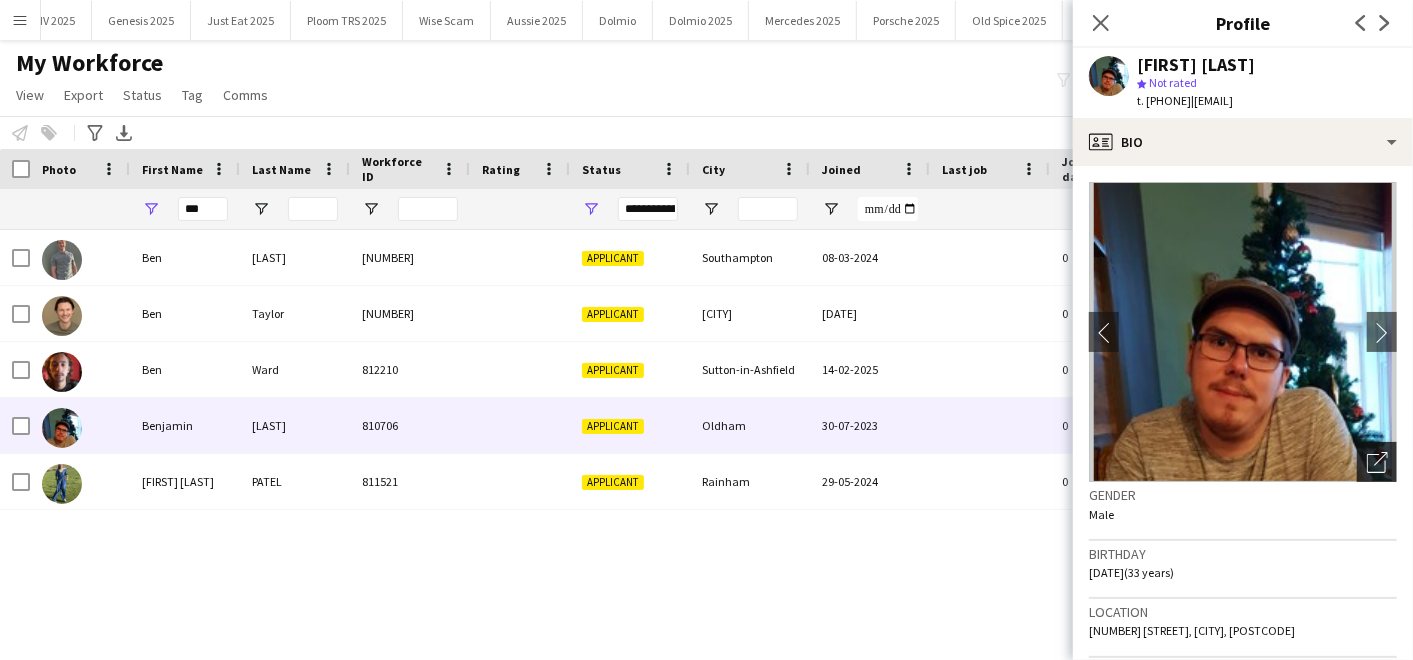 click on "Open photos pop-in" 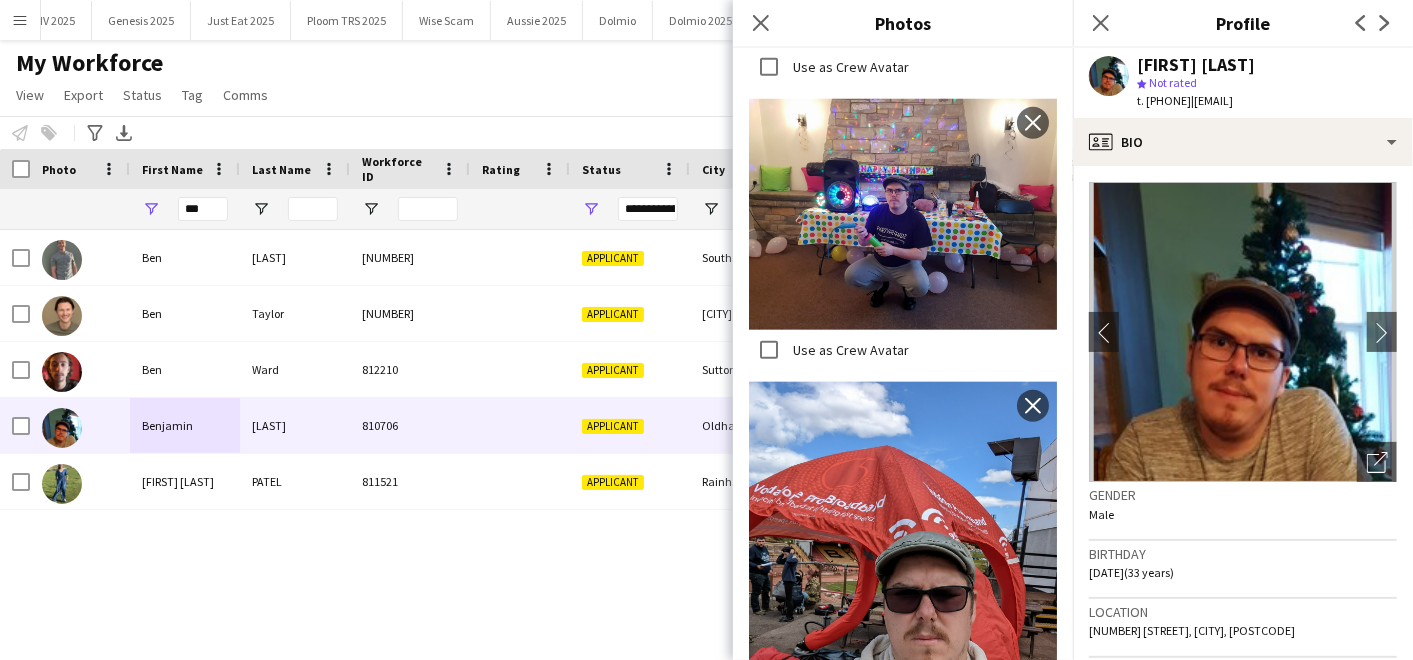 click on "[FIRST] [LAST] [NUMBER] Applicant [CITY] [DD]-[MM]-[YYYY] [AGE] [NAME]@[EXAMPLE.COM]" at bounding box center [676, 419] 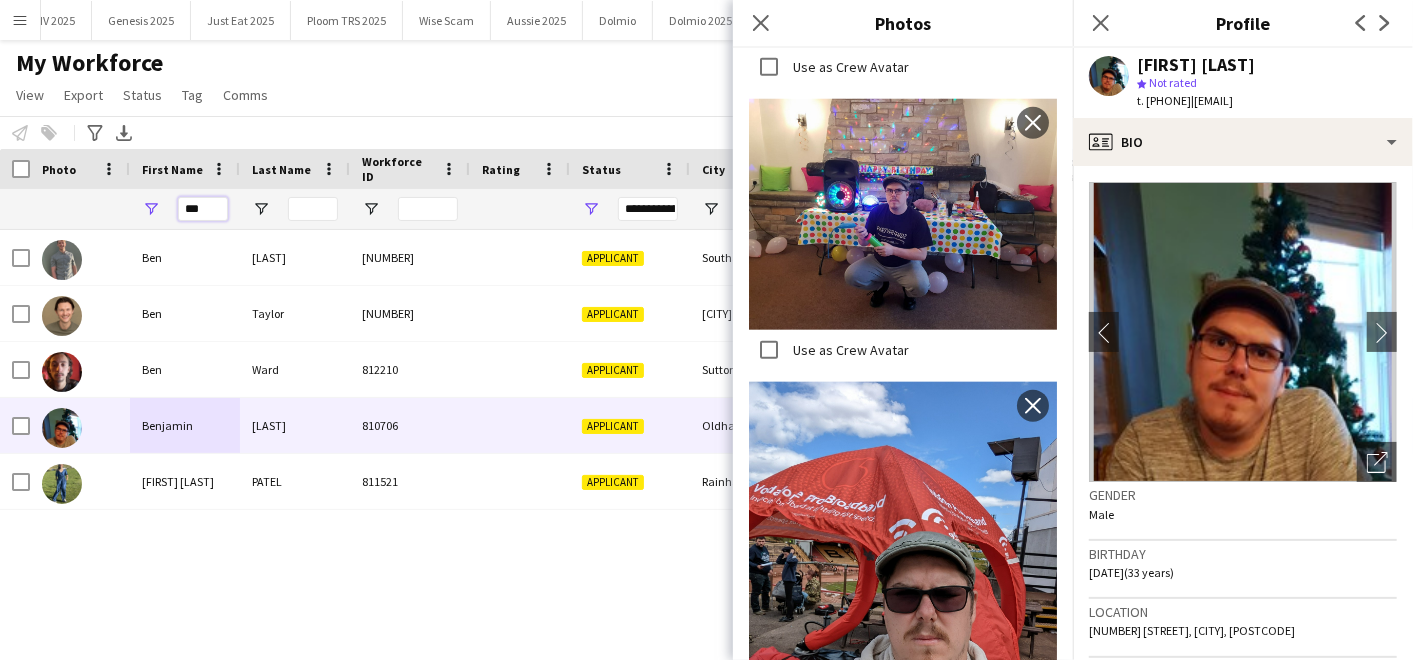 drag, startPoint x: 217, startPoint y: 203, endPoint x: 49, endPoint y: 177, distance: 170 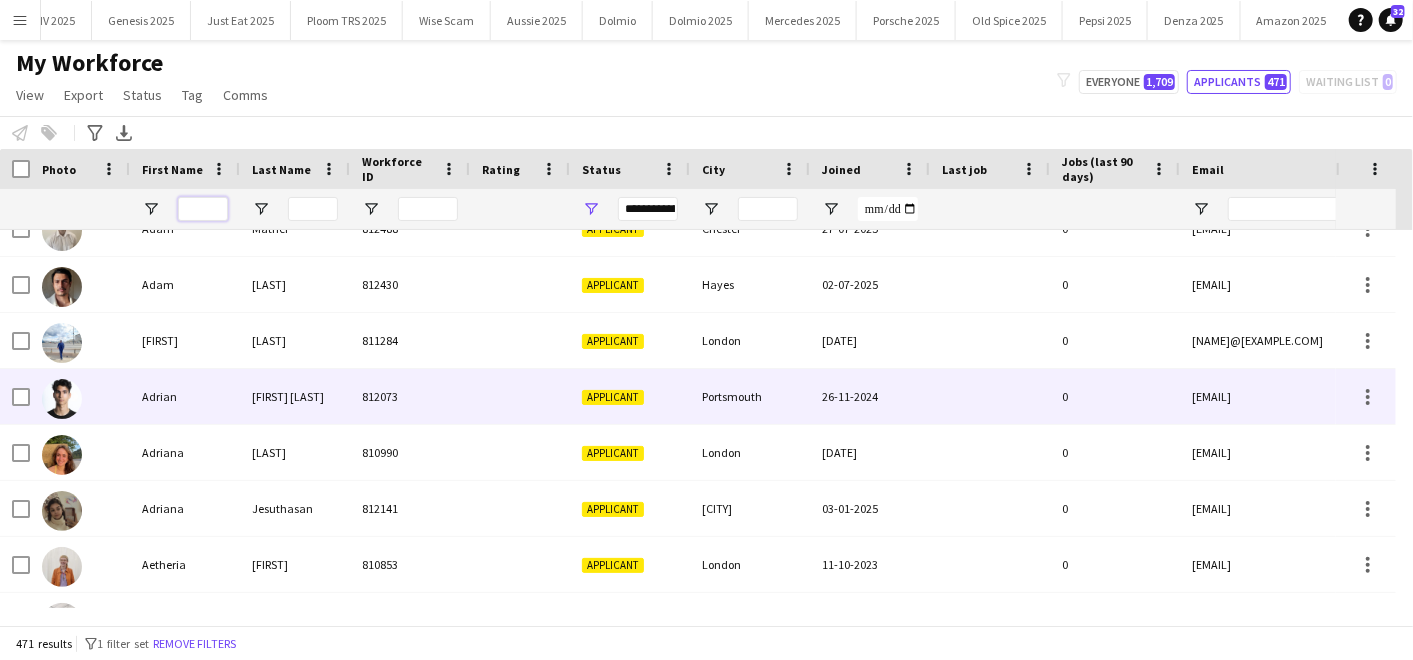 type 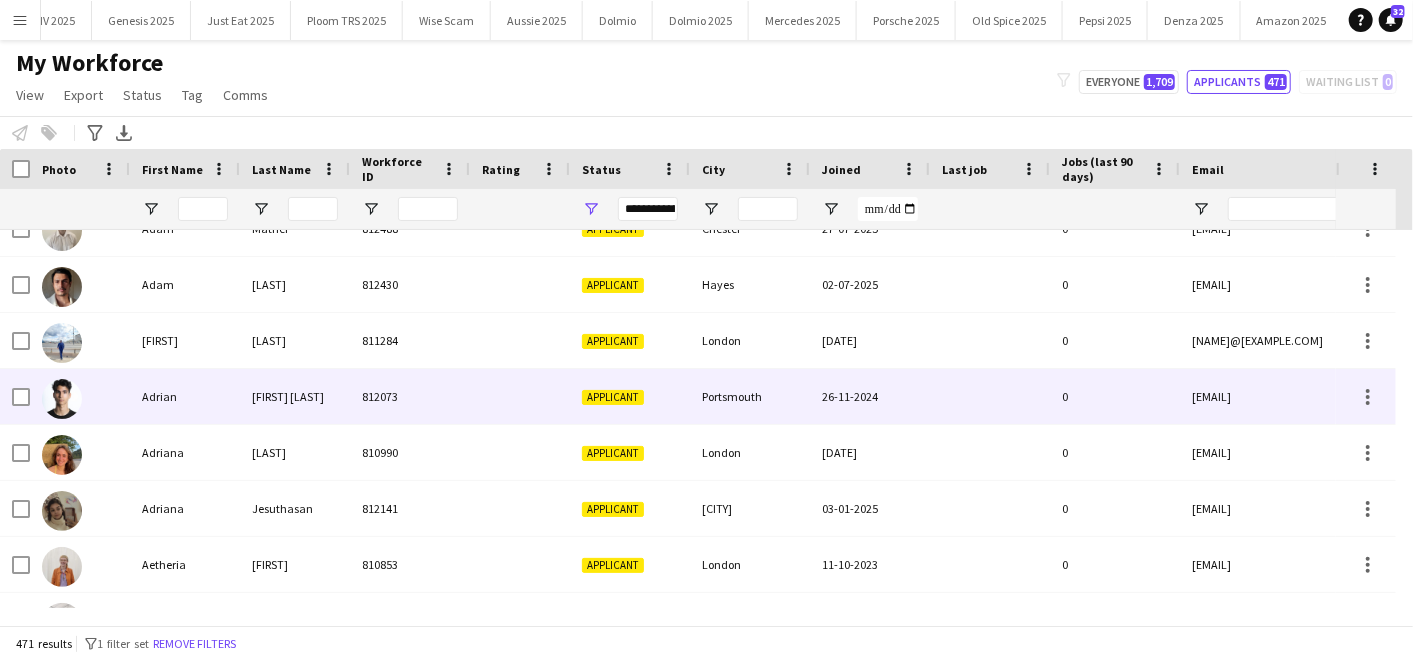 click on "[FIRST] [LAST]" at bounding box center [295, 396] 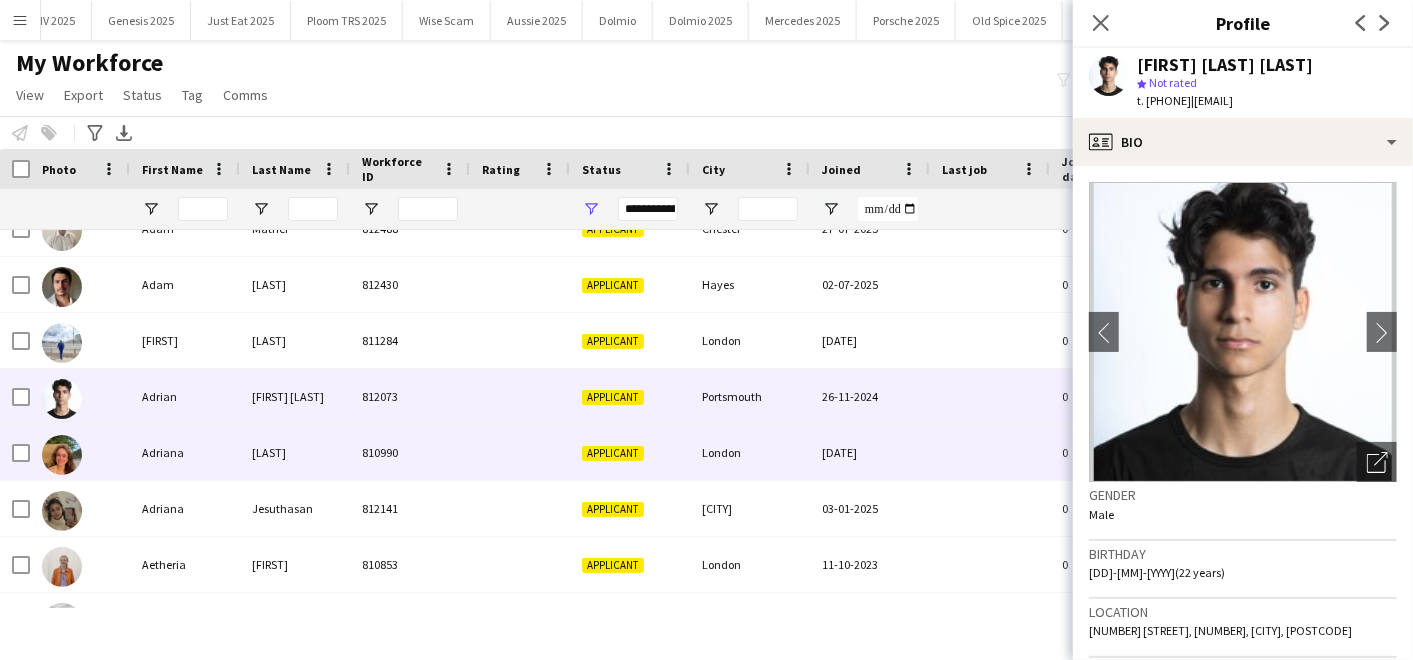 click on "[LAST]" at bounding box center [295, 452] 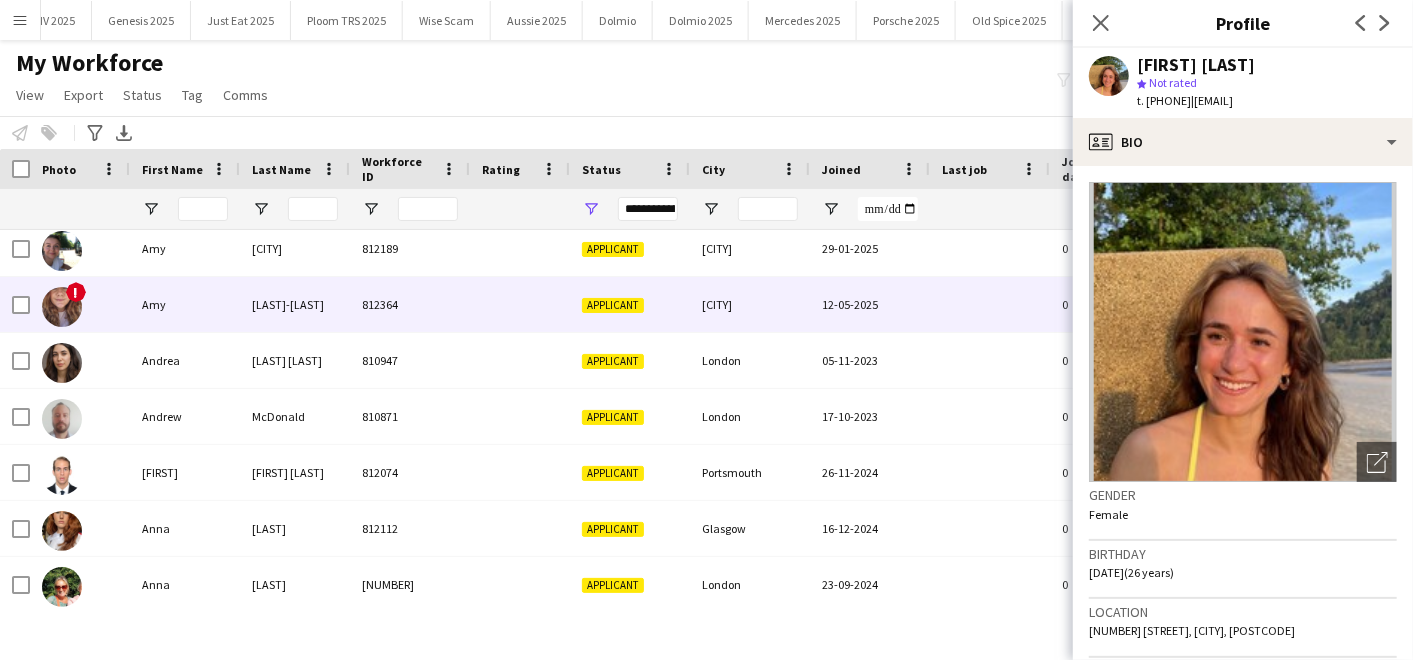 click on "Amy" at bounding box center [185, 304] 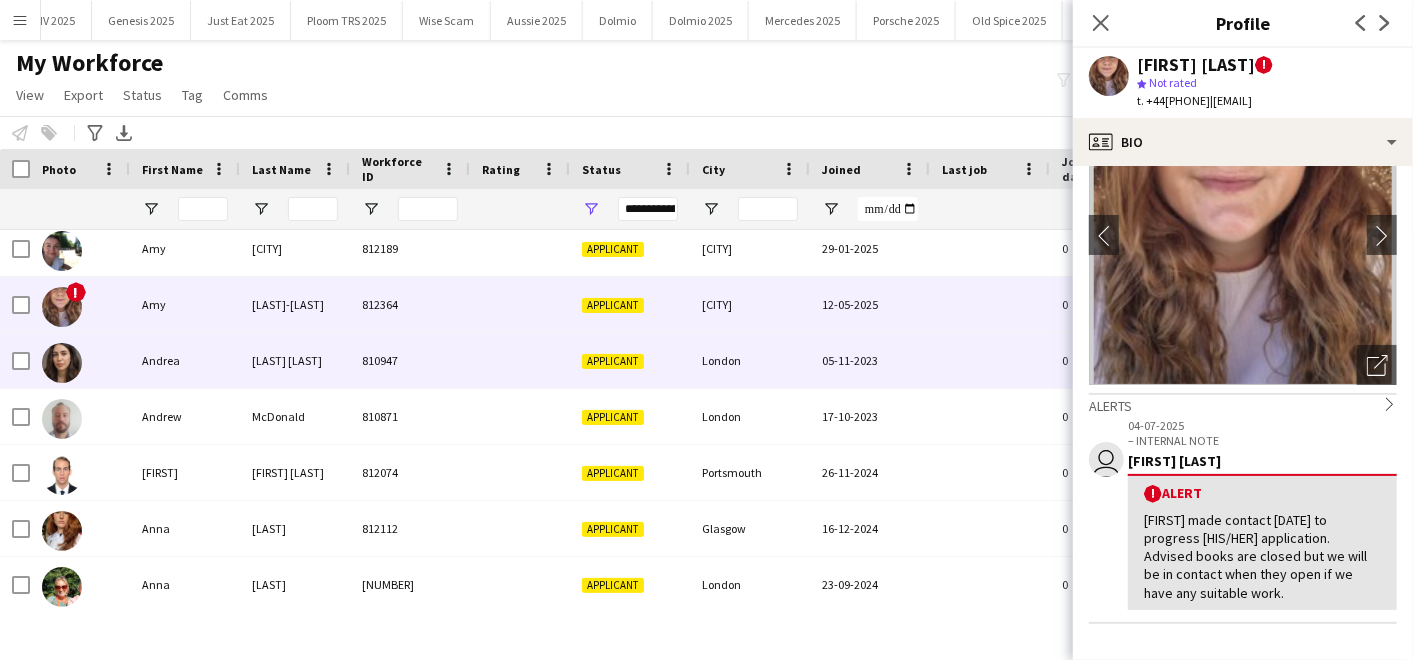 click on "[LAST] [LAST]" at bounding box center [295, 360] 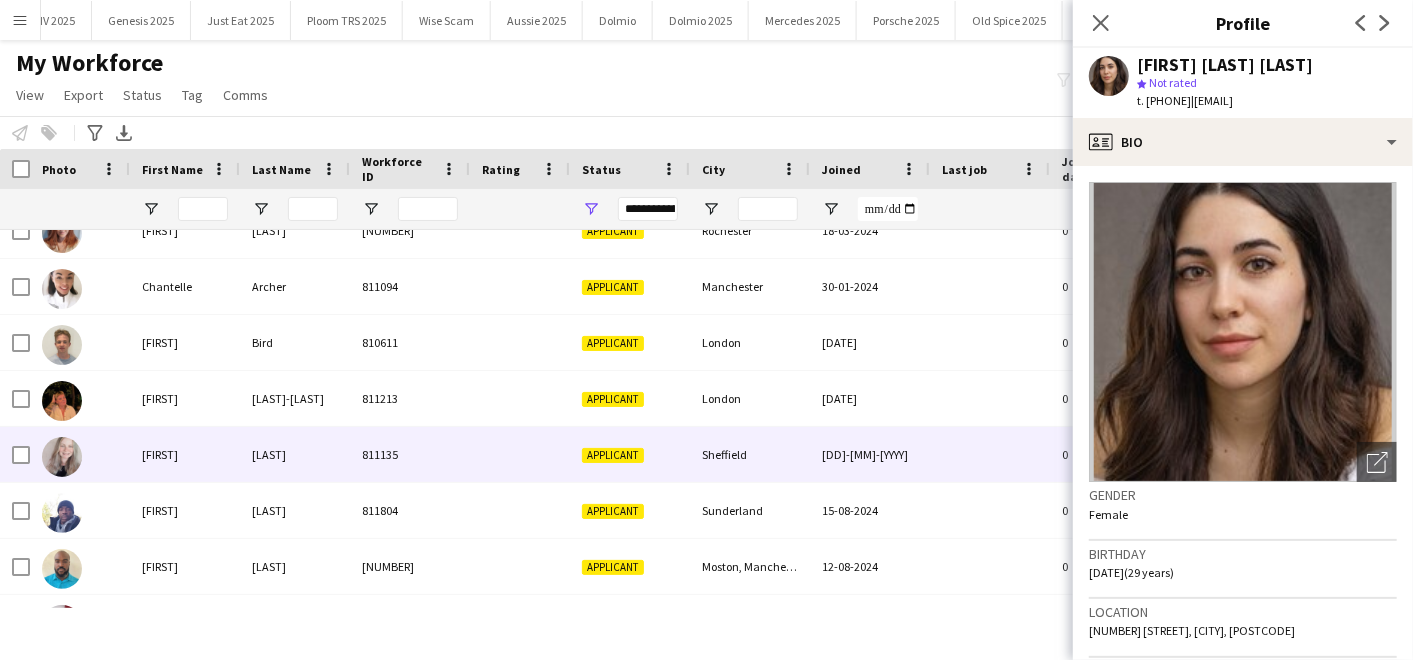 click on "[FIRST]" at bounding box center [185, 454] 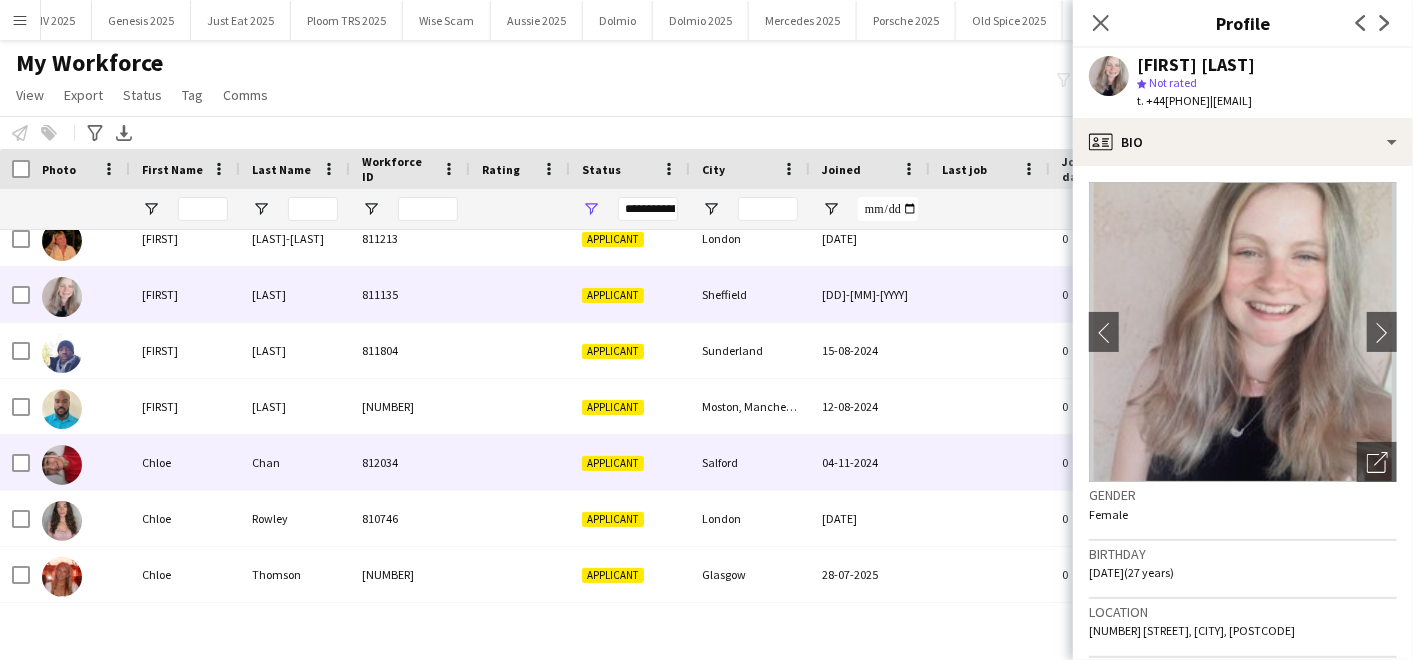 click on "Chloe" at bounding box center (185, 462) 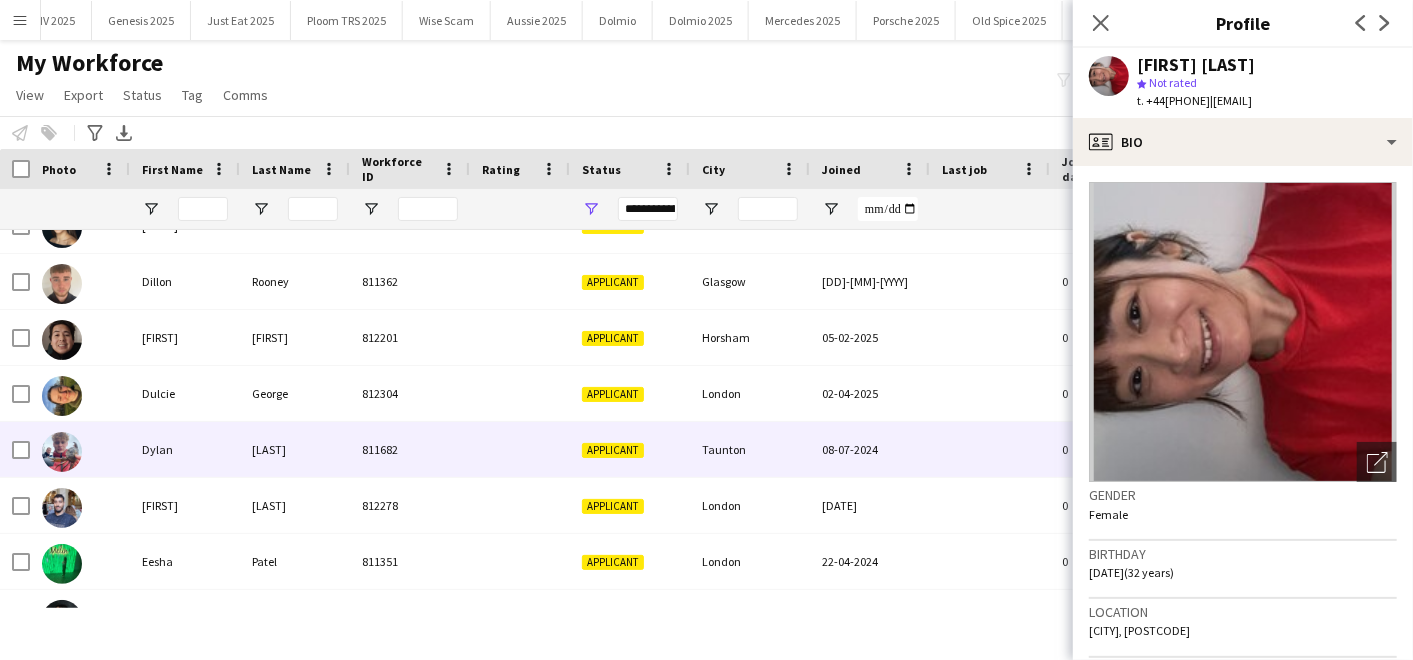 click on "811682" at bounding box center [410, 449] 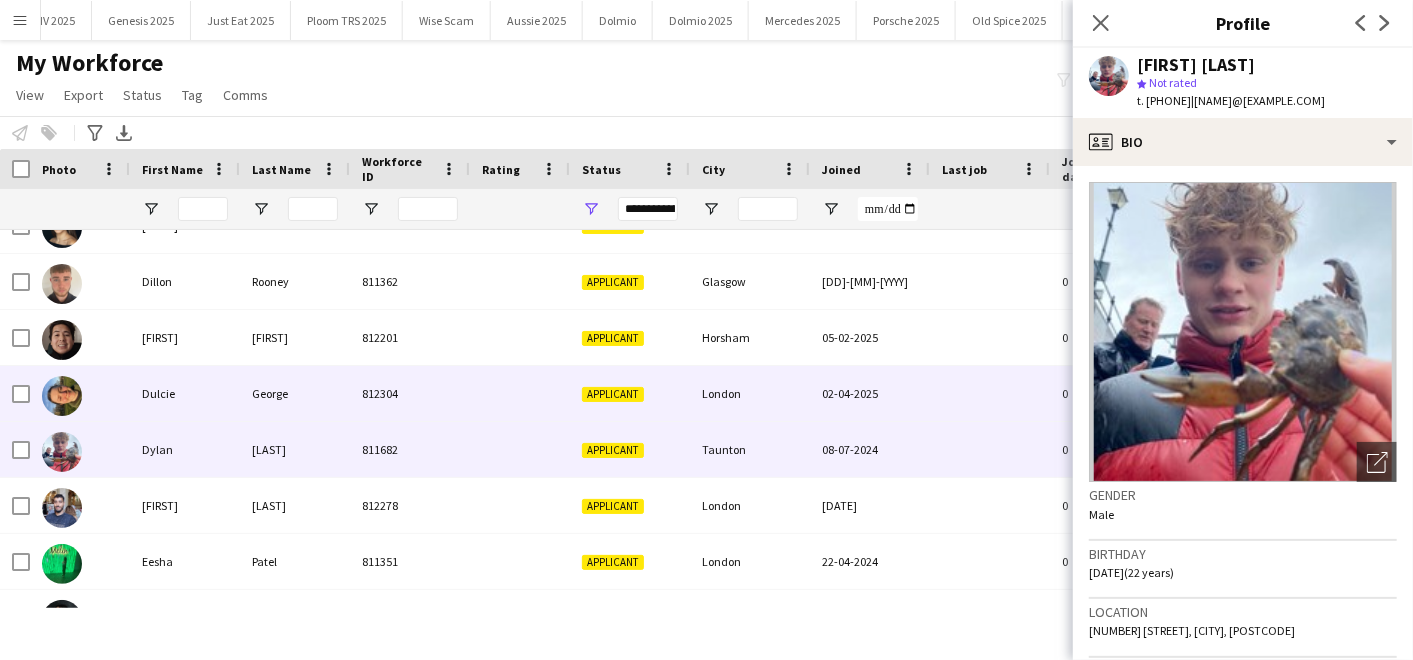 scroll, scrollTop: 6080, scrollLeft: 0, axis: vertical 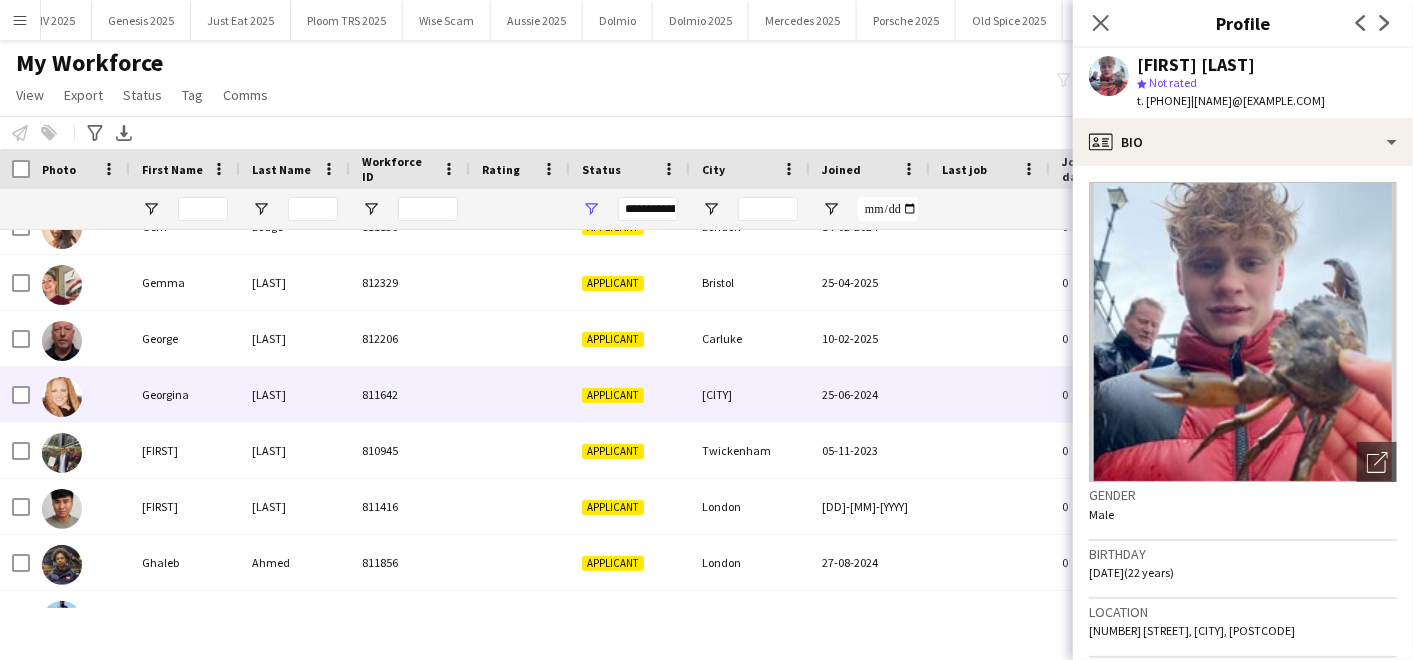 click on "Georgina" at bounding box center [185, 394] 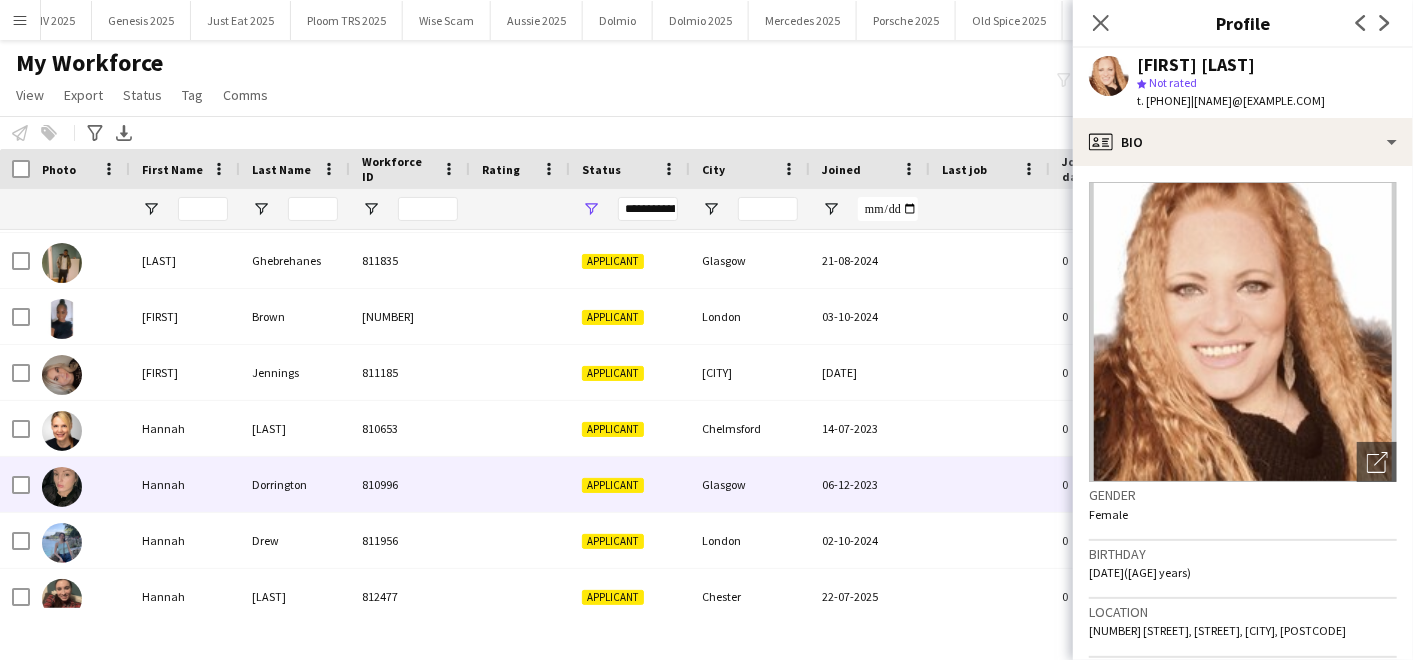click on "Hannah" at bounding box center (185, 484) 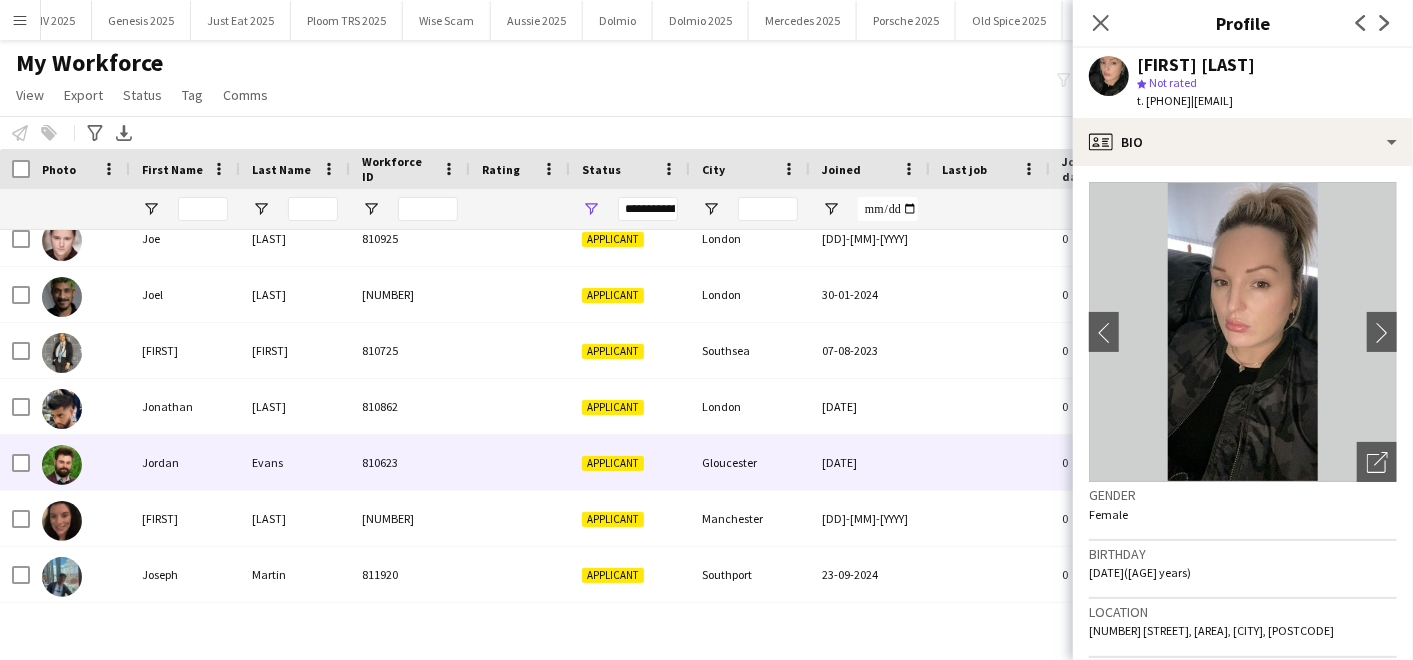 click on "Jordan" at bounding box center [185, 462] 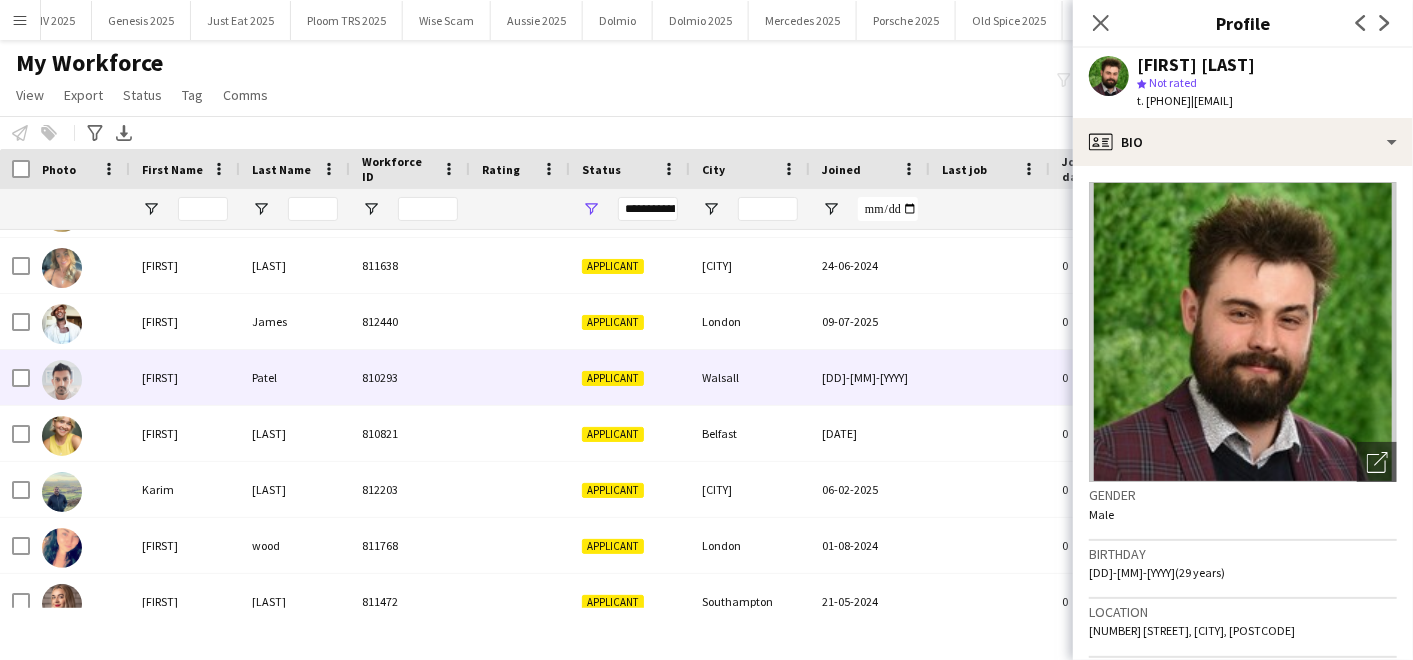 click on "[FIRST]" at bounding box center [185, 377] 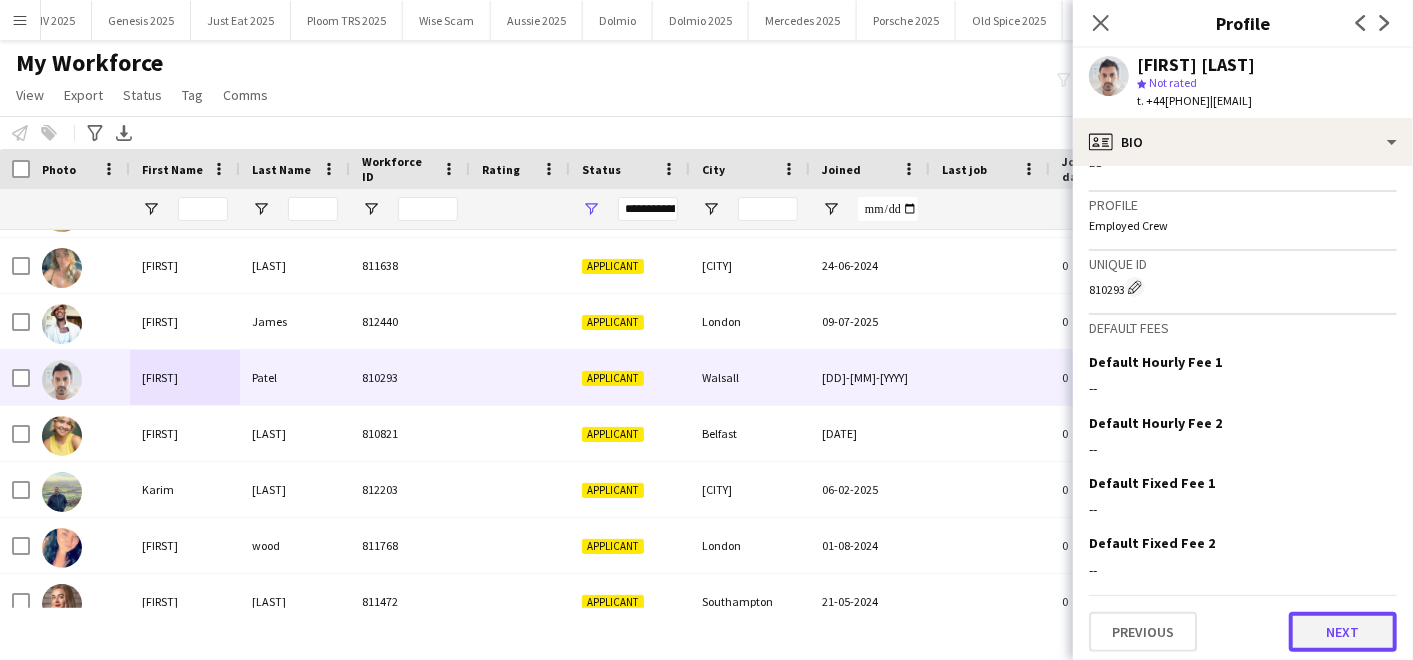 click on "Next" 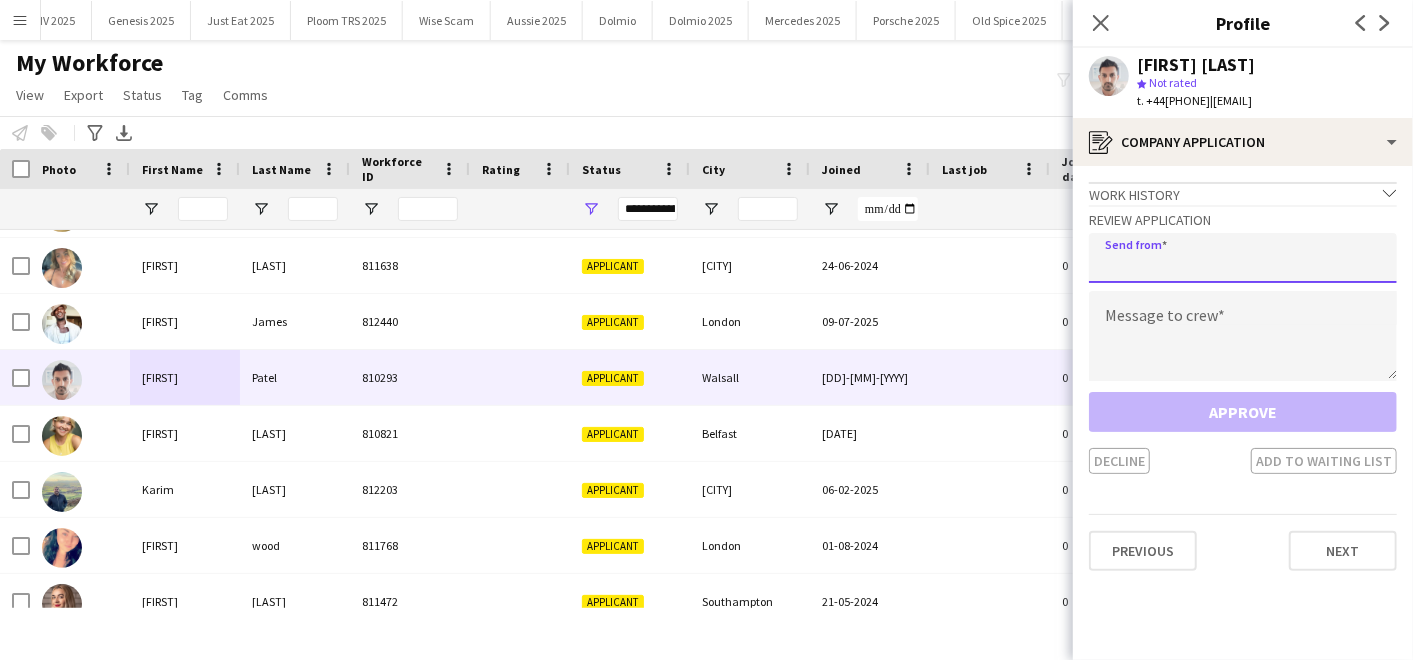 click 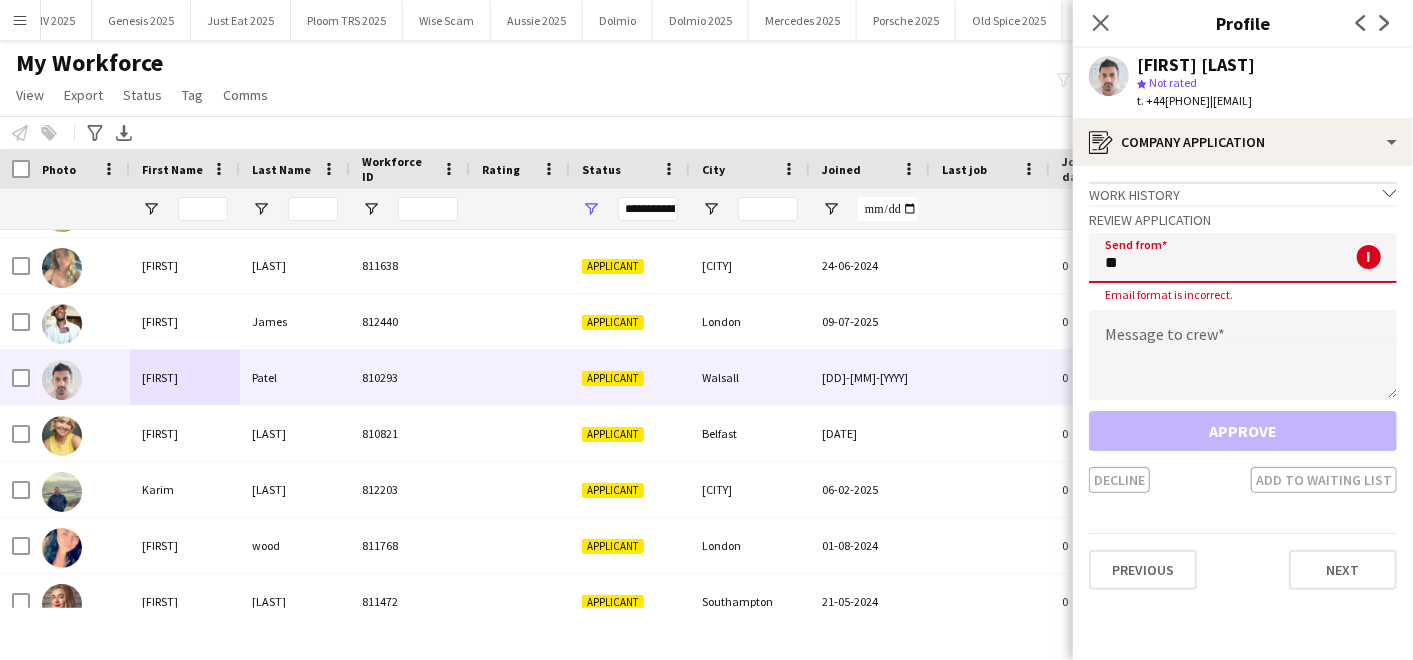 type on "**********" 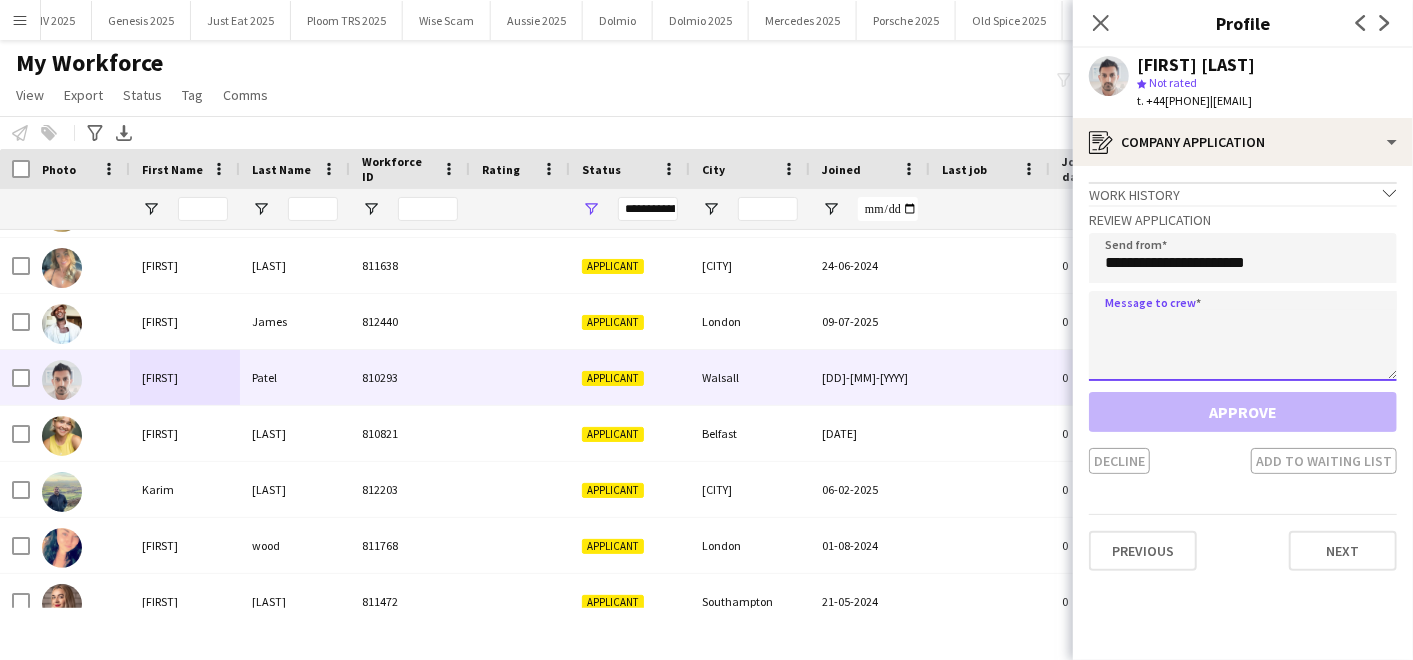 click 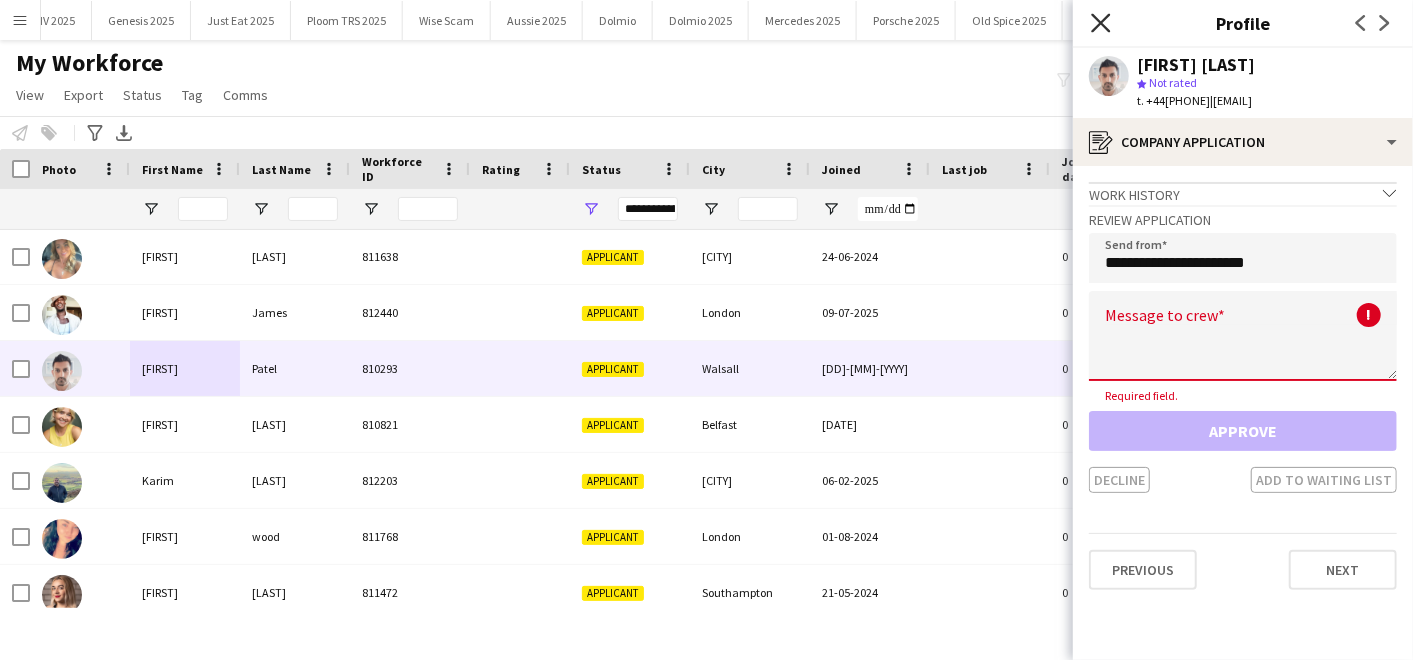 click on "Close pop-in" 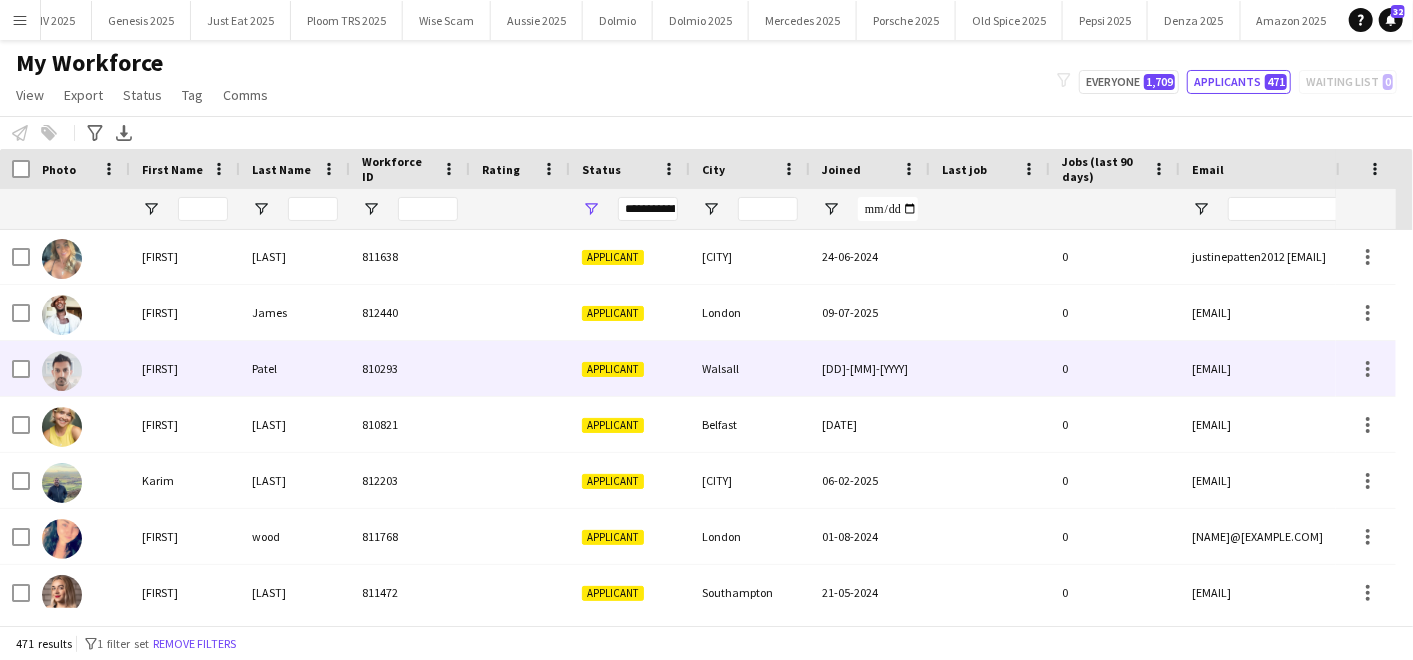 click on "810293" at bounding box center [410, 368] 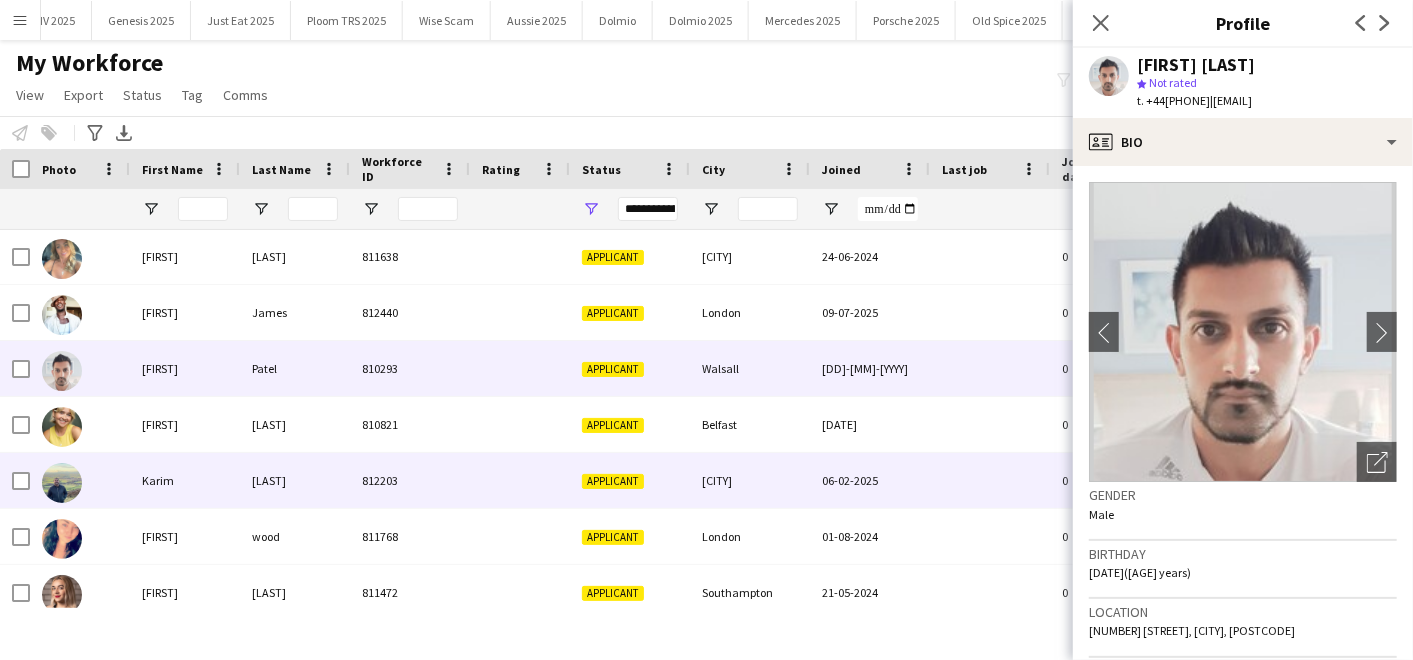 scroll, scrollTop: 12752, scrollLeft: 0, axis: vertical 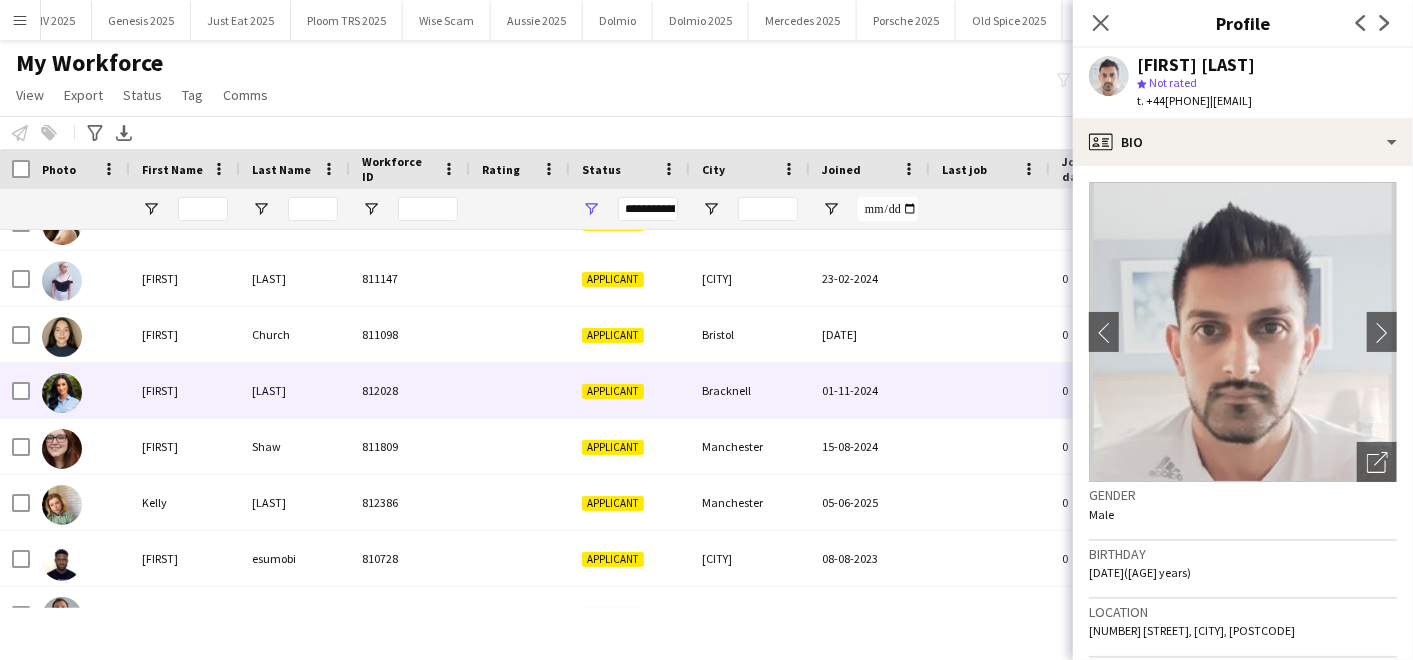 click on "[LAST]" at bounding box center (295, 390) 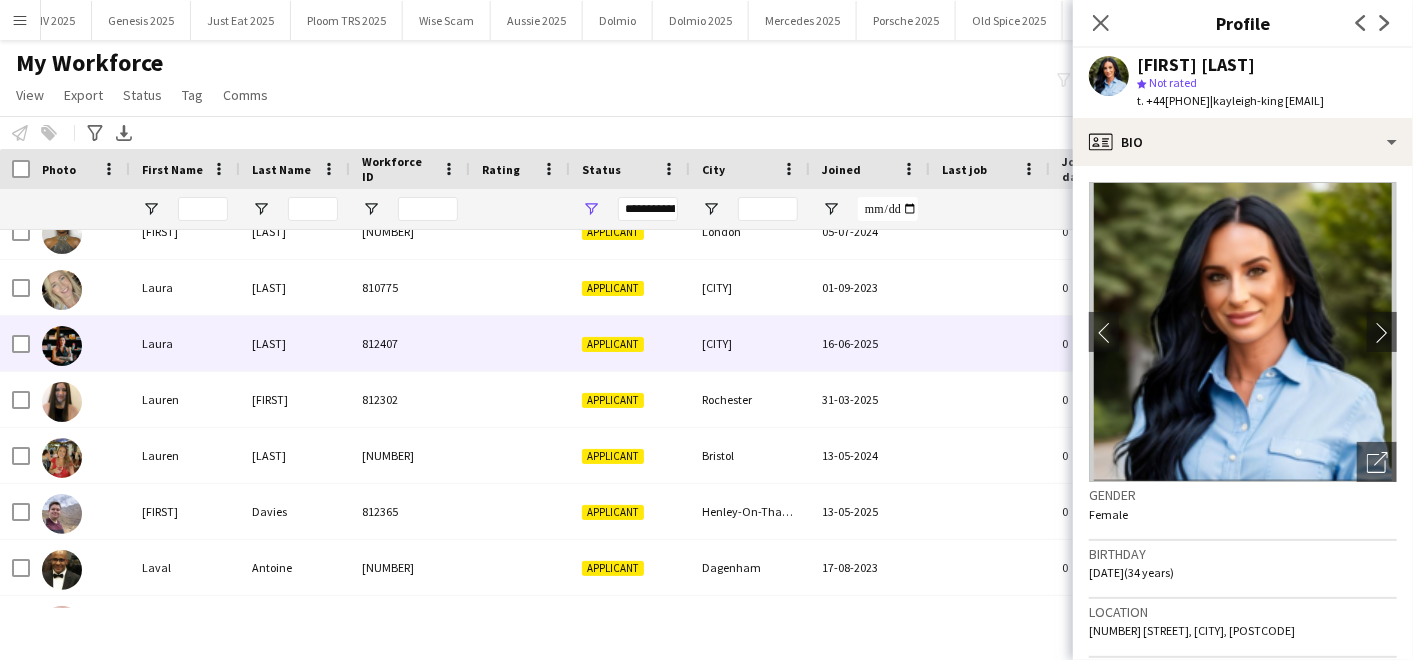 click on "Laura" at bounding box center (185, 343) 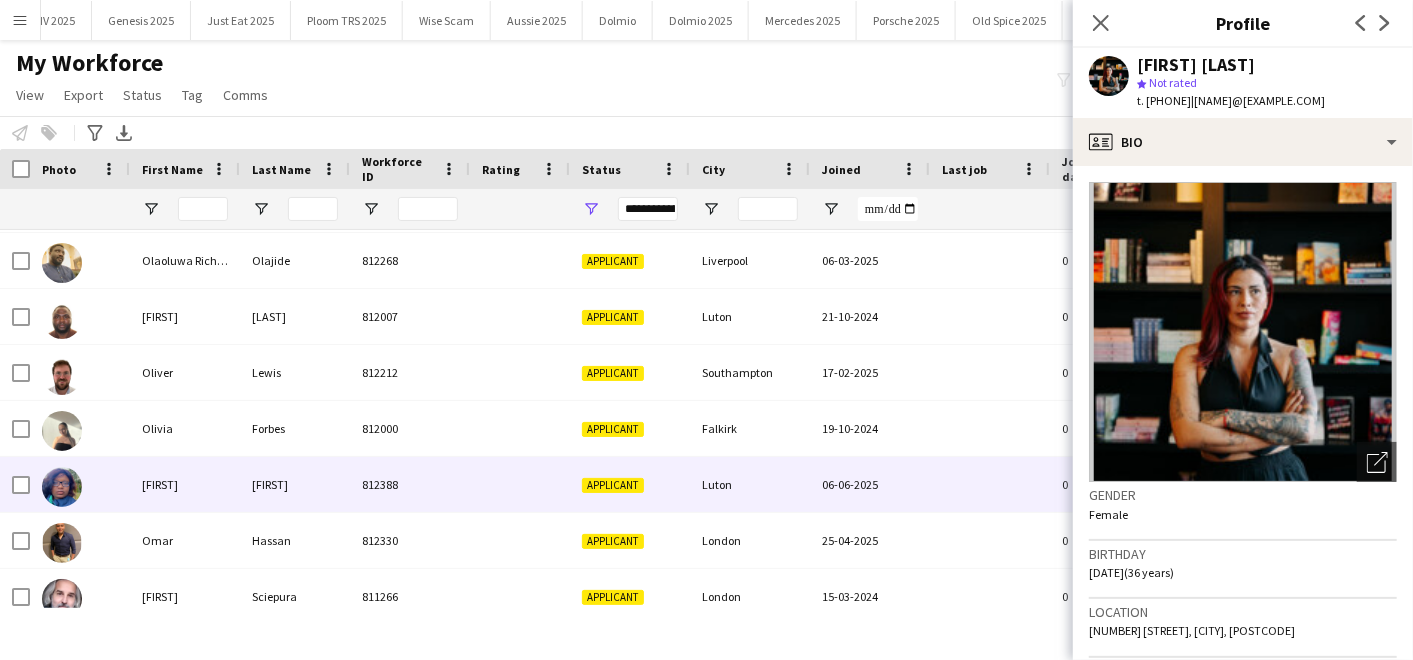 click on "812388" at bounding box center [410, 484] 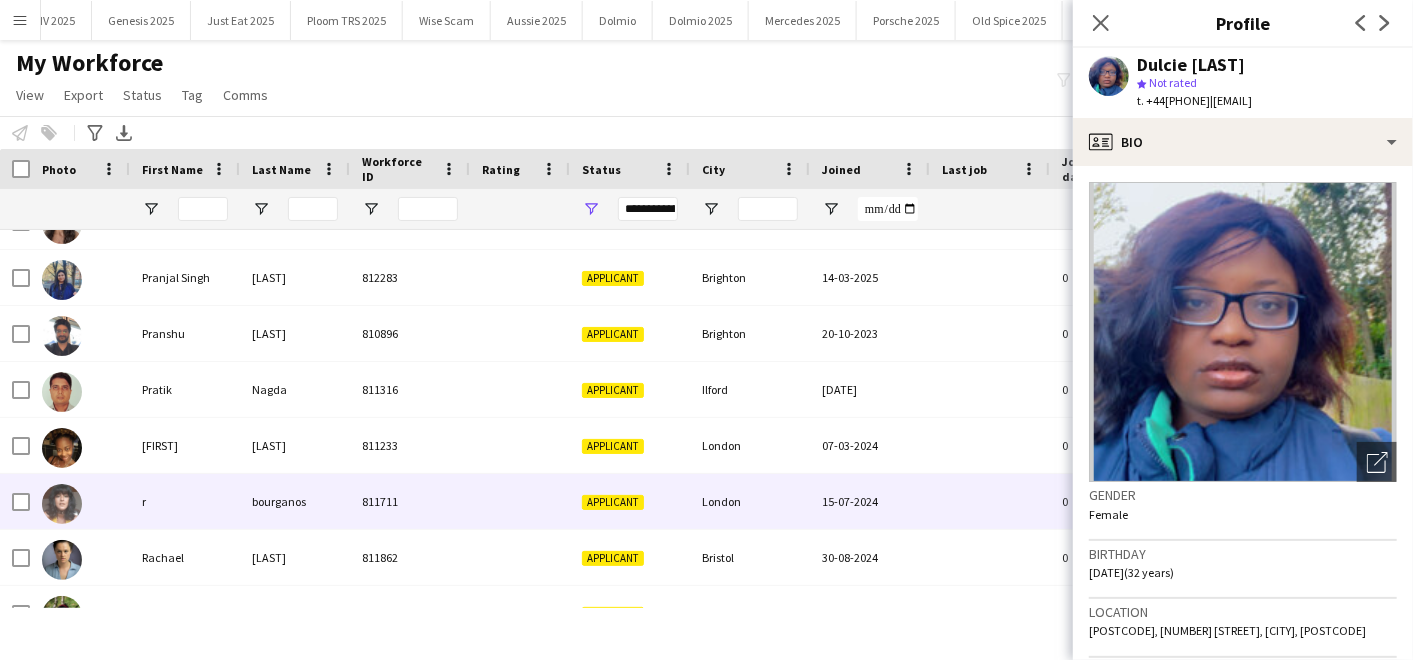 click on "811711" at bounding box center (410, 501) 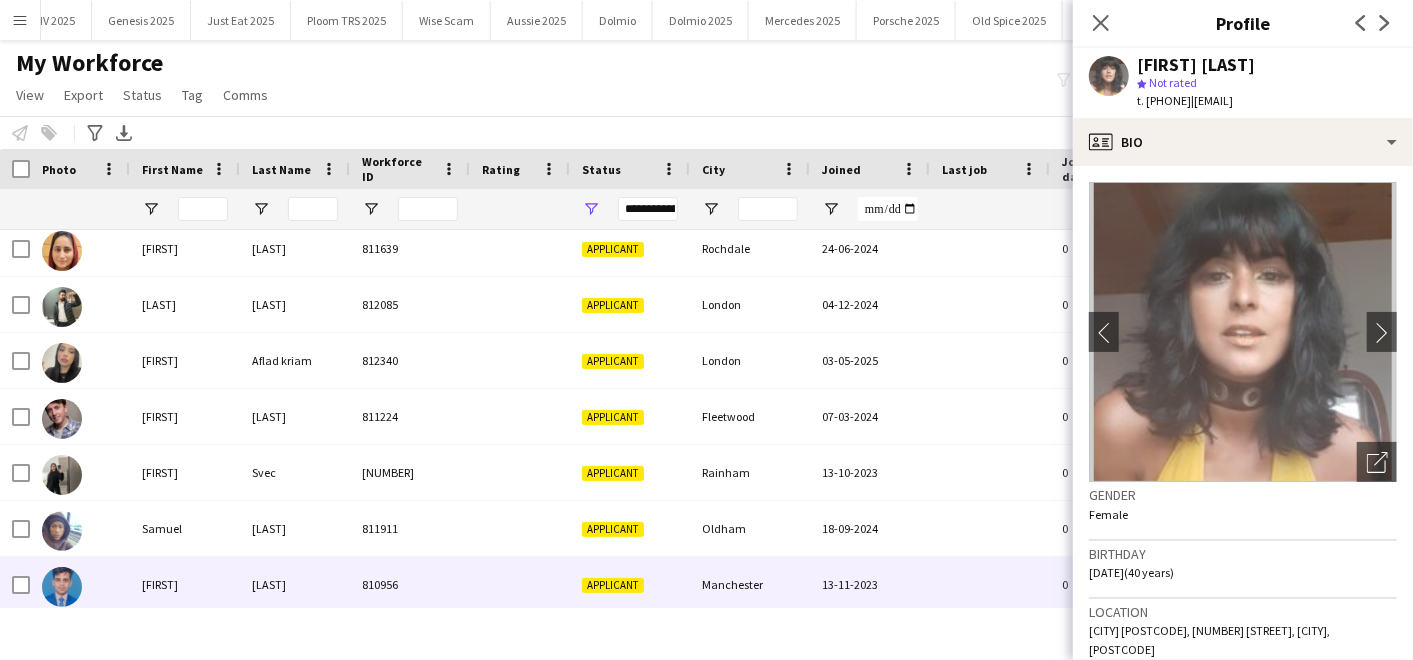 click on "[LAST]" at bounding box center [295, 584] 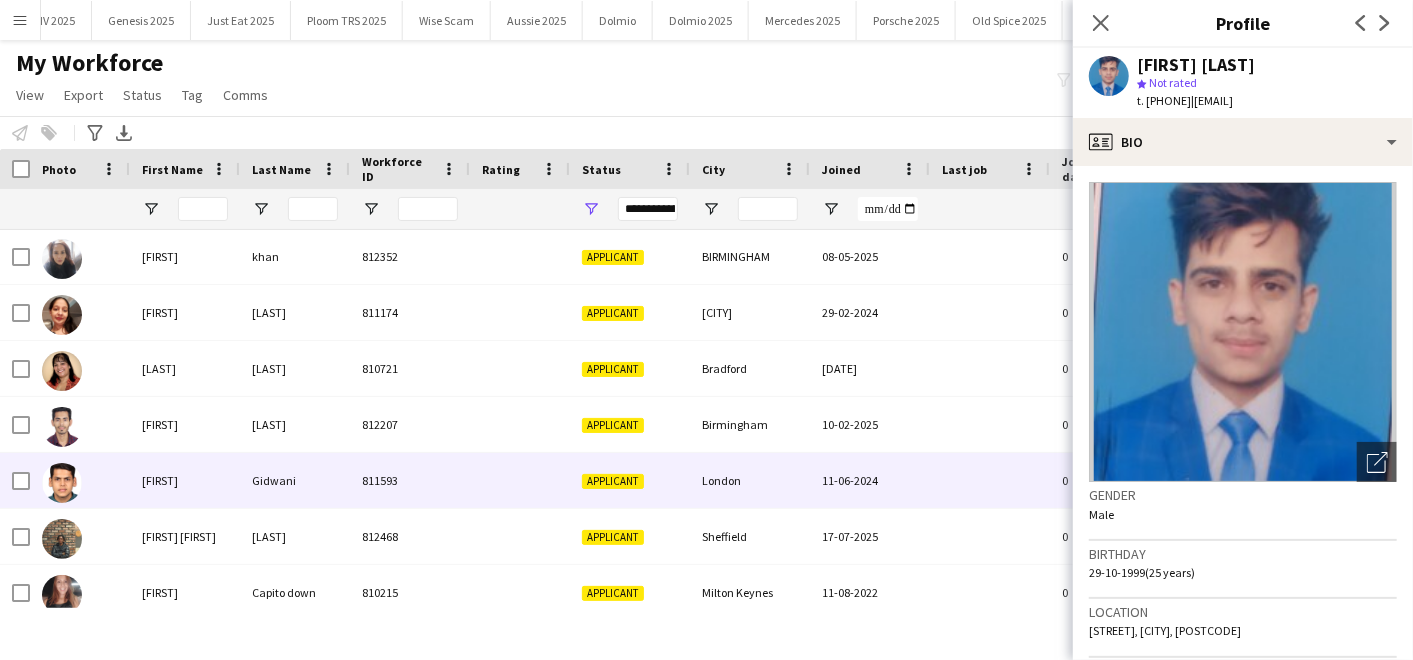 click on "811593" at bounding box center (410, 480) 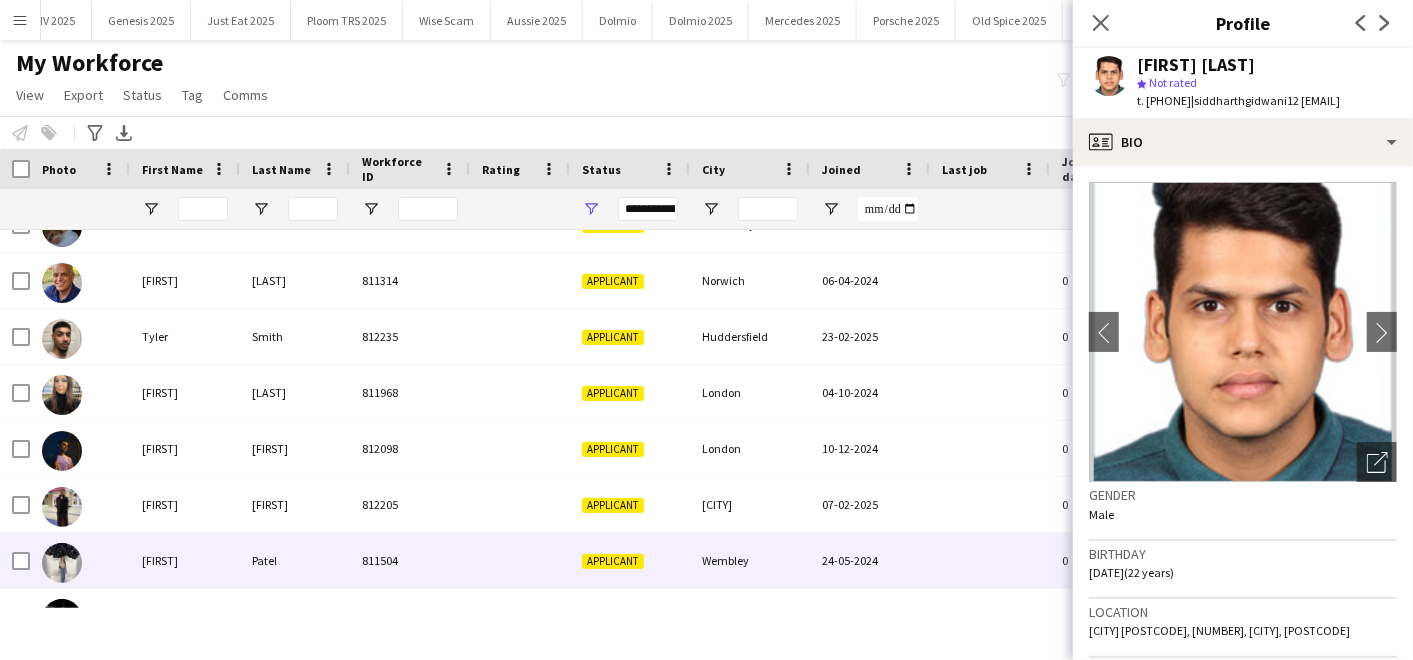 scroll, scrollTop: 24714, scrollLeft: 0, axis: vertical 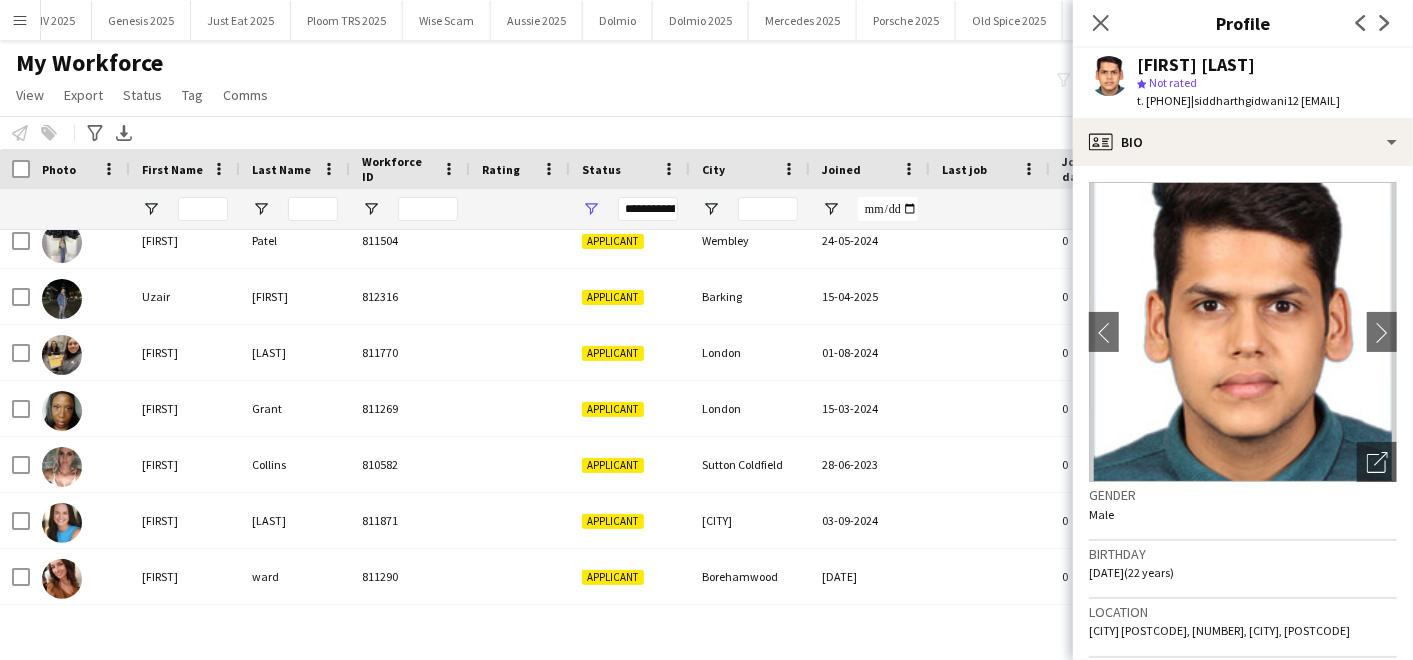 click on "My Workforce   View   Views  Default view Compliance Log New view Update view Delete view Edit name Customise view Customise filters Reset Filters Reset View Reset All  Export  New starters report Export as XLSX Export as PDF  Status  Edit  Tag  New tag  Edit tag  Amazon (23) CPM (1144) Genesis (25) MINI Plant (0) Nordic Spirit (1) Ploom (220) Test (0) TRO (9) TRS (20) Under Armour (1)  Add to tag  Amazon (23) CPM (1144) Genesis (25) MINI Plant (0) Nordic Spirit (1) Ploom (220) Test (0) TRO (9) TRS (20) Under Armour (1)  Untag  Amazon (23) CPM (1144) Genesis (25) MINI Plant (0) Nordic Spirit (1) Ploom (220) Test (0) TRO (9) TRS (20) Under Armour (1)  Tag chat  Amazon (23) CPM (1144) Genesis (25) MINI Plant (0) Nordic Spirit (1) Ploom (220) Test (0) TRO (9) TRS (20) Under Armour (1)  Tag share page  Amazon (23) CPM (1144) Genesis (25) MINI Plant (0) Nordic Spirit (1) Ploom (220) Test (0) TRO (9) TRS (20) Under Armour (1)  Comms  Send notification
filter-1
0" 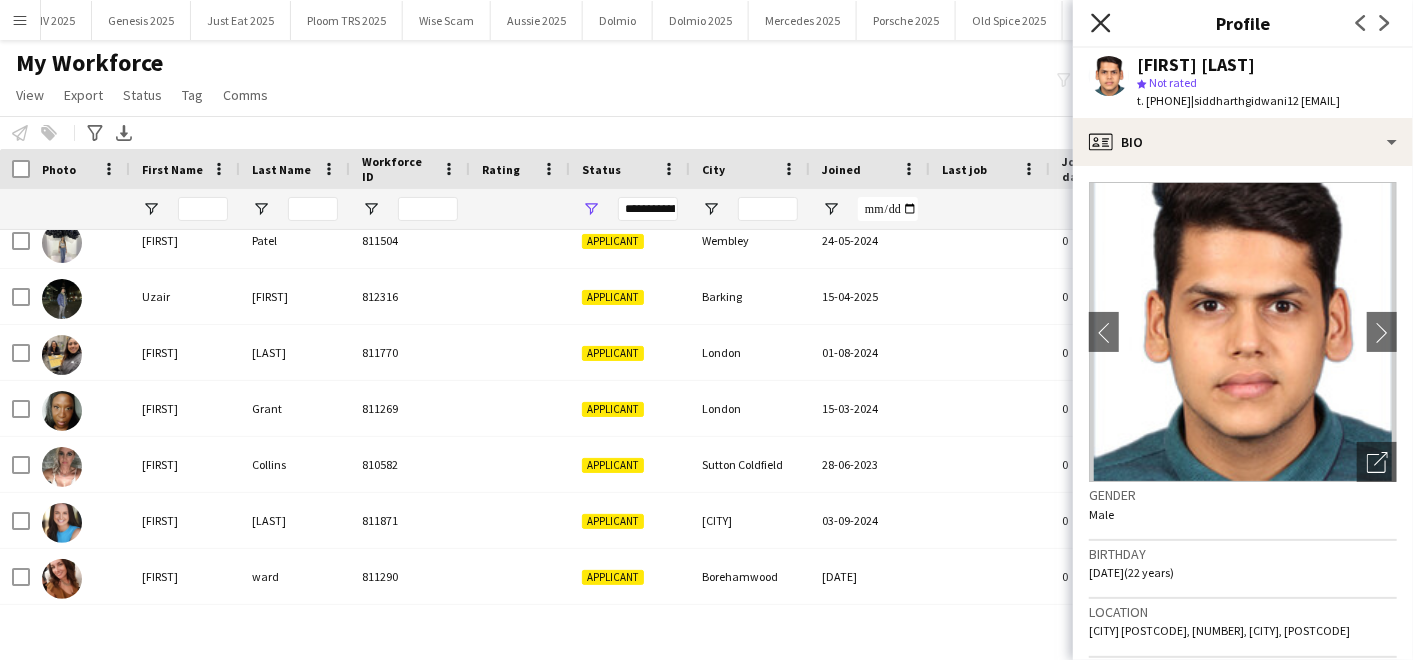 click on "Close pop-in" 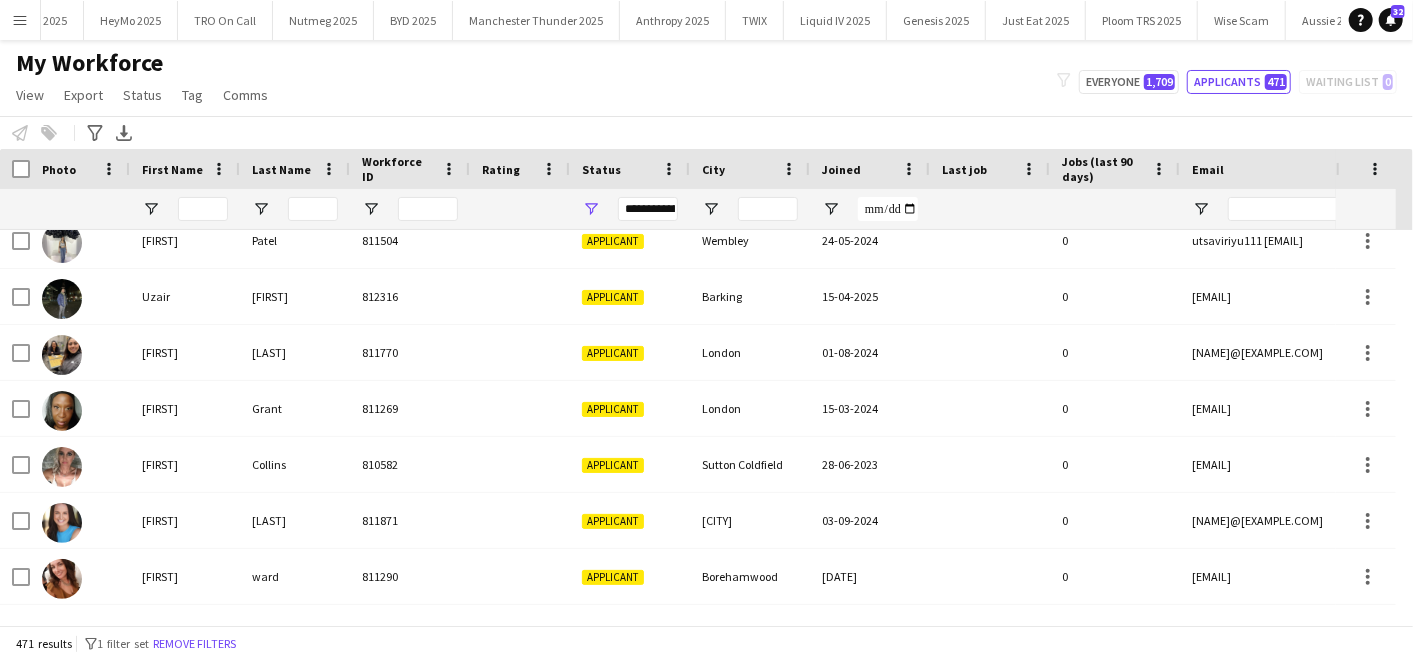scroll, scrollTop: 0, scrollLeft: 0, axis: both 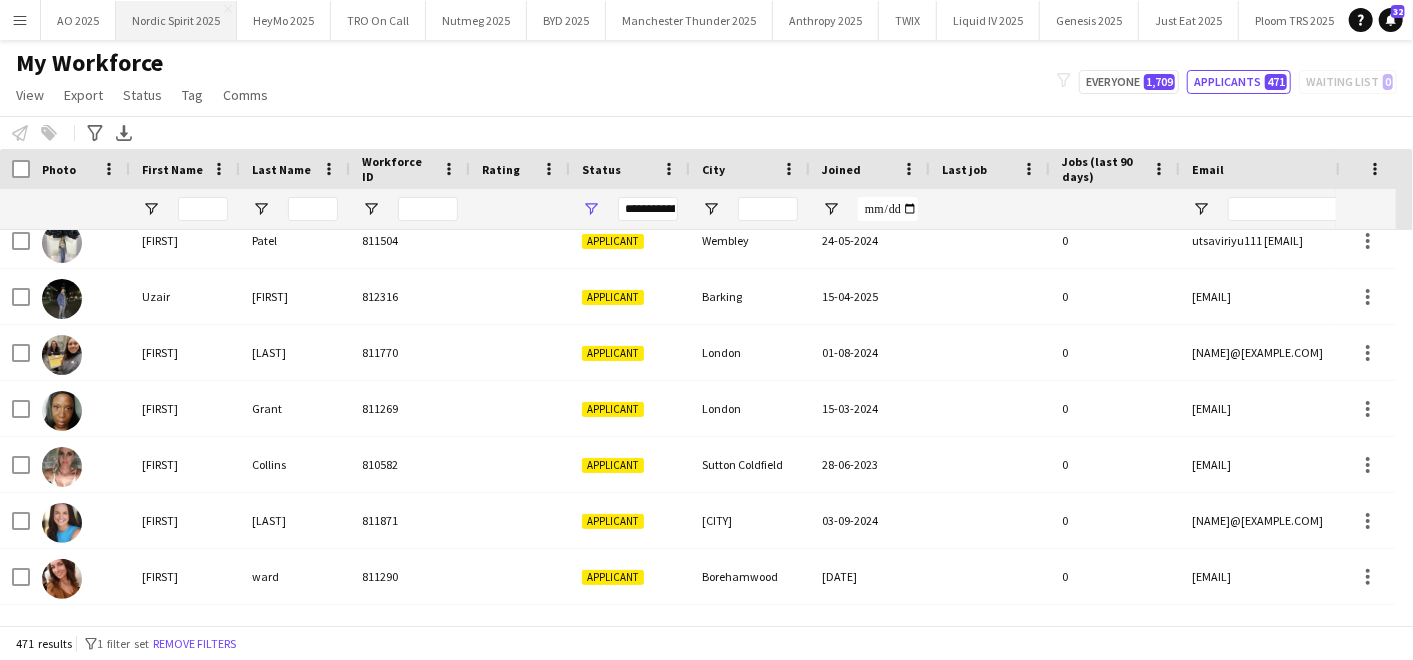 click on "Nordic Spirit 2025
Close" at bounding box center (176, 20) 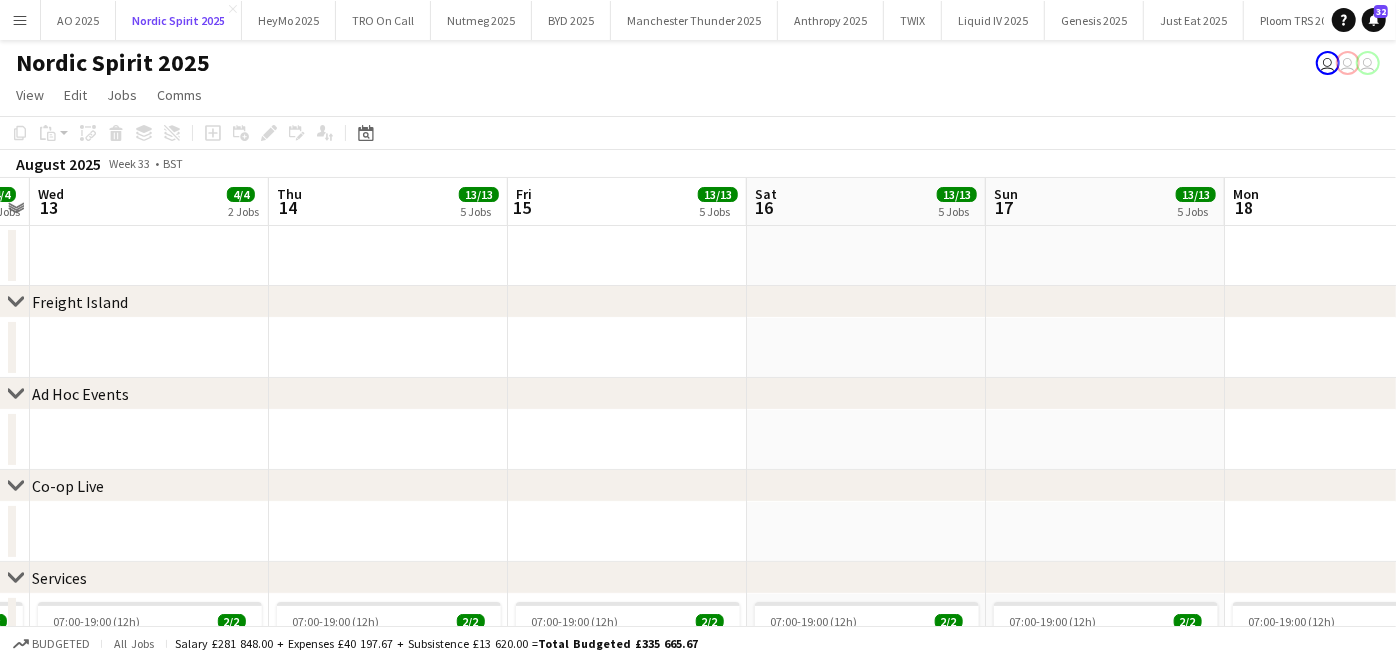 scroll, scrollTop: 0, scrollLeft: 686, axis: horizontal 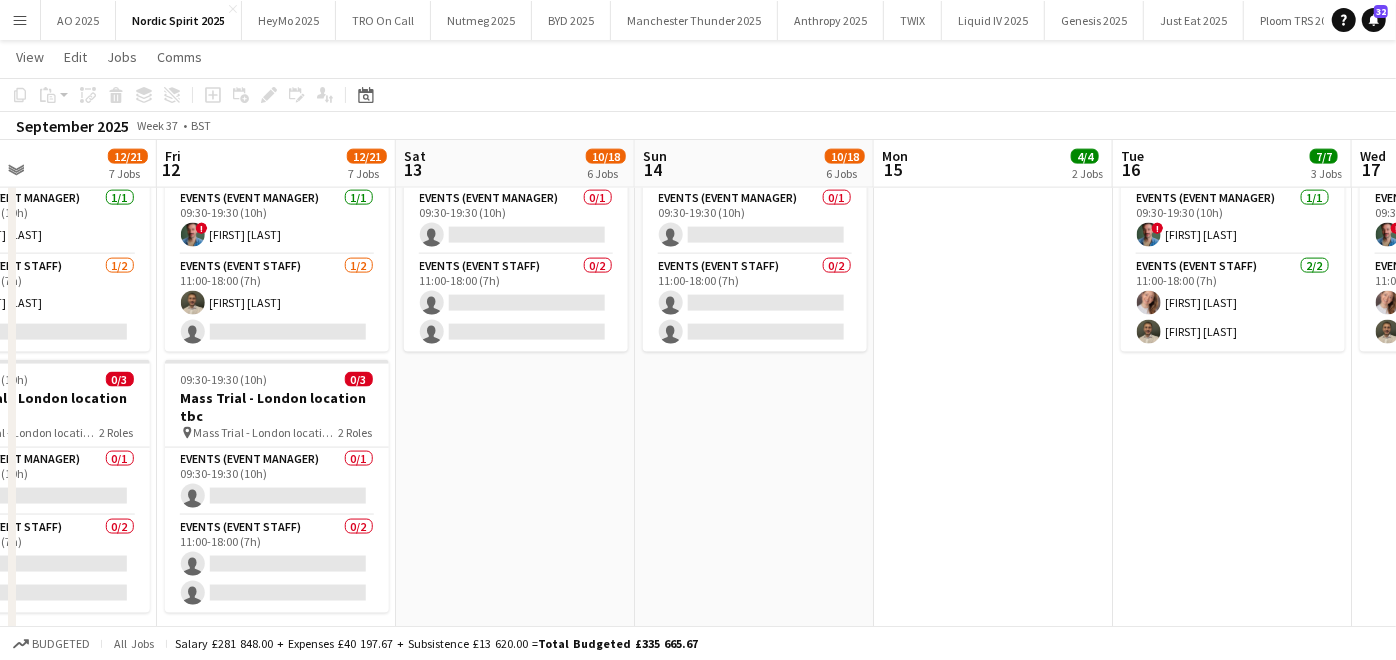 click on "09:30-19:30 (10h)    1/3   Mass Trial - [CITY] location tbc
pin
Mass Trial - [CITY] location tbc   2 Roles   Events (Event Manager)   0/1   09:30-19:30 (10h)
single-neutral-actions
Events (Event Staff)   0/2   11:00-18:00 (7h)
single-neutral-actions
single-neutral-actions" at bounding box center (754, 373) 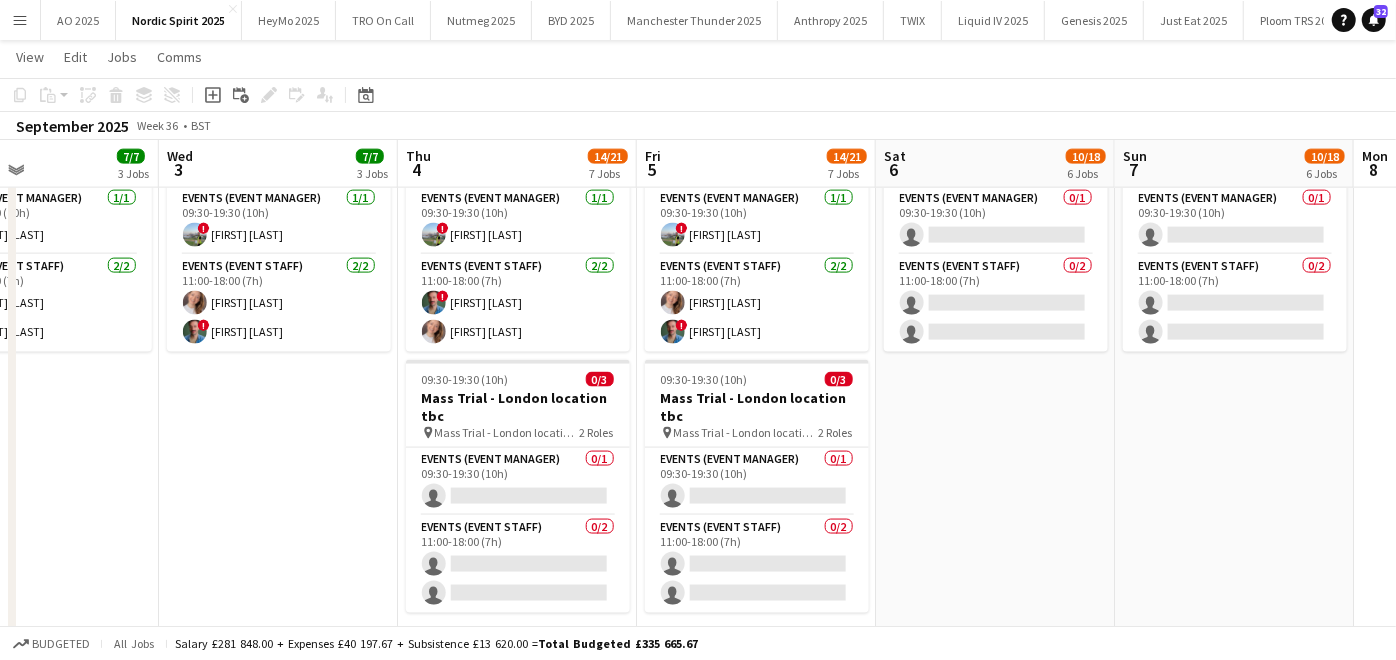 scroll, scrollTop: 0, scrollLeft: 800, axis: horizontal 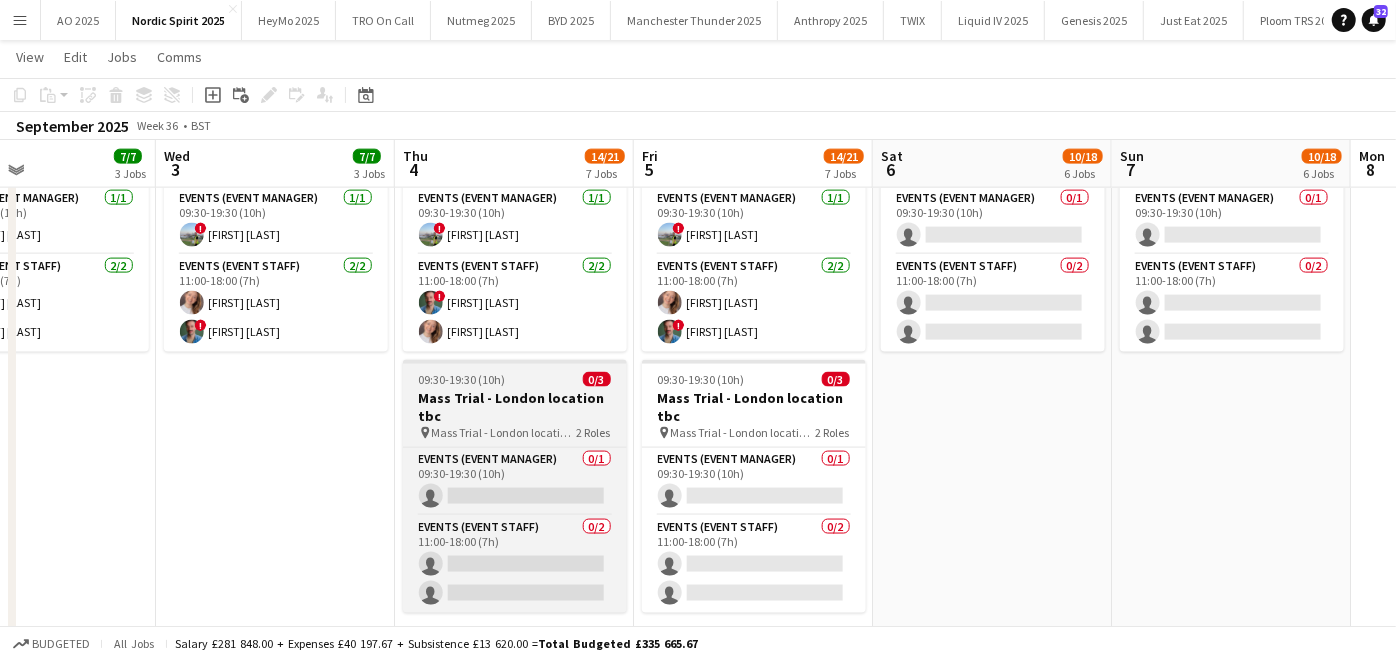 click on "09:30-19:30 (10h)" at bounding box center [462, 379] 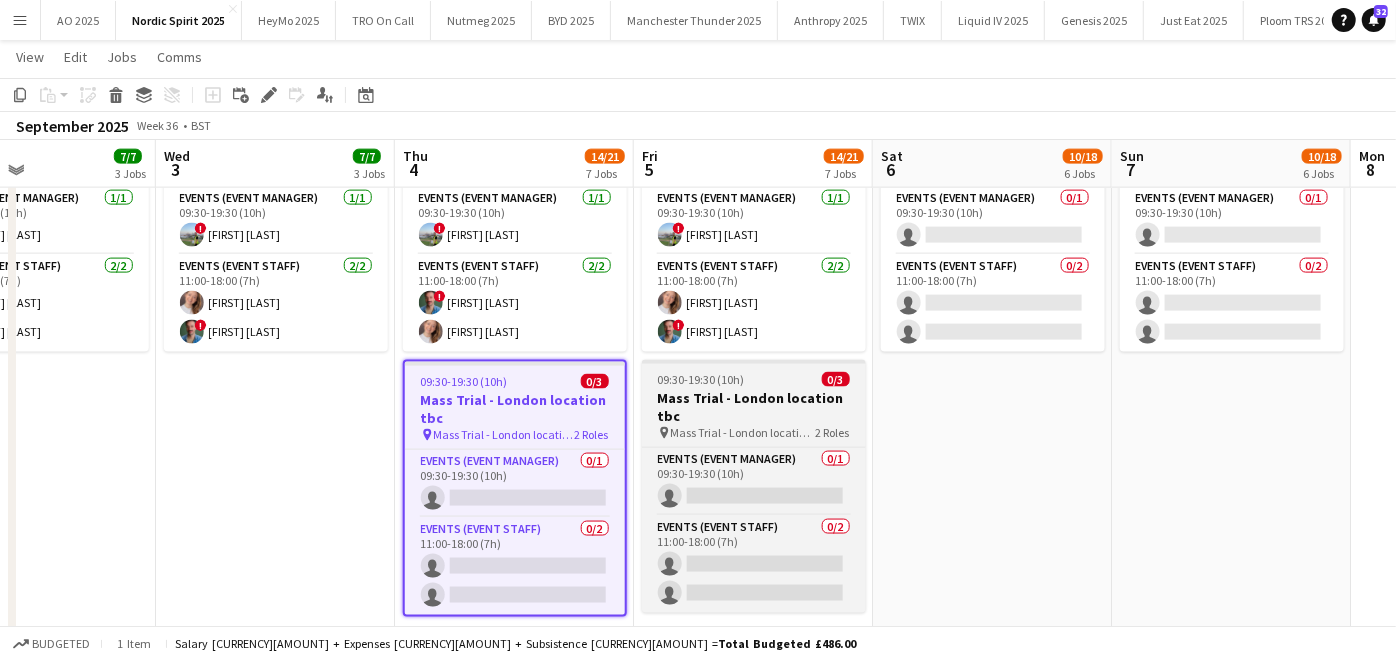 click on "Mass Trial - London location tbc" at bounding box center [754, 407] 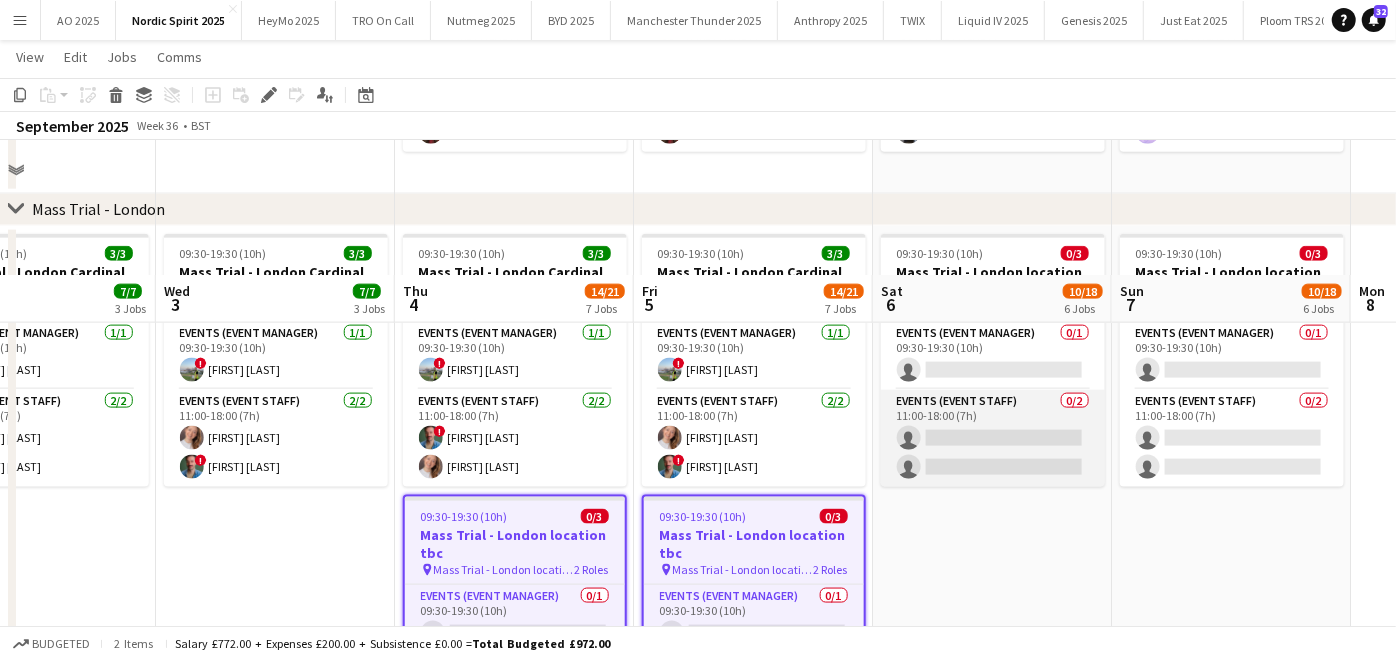 scroll, scrollTop: 1552, scrollLeft: 0, axis: vertical 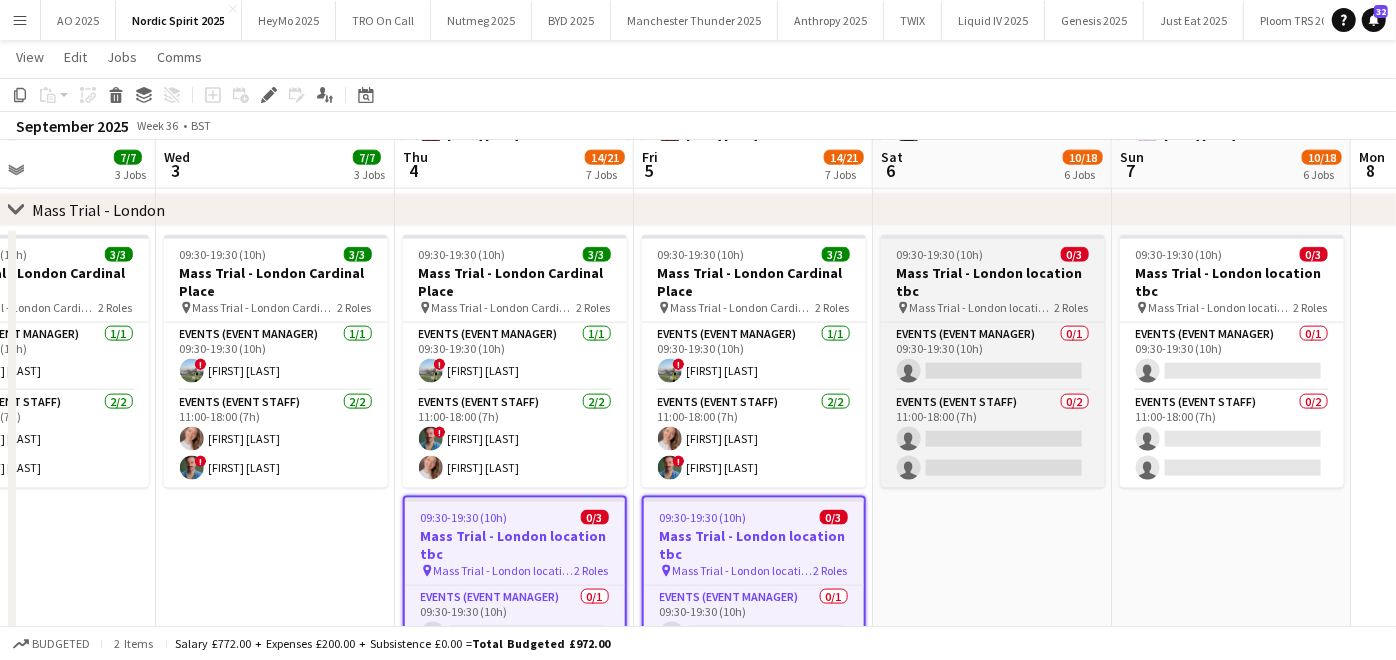click on "09:30-19:30 (10h)" at bounding box center [940, 254] 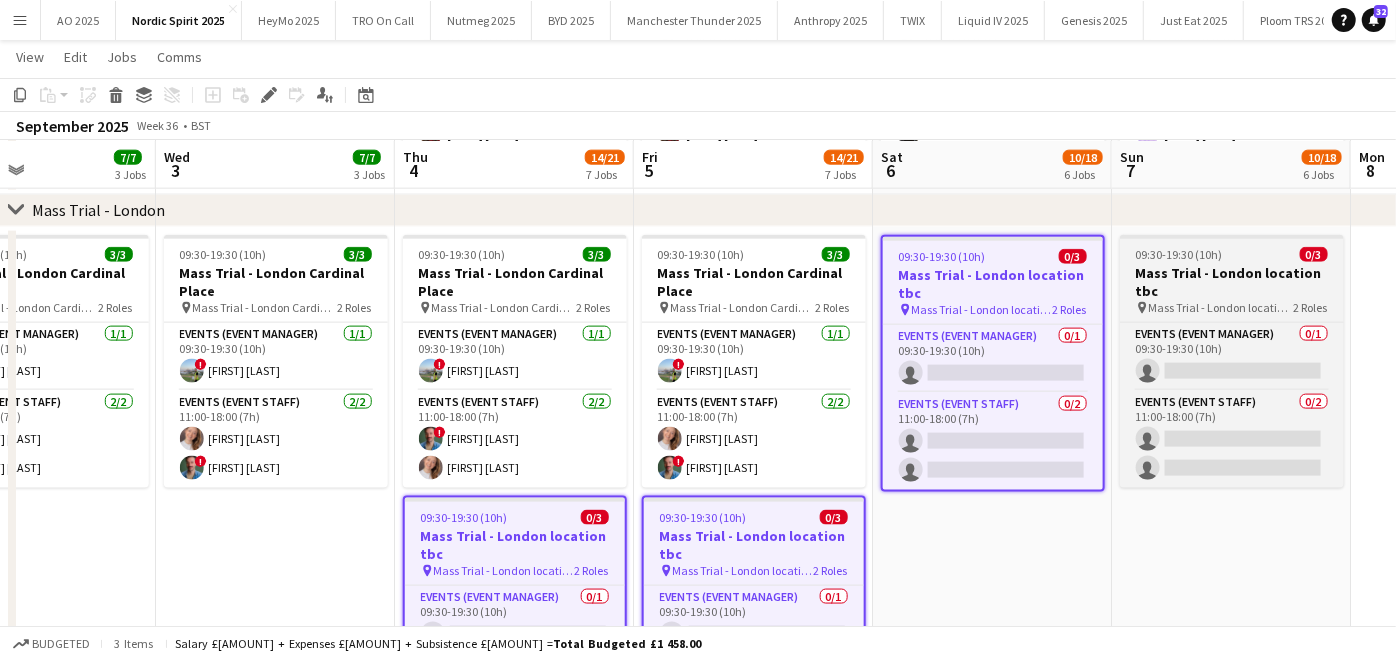 click on "09:30-19:30 (10h)    1/3   Mass Trial - [CITY] location tbc
pin
Mass Trial - [CITY] location tbc   2 Roles   Events (Event Manager)   0/1   09:30-19:30 (10h)
single-neutral-actions
Events (Event Staff)   0/2   11:00-18:00 (7h)
single-neutral-actions
single-neutral-actions" at bounding box center (1232, 361) 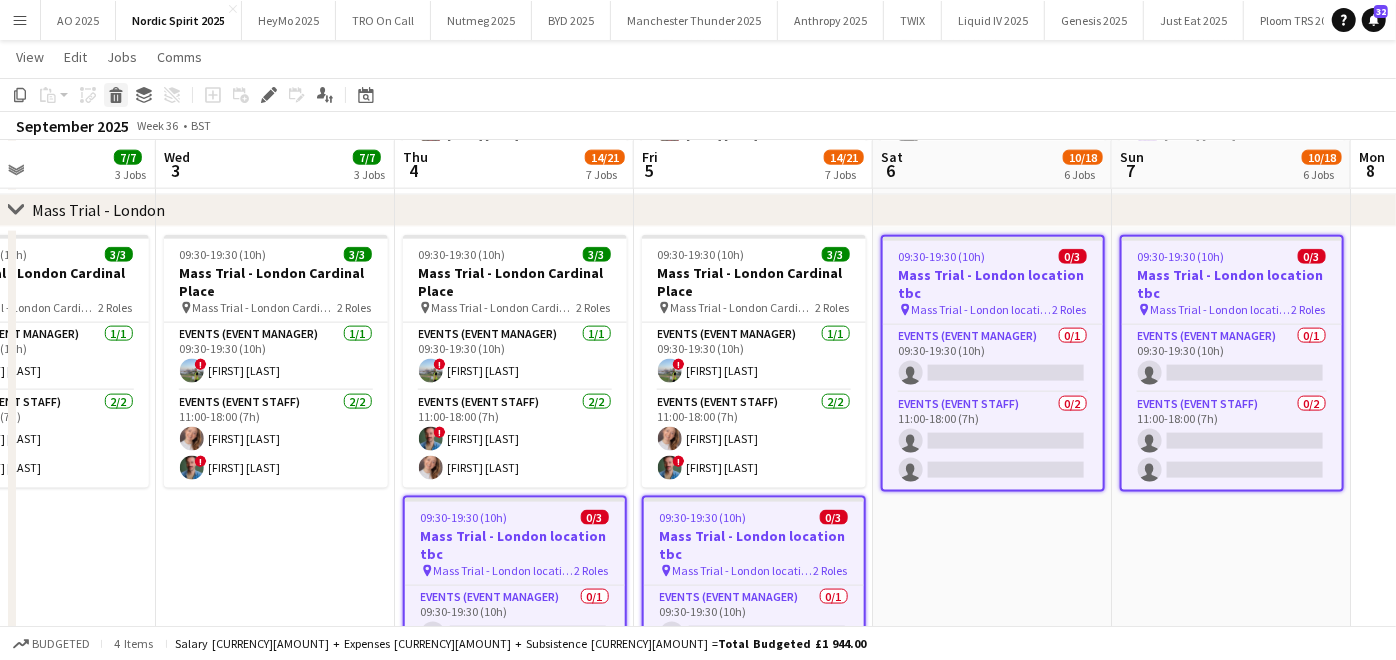 click on "Delete" at bounding box center [116, 95] 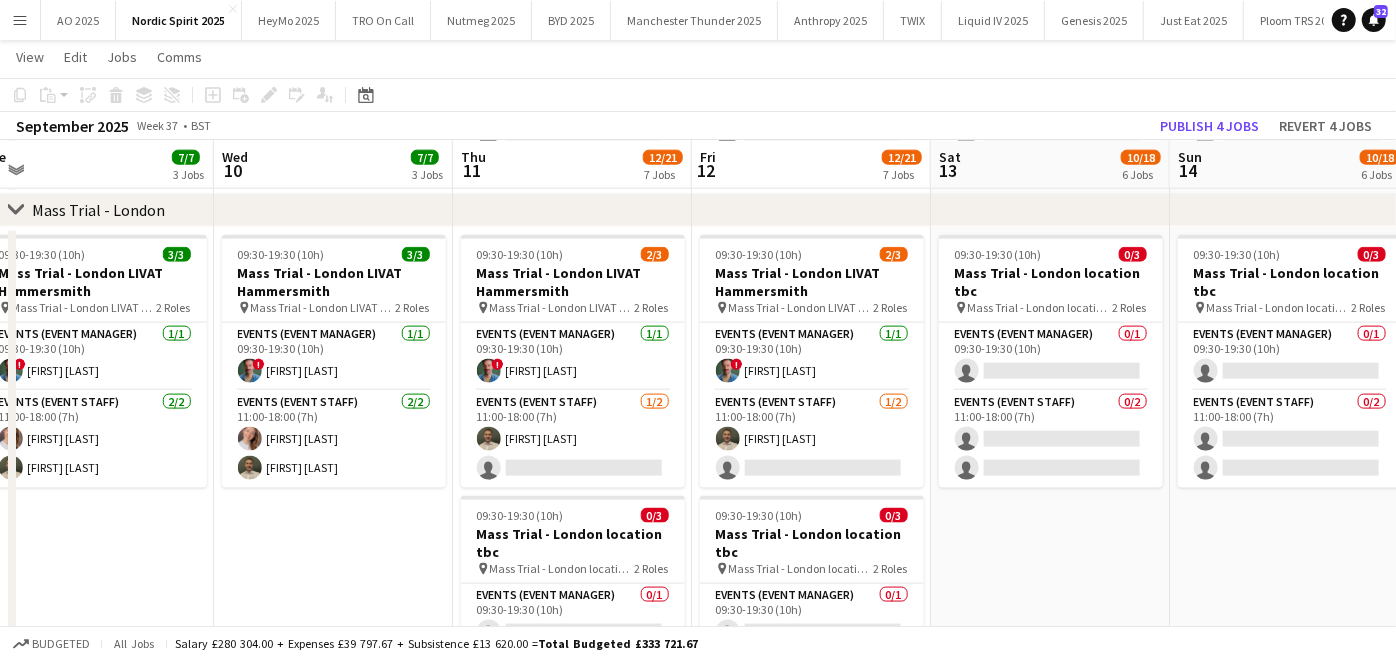 scroll, scrollTop: 0, scrollLeft: 705, axis: horizontal 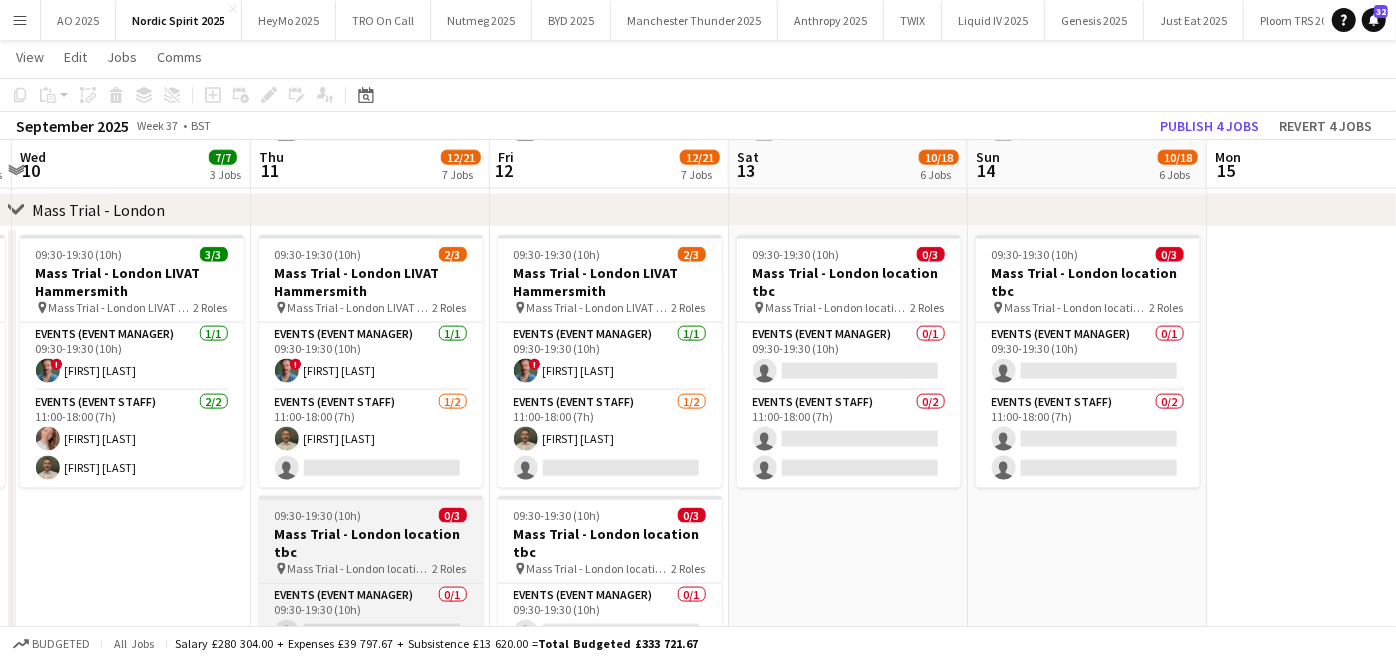 click on "Mass Trial - London location tbc" at bounding box center [371, 543] 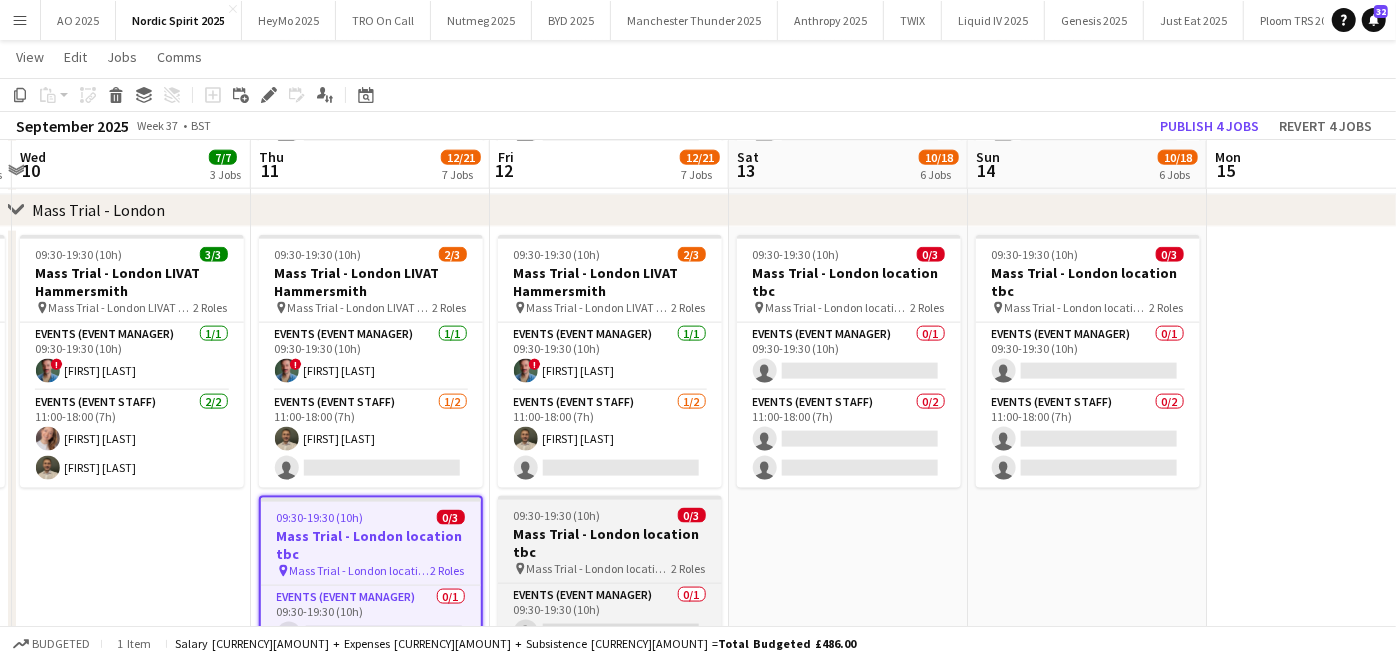 click on "09:30-19:30 (10h)    1/3   Mass Trial - [CITY] location tbc
pin
Mass Trial - [CITY] location tbc   2 Roles   Events (Event Manager)   0/1   09:30-19:30 (10h)
single-neutral-actions
Events (Event Staff)   0/2   11:00-18:00 (7h)
single-neutral-actions
single-neutral-actions" at bounding box center (610, 622) 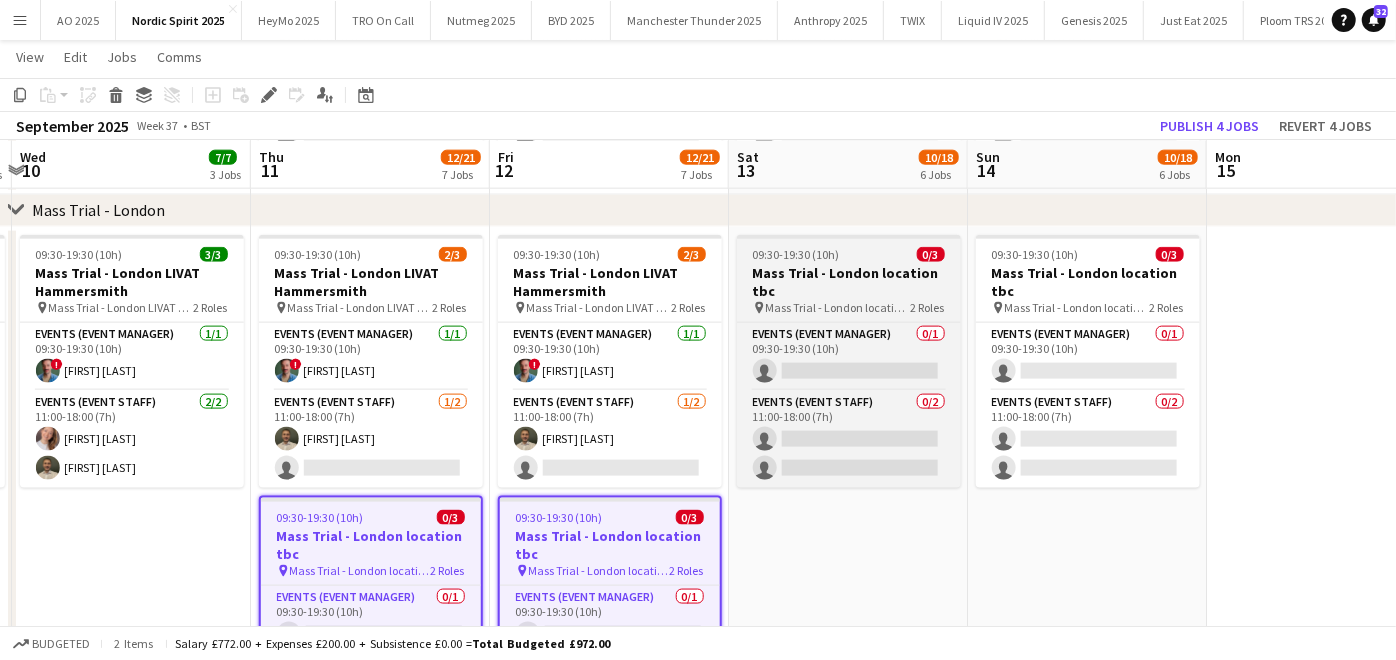 click on "Mass Trial - London location tbc" at bounding box center (849, 282) 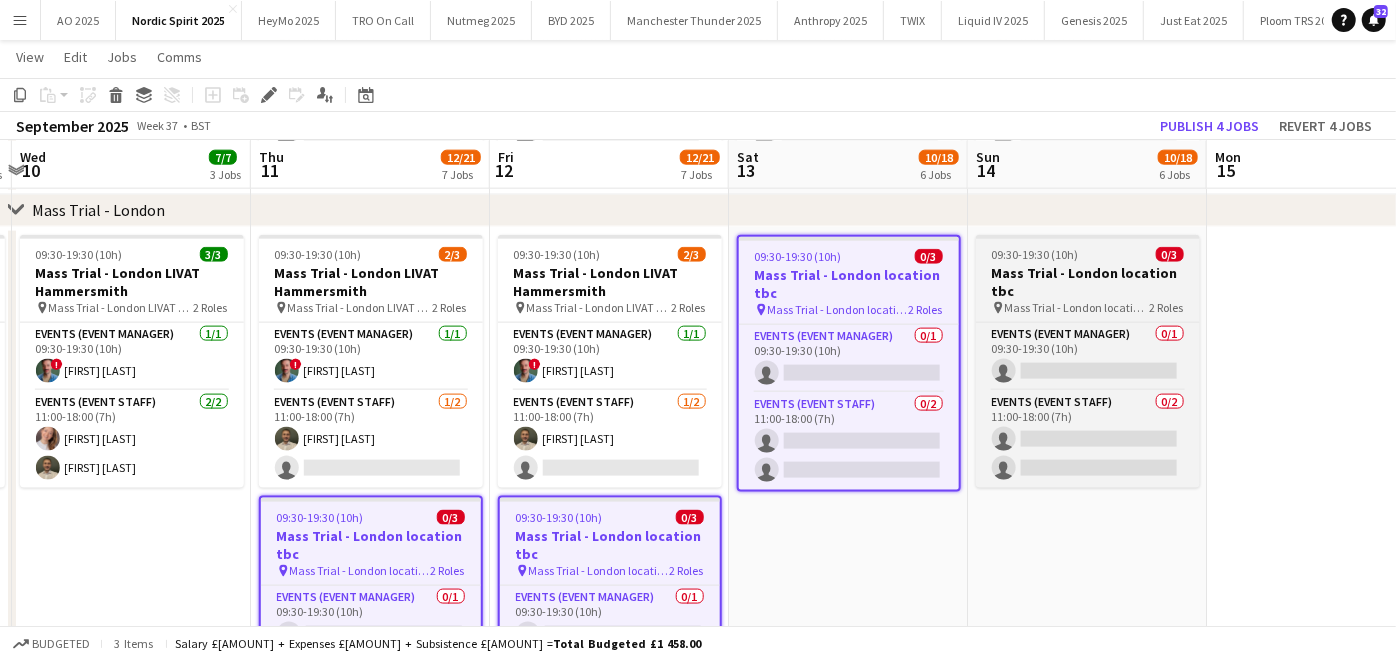 click on "09:30-19:30 (10h)" at bounding box center [1035, 254] 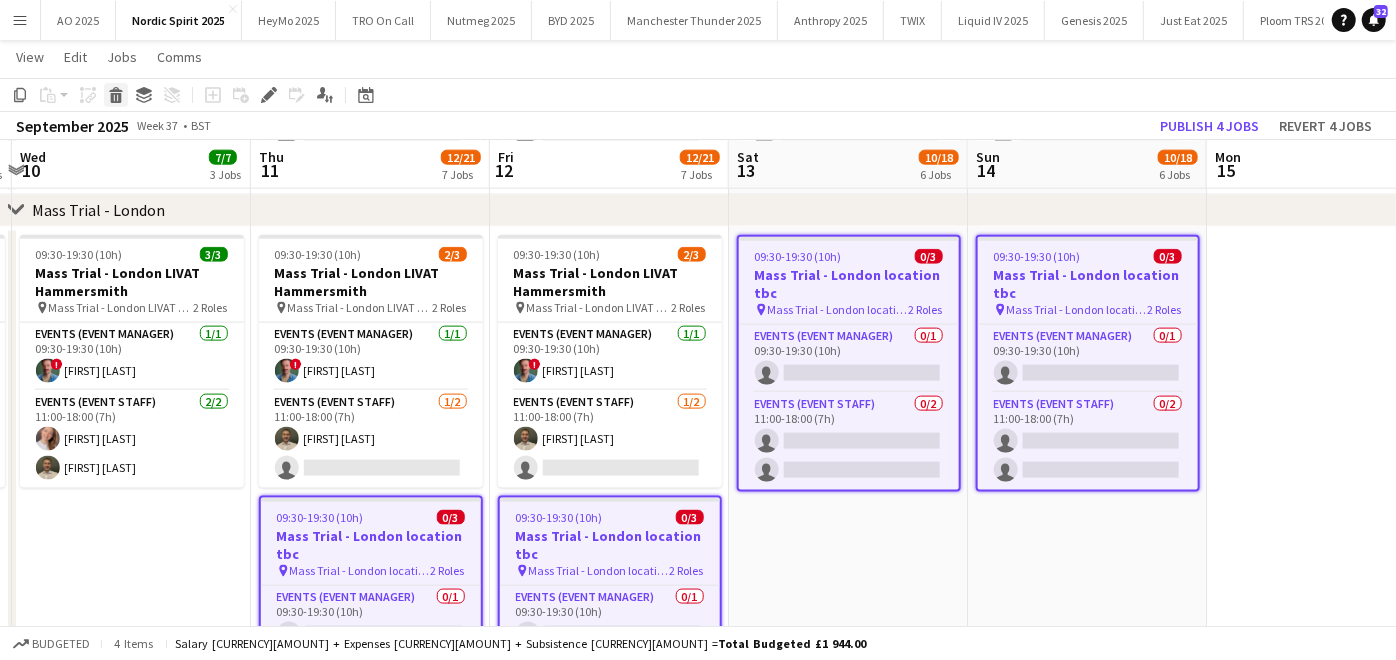 click on "Delete" at bounding box center (116, 95) 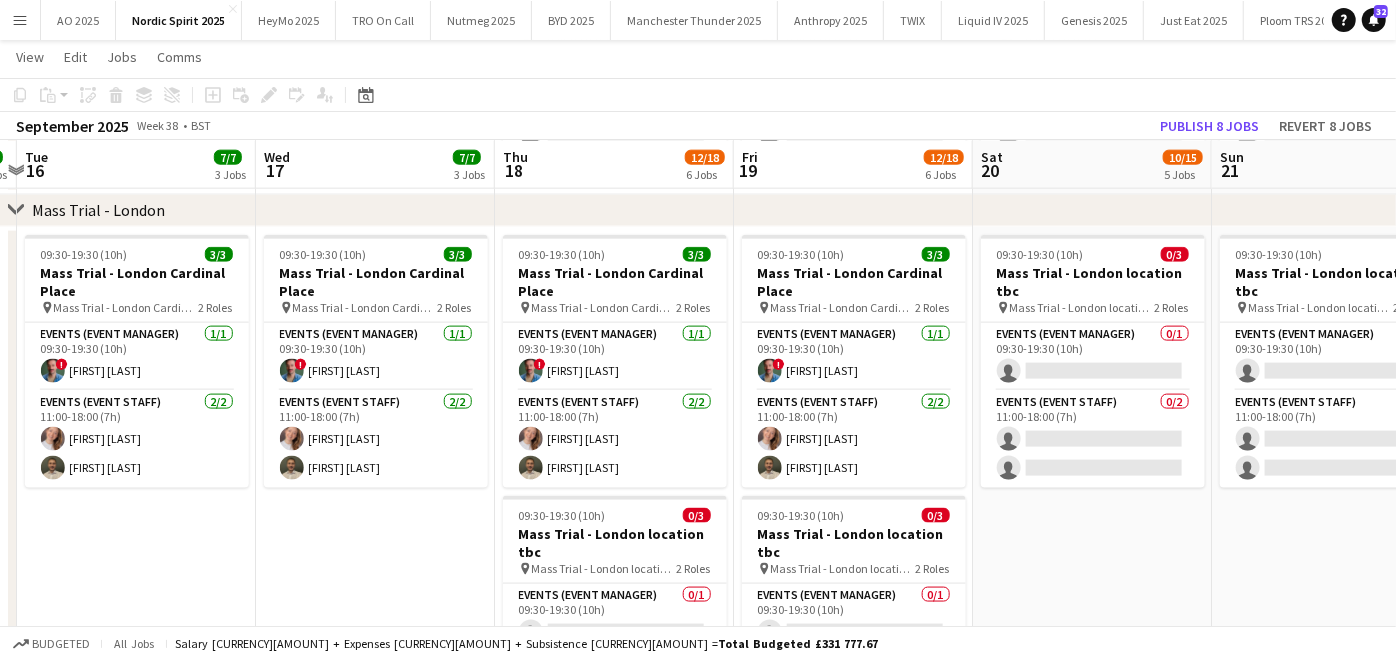 scroll, scrollTop: 0, scrollLeft: 711, axis: horizontal 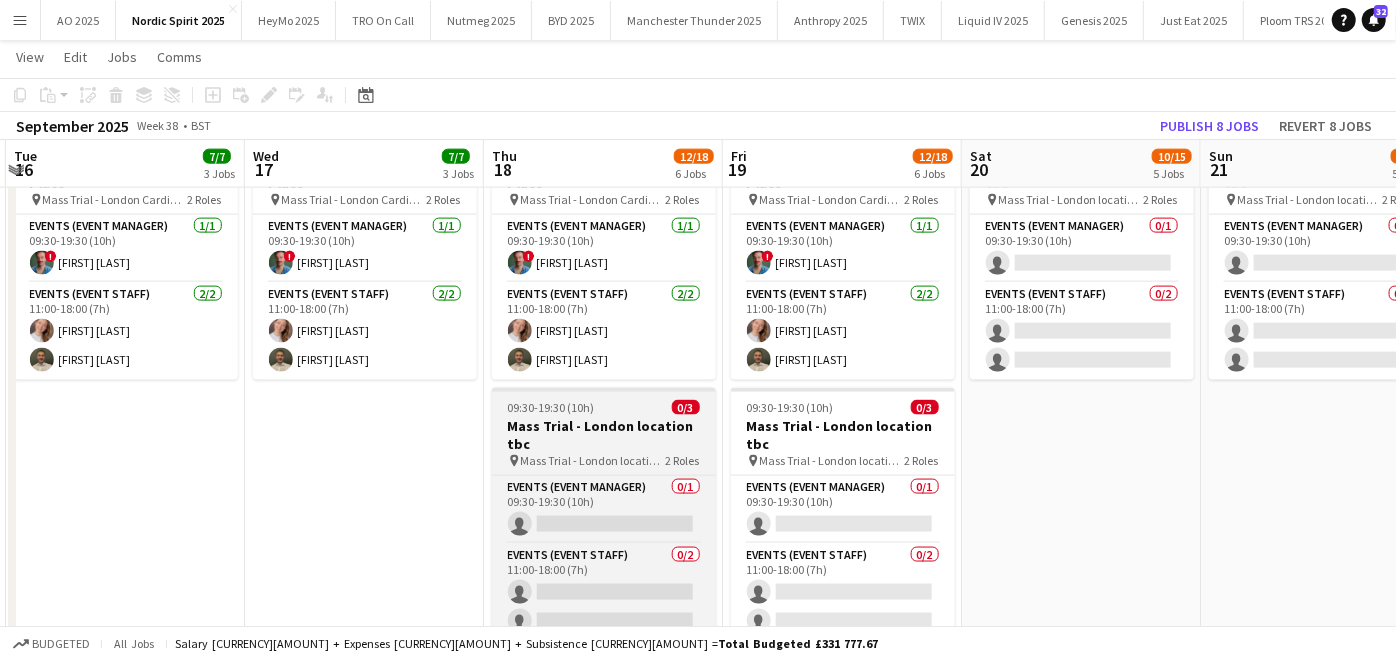 click on "Mass Trial - London location tbc" at bounding box center (604, 435) 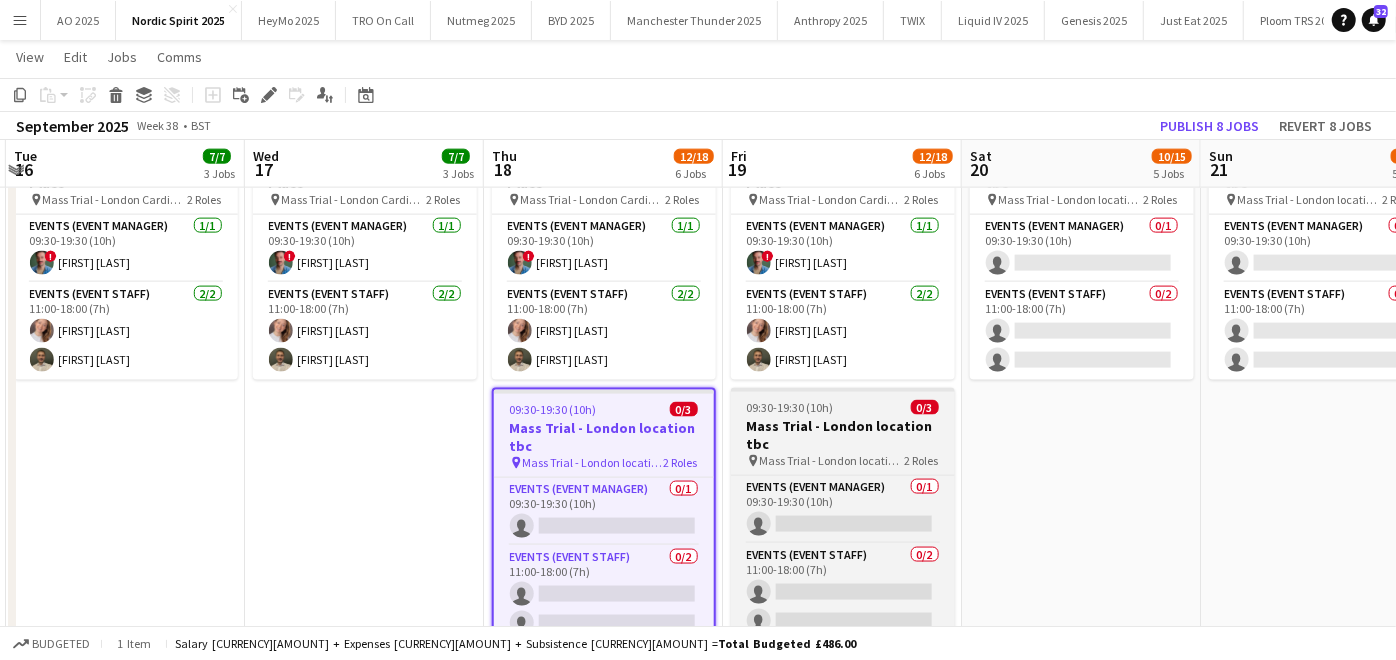 click on "09:30-19:30 (10h)" at bounding box center (790, 407) 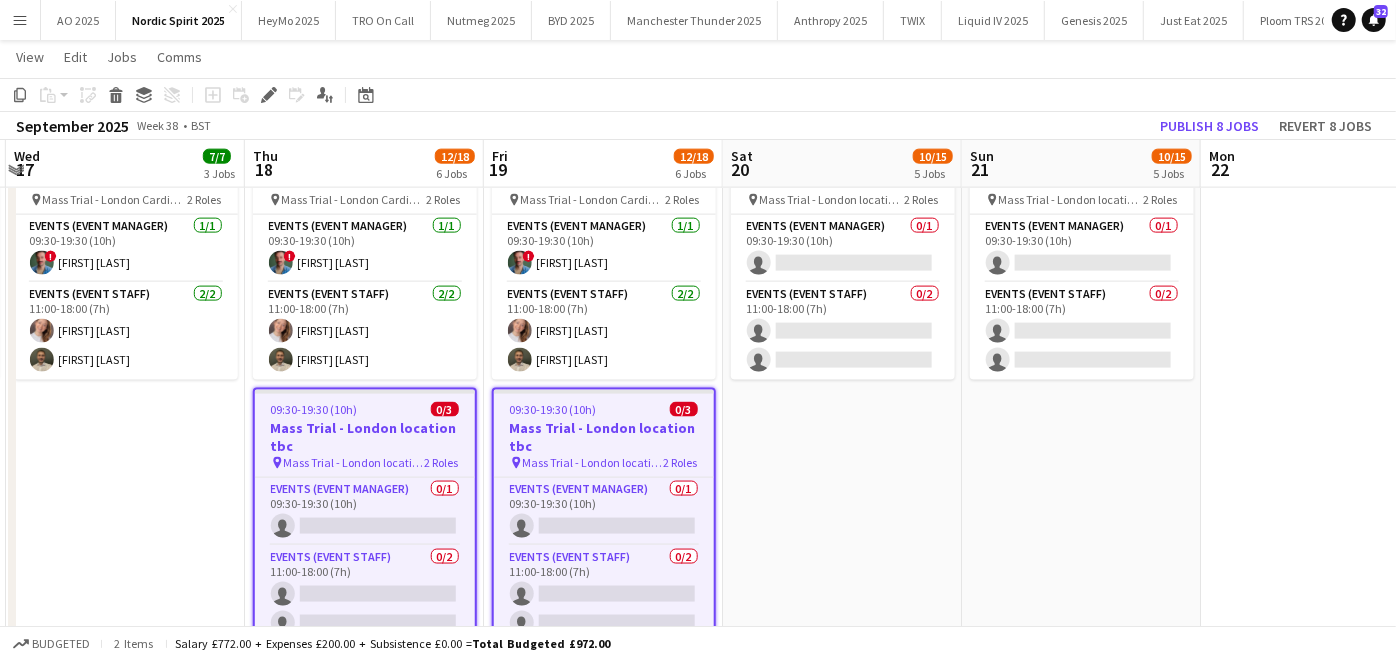 scroll, scrollTop: 0, scrollLeft: 679, axis: horizontal 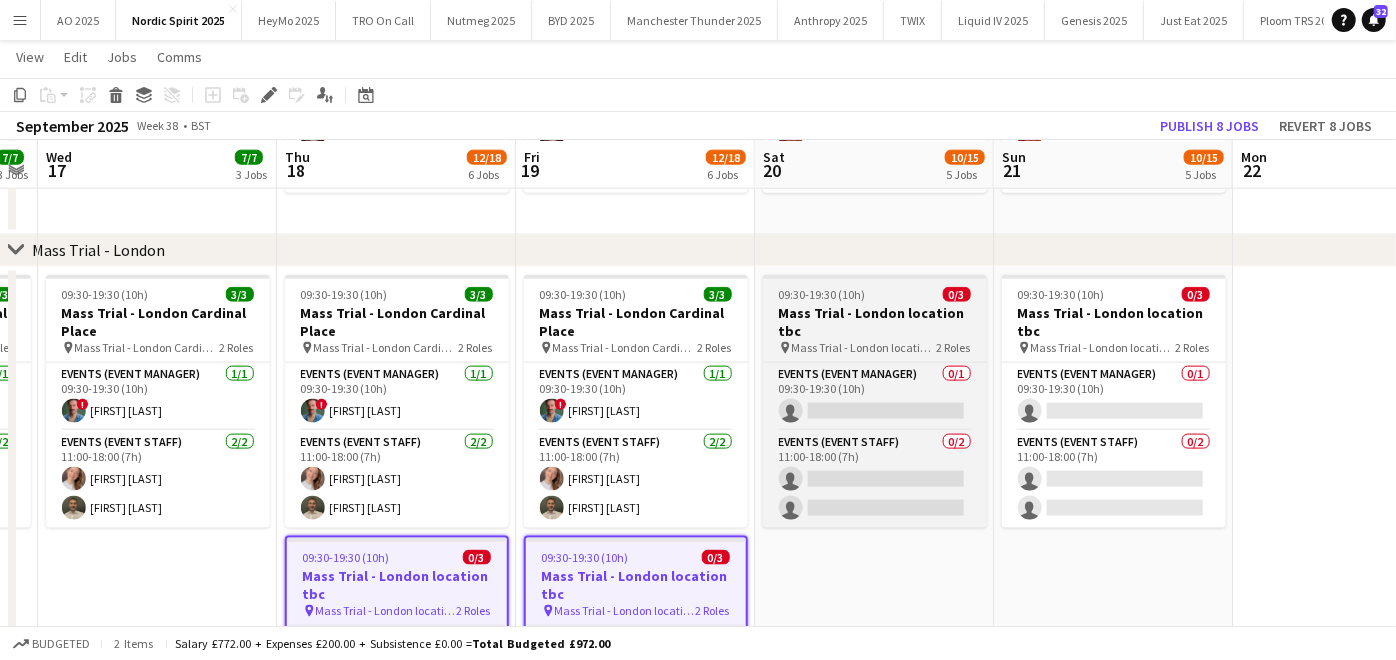 click on "Mass Trial - London location tbc" at bounding box center (875, 322) 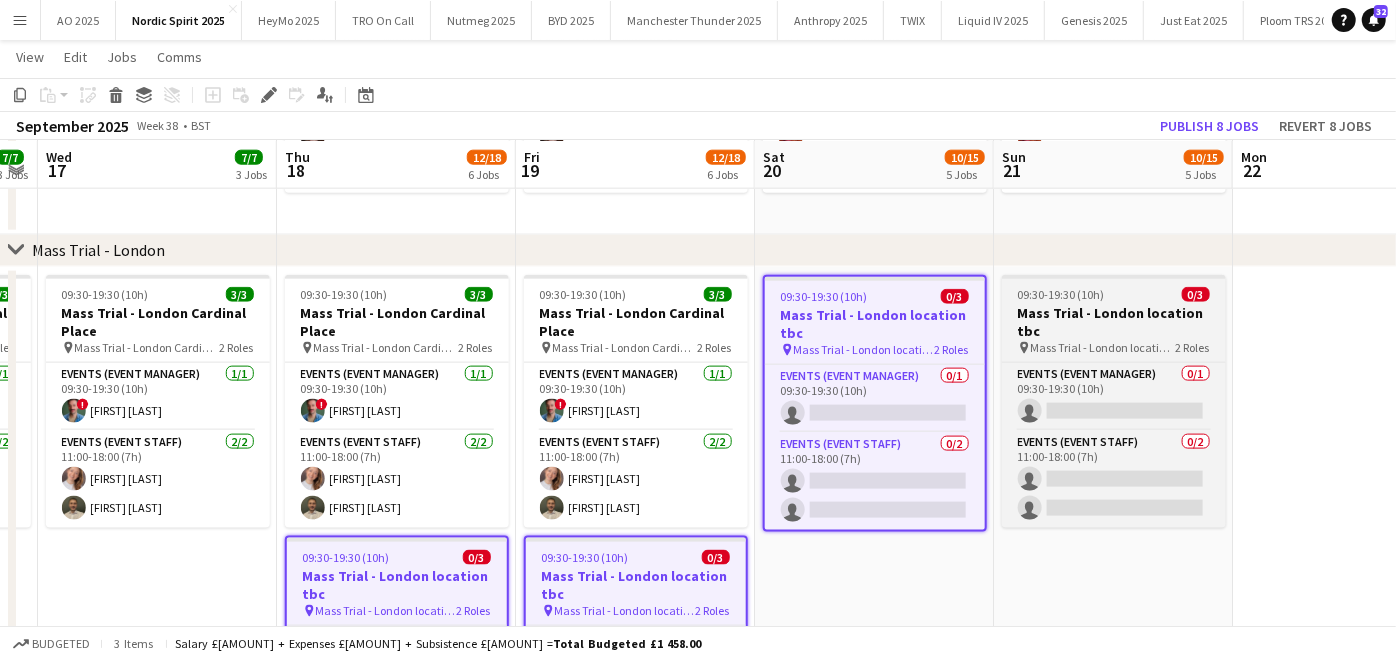 click on "09:30-19:30 (10h)" at bounding box center [1061, 294] 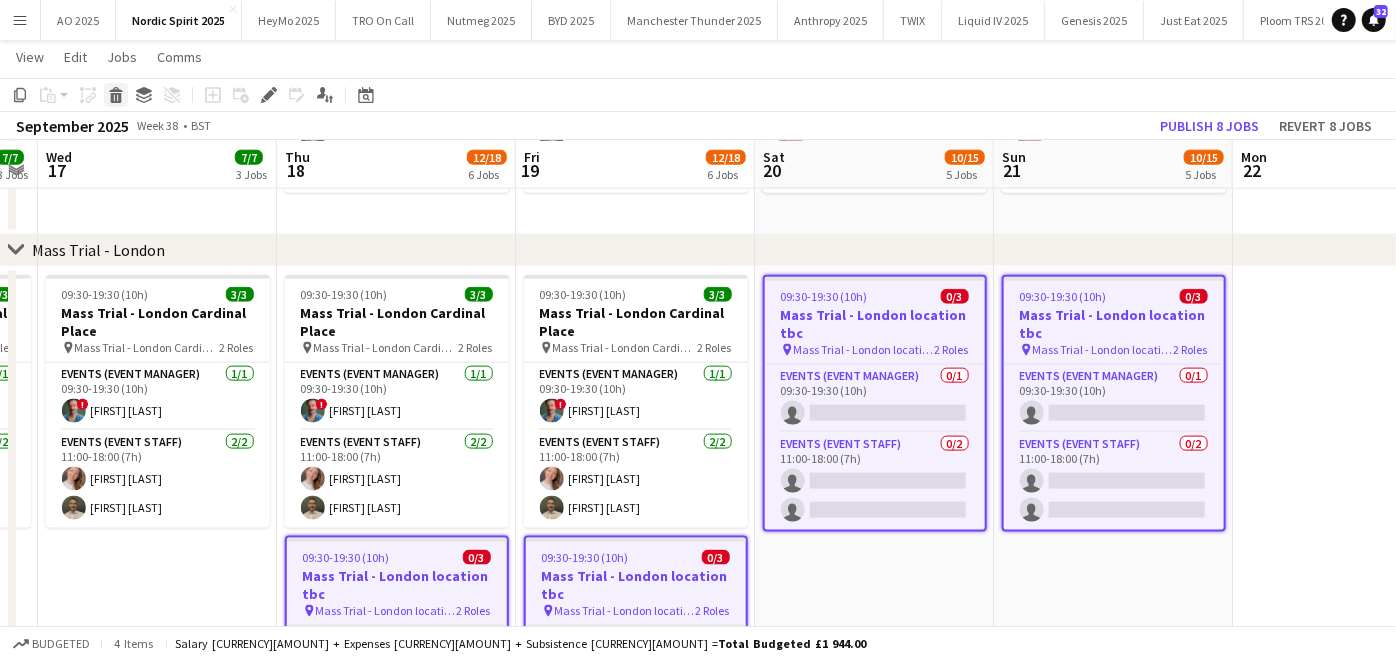 click on "Delete" at bounding box center [116, 95] 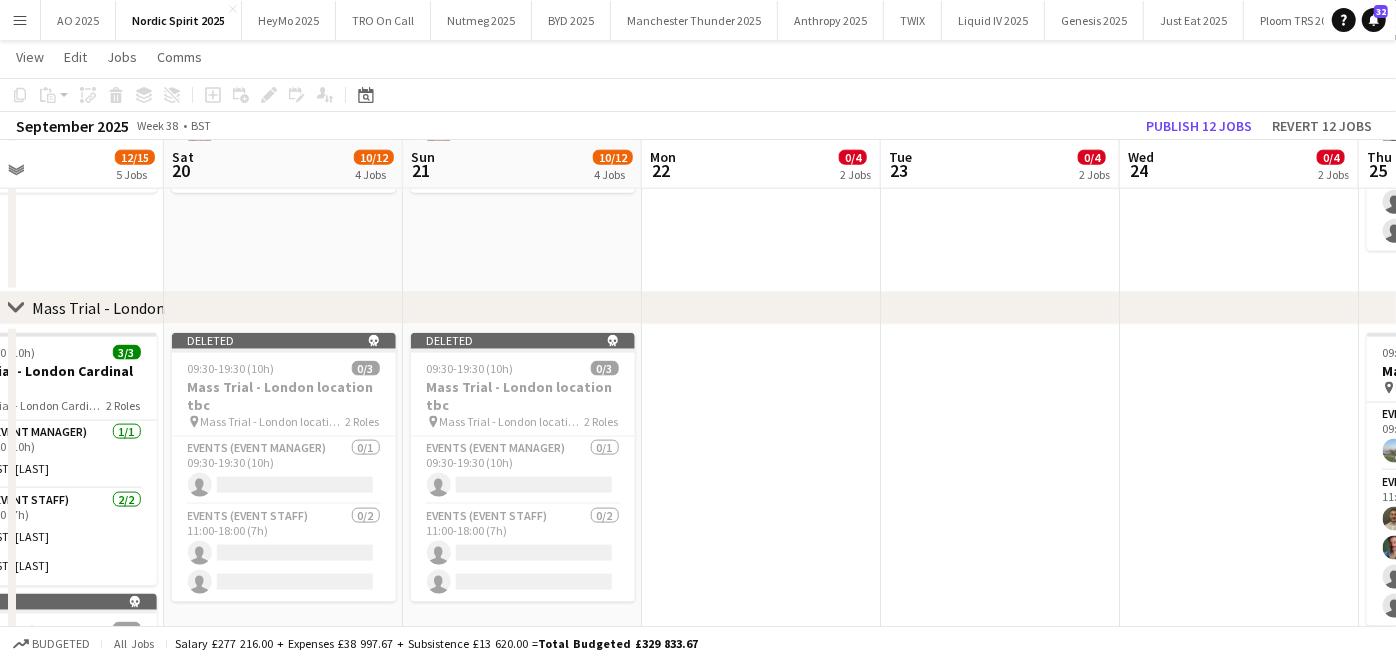 scroll, scrollTop: 0, scrollLeft: 641, axis: horizontal 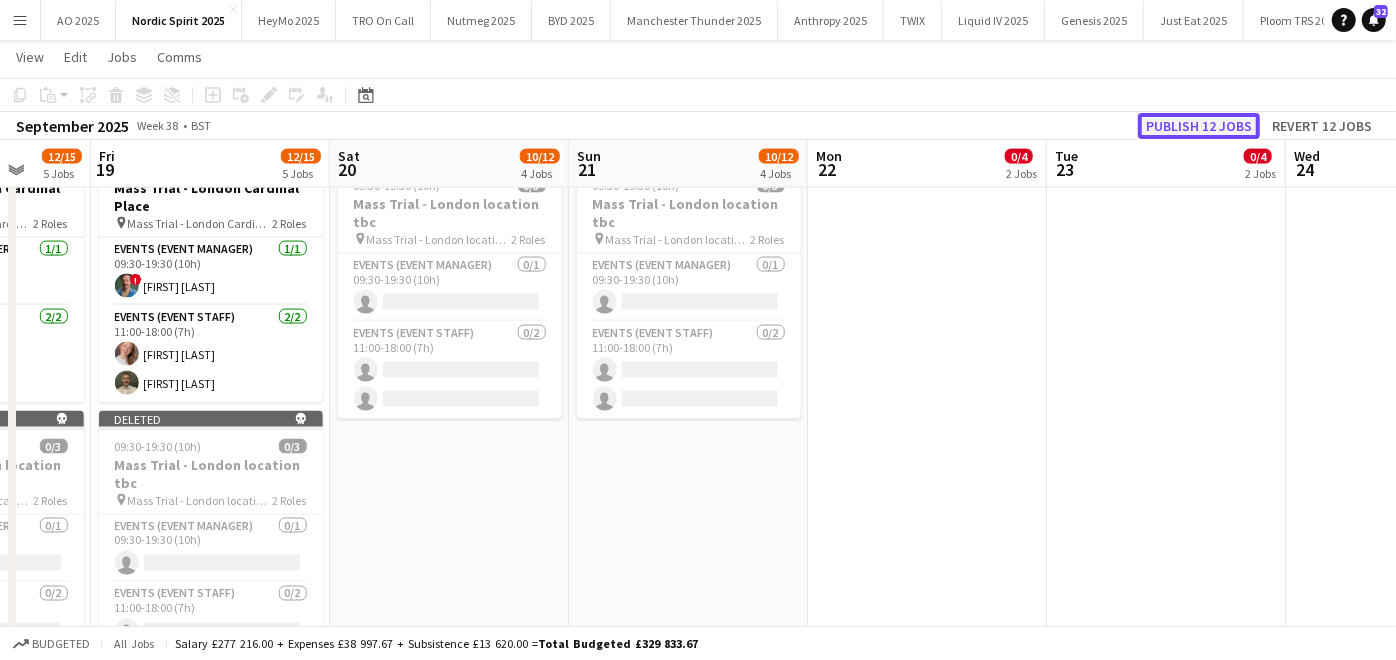 click on "Publish 12 jobs" 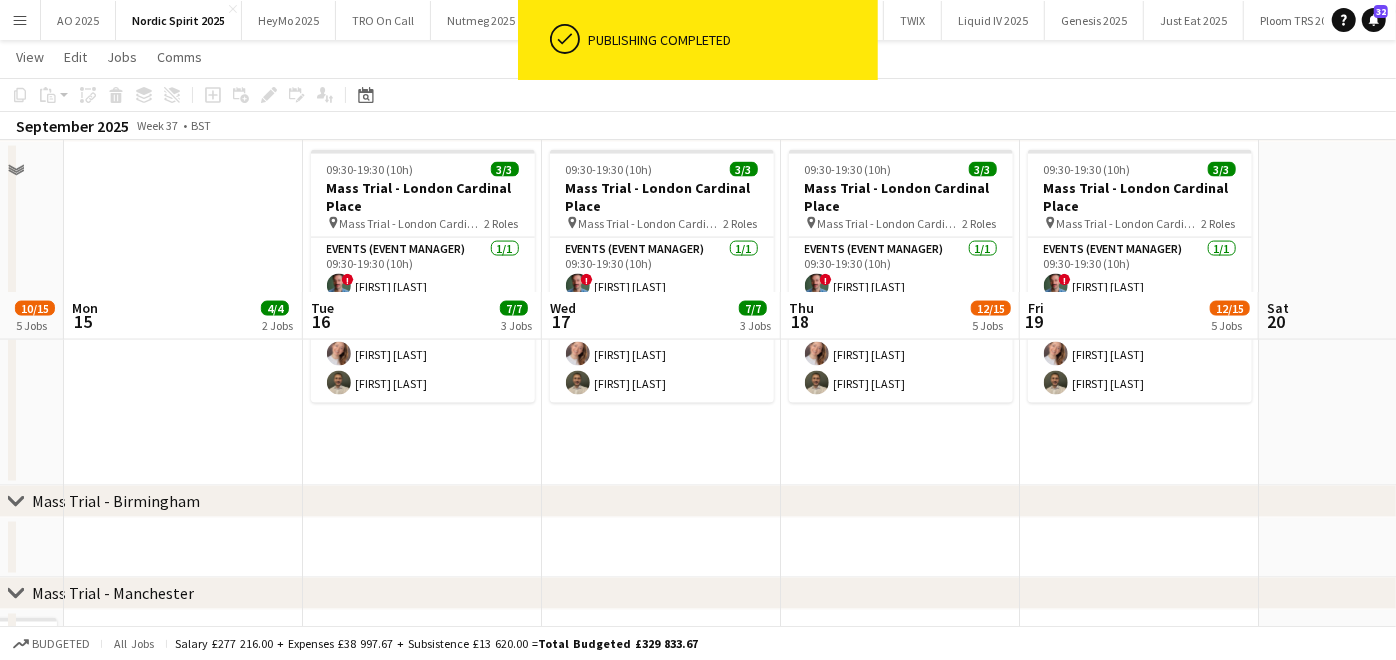 scroll, scrollTop: 0, scrollLeft: 411, axis: horizontal 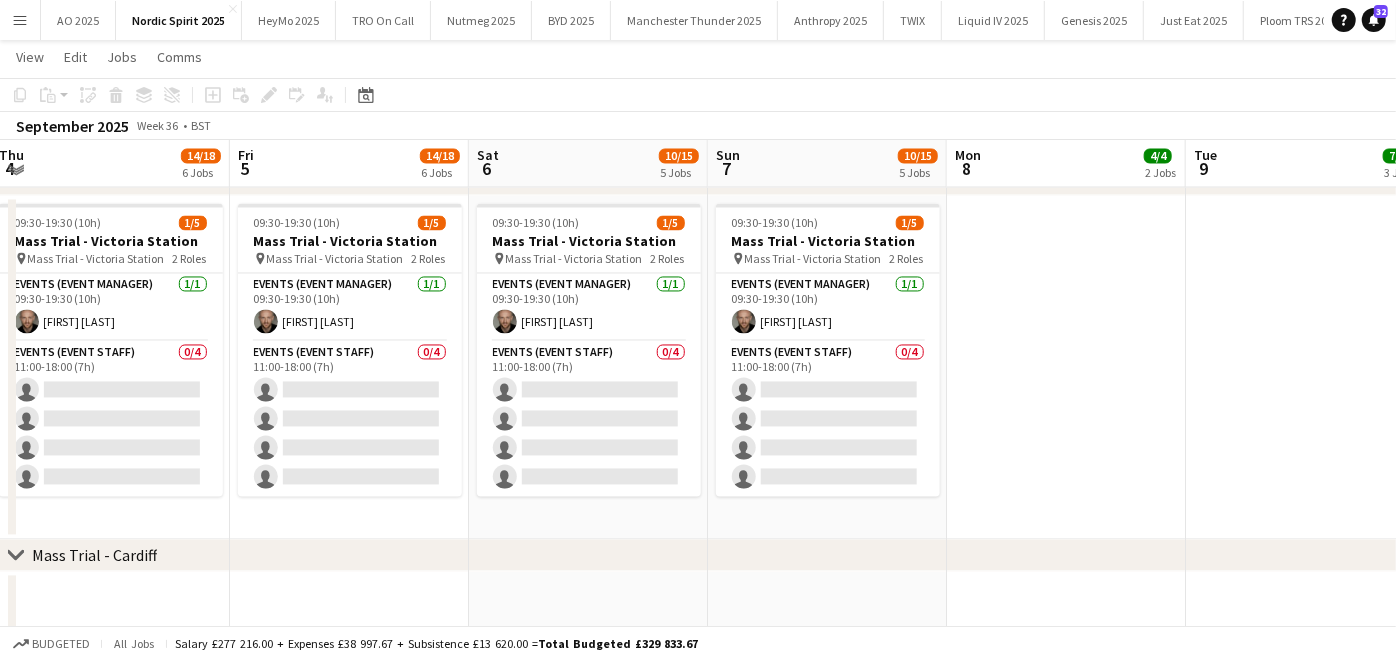 click on "Events (Event Staff)   0/4   11:00-18:00 (7h)
single-neutral-actions
single-neutral-actions
single-neutral-actions
single-neutral-actions" at bounding box center (589, 419) 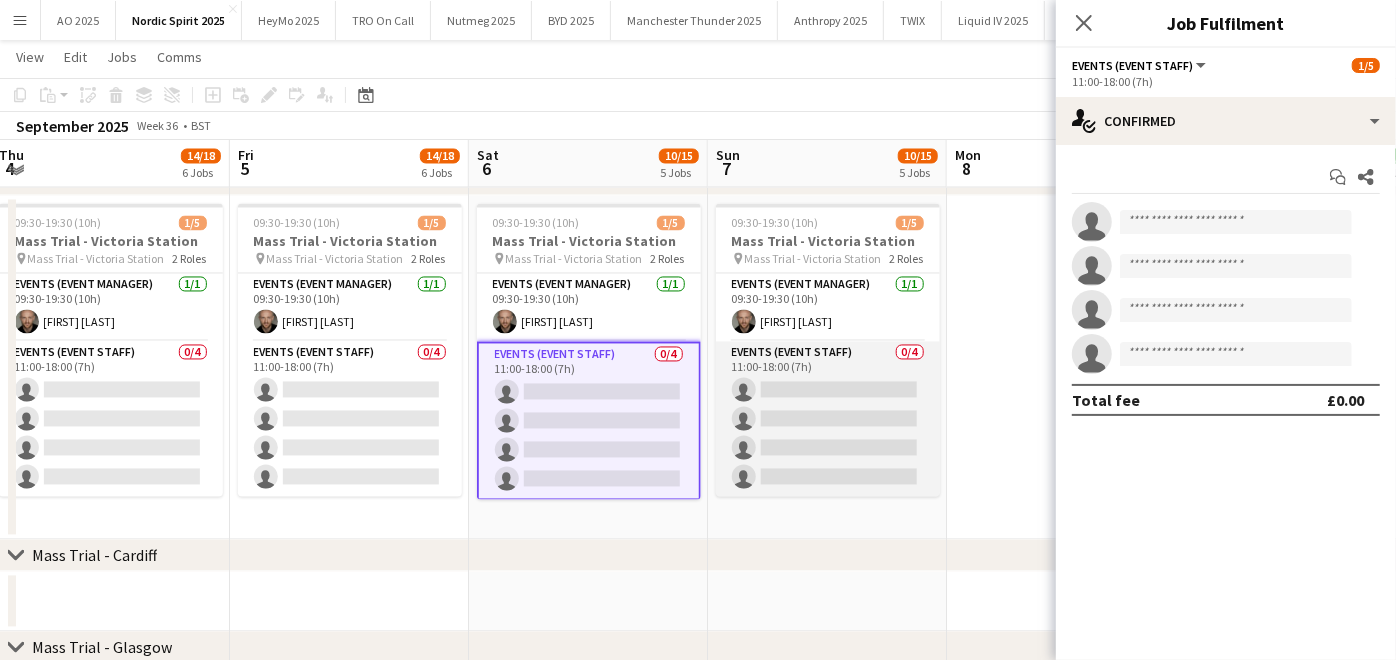 click on "Events (Event Staff)   0/4   11:00-18:00 (7h)
single-neutral-actions
single-neutral-actions
single-neutral-actions
single-neutral-actions" at bounding box center (828, 419) 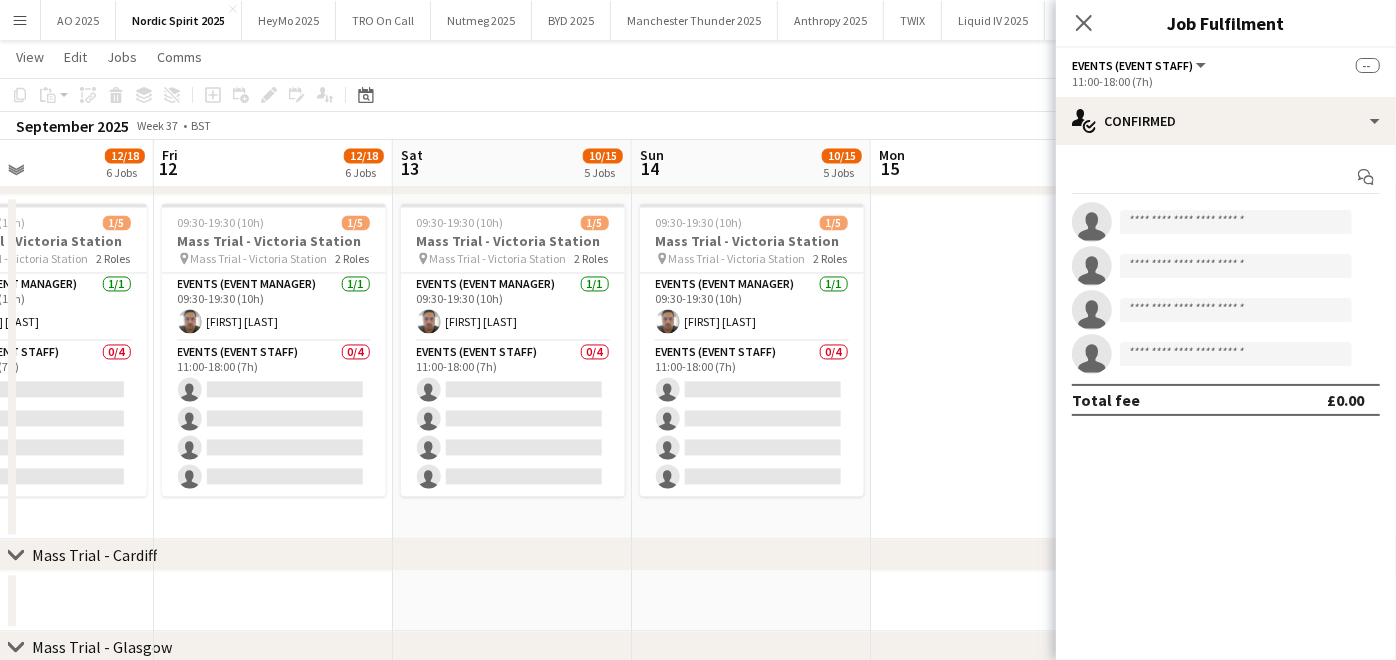 scroll, scrollTop: 0, scrollLeft: 803, axis: horizontal 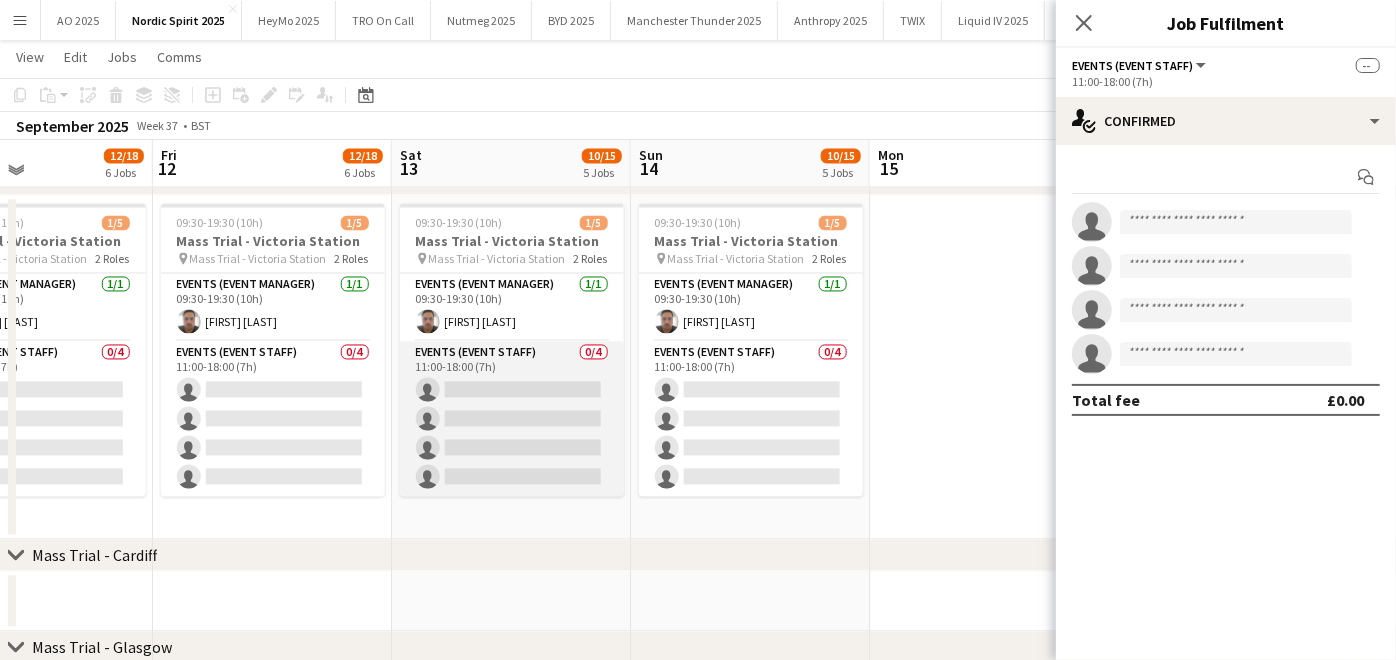 click on "Events (Event Staff)   0/4   11:00-18:00 (7h)
single-neutral-actions
single-neutral-actions
single-neutral-actions
single-neutral-actions" at bounding box center [512, 419] 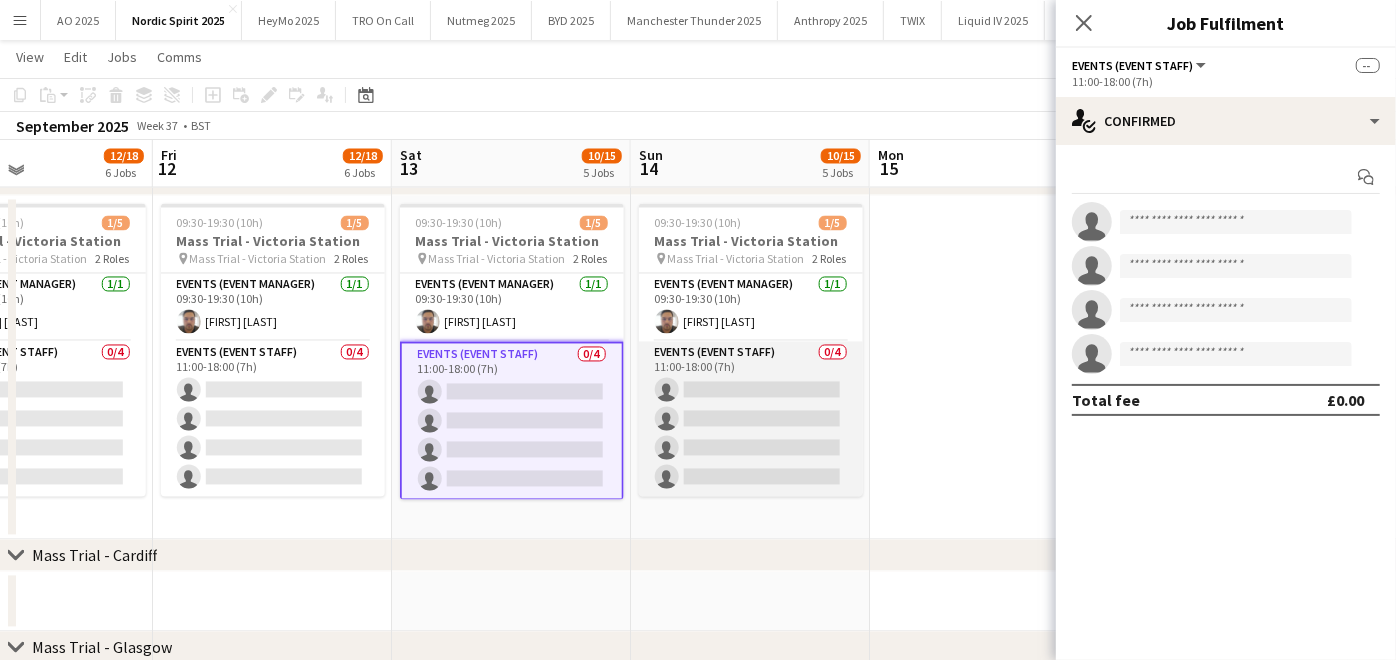 click on "Events (Event Staff)   0/4   11:00-18:00 (7h)
single-neutral-actions
single-neutral-actions
single-neutral-actions
single-neutral-actions" at bounding box center [751, 419] 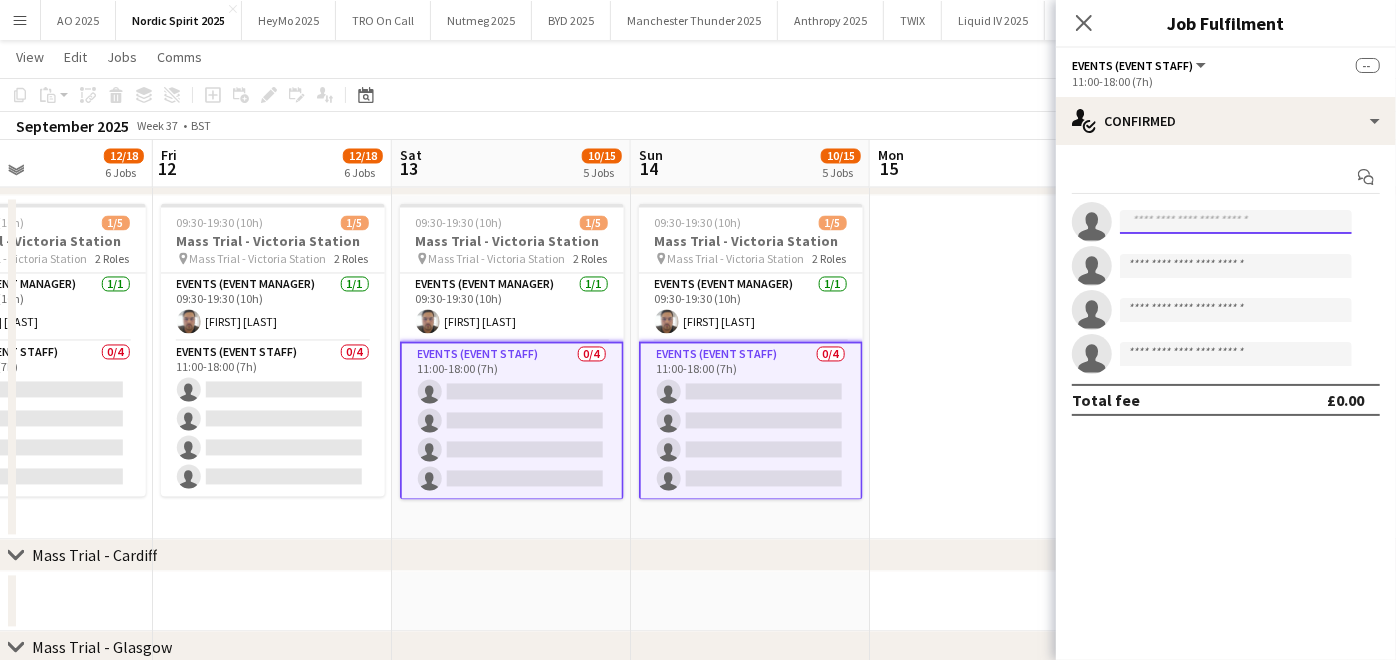 click at bounding box center [1236, 222] 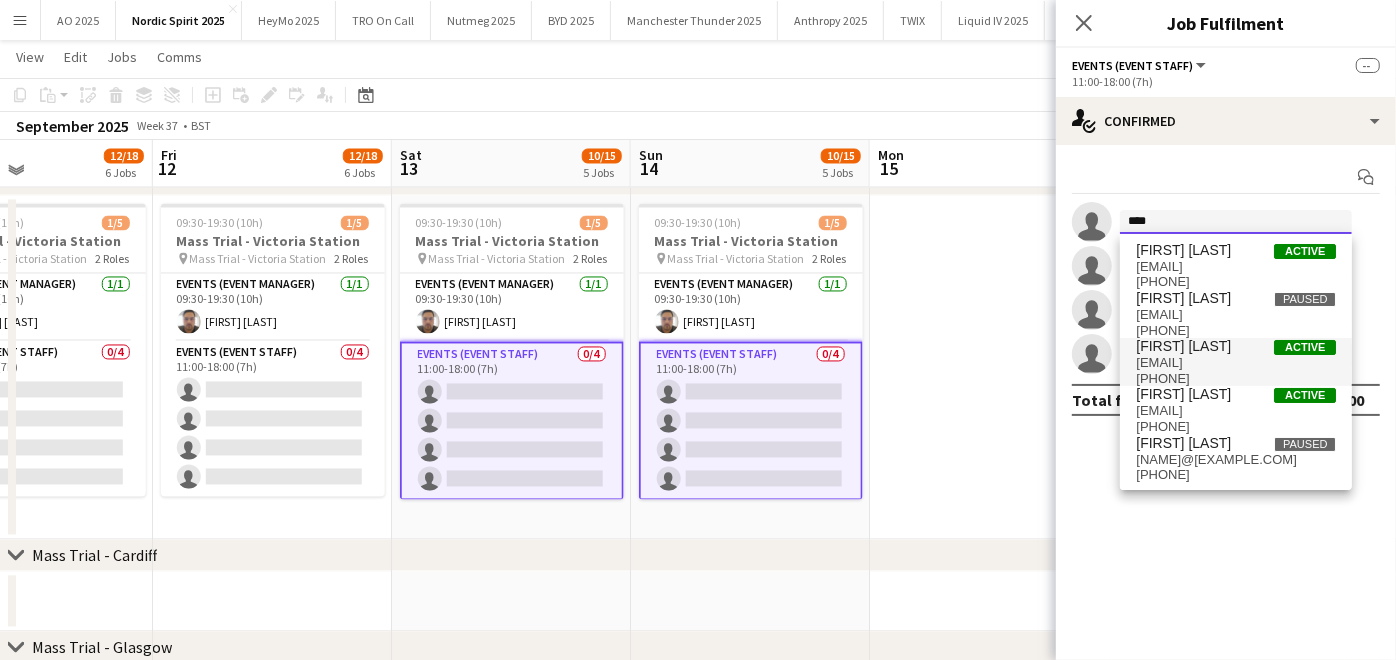 type on "****" 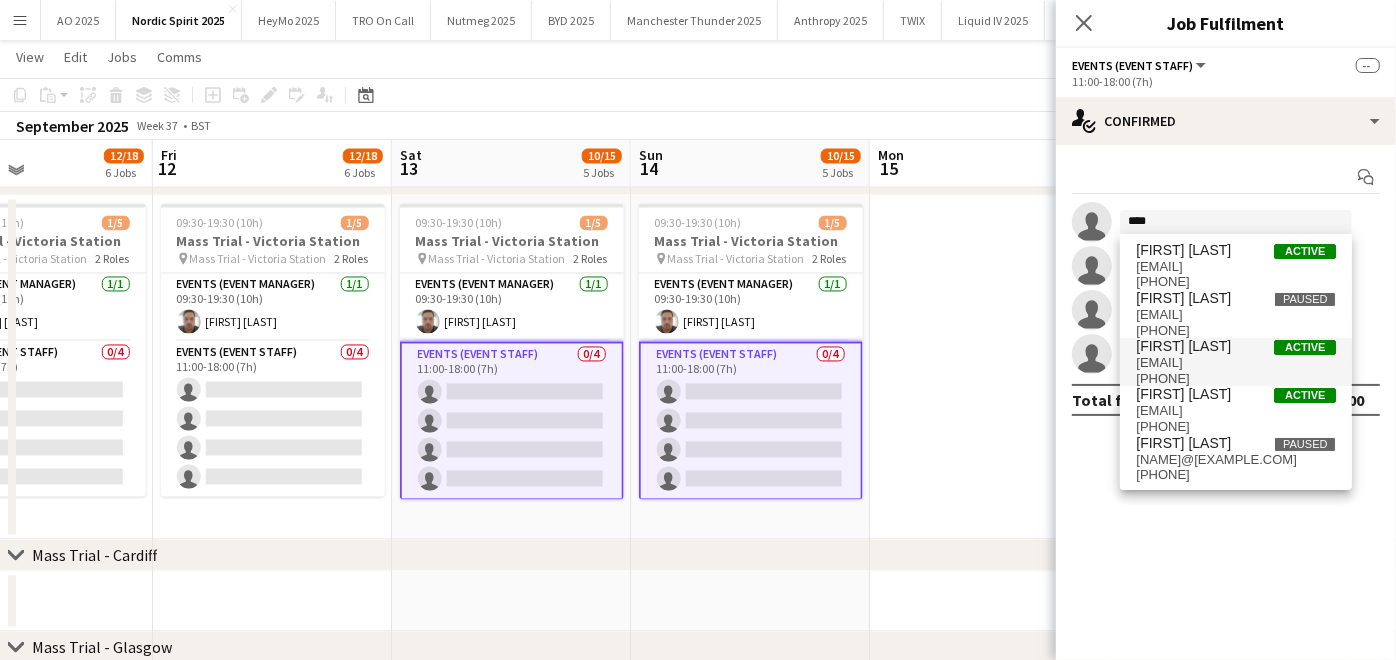 click on "[FIRST] [LAST]" at bounding box center [1183, 346] 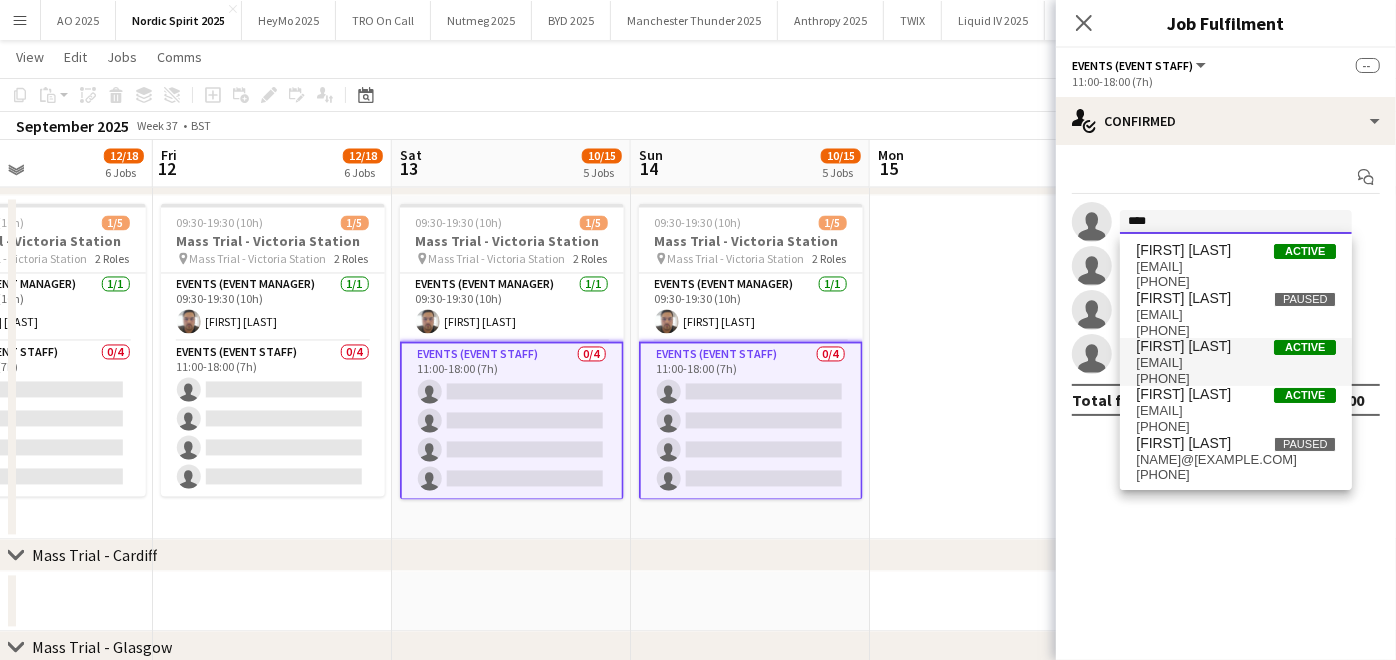 type 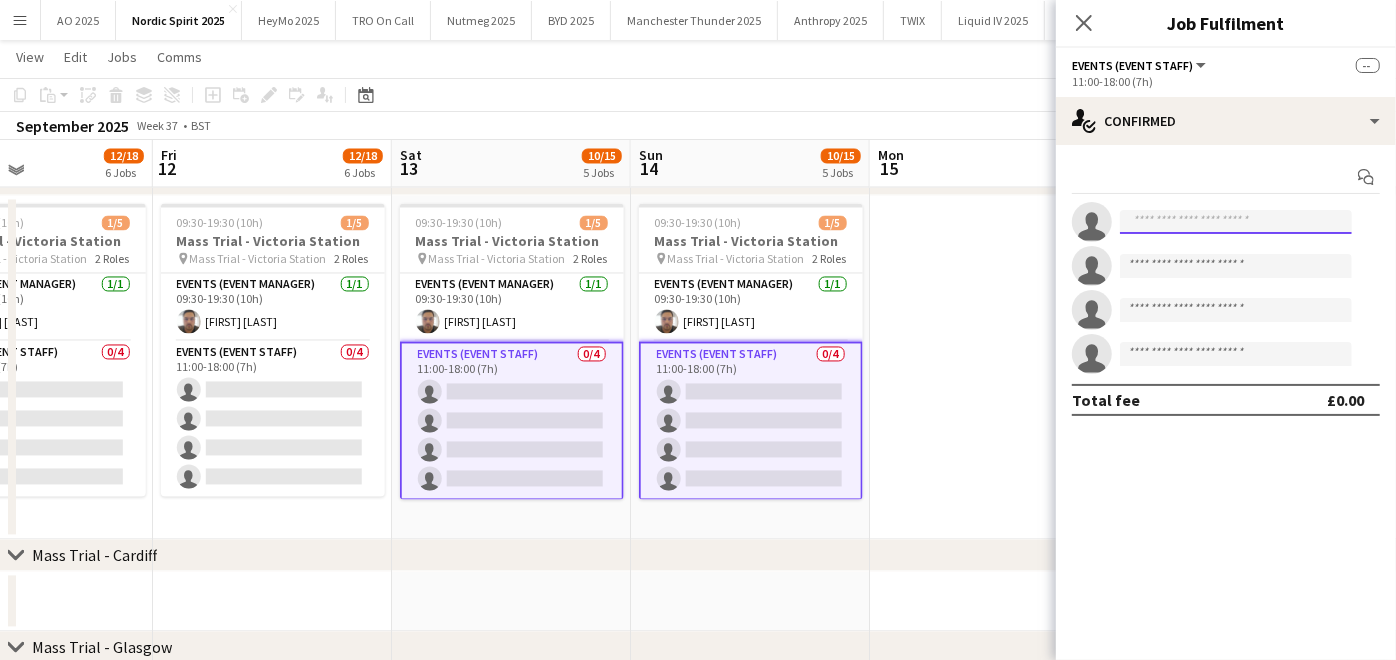 scroll, scrollTop: 0, scrollLeft: 0, axis: both 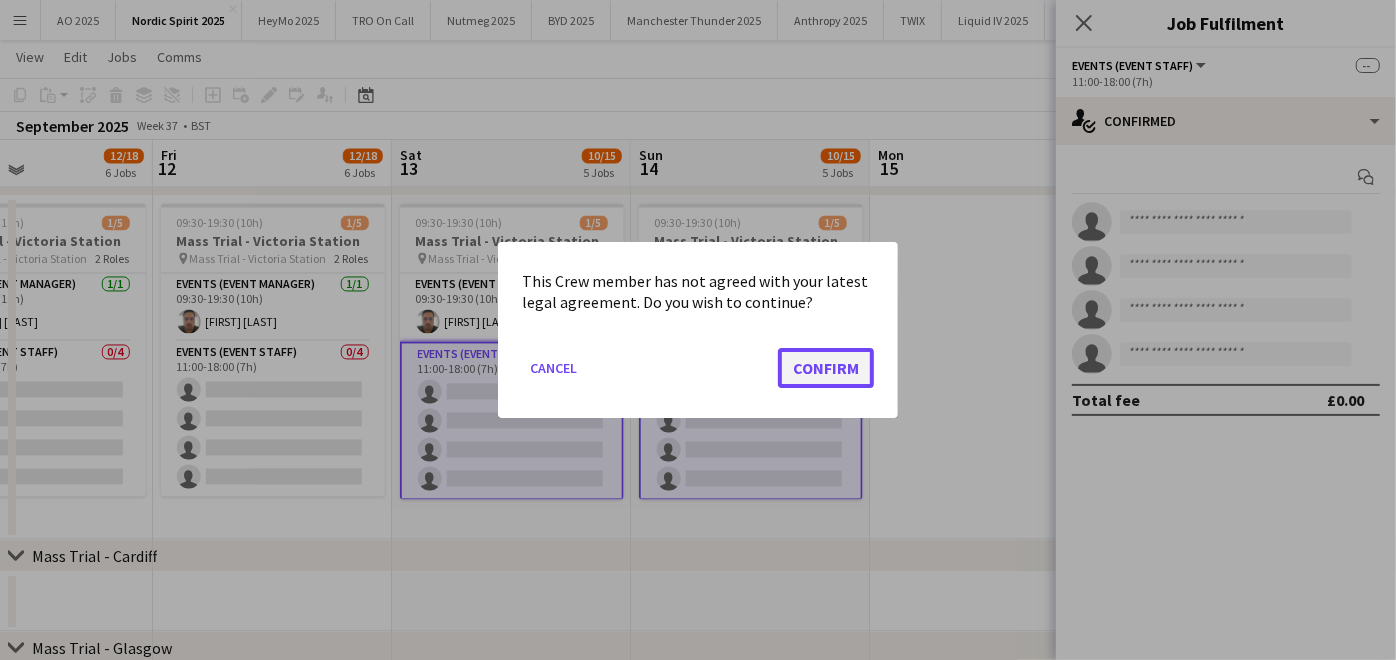 click on "Confirm" 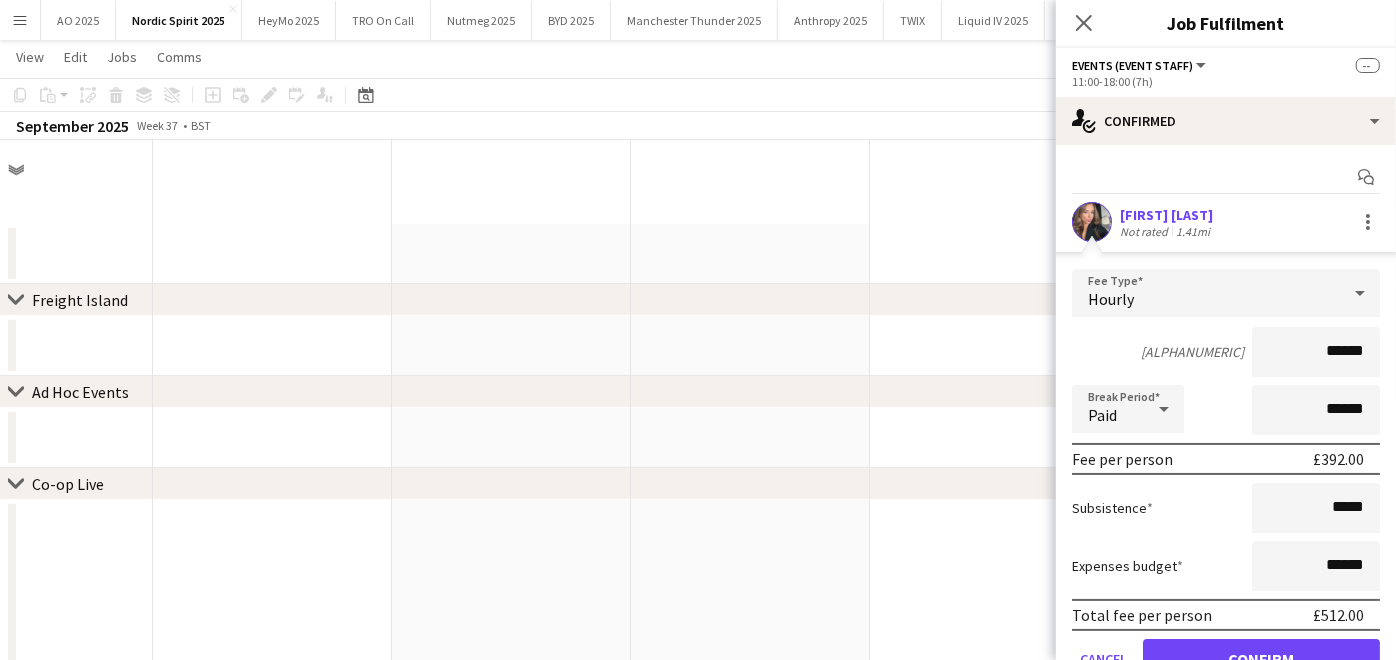 scroll, scrollTop: 2304, scrollLeft: 0, axis: vertical 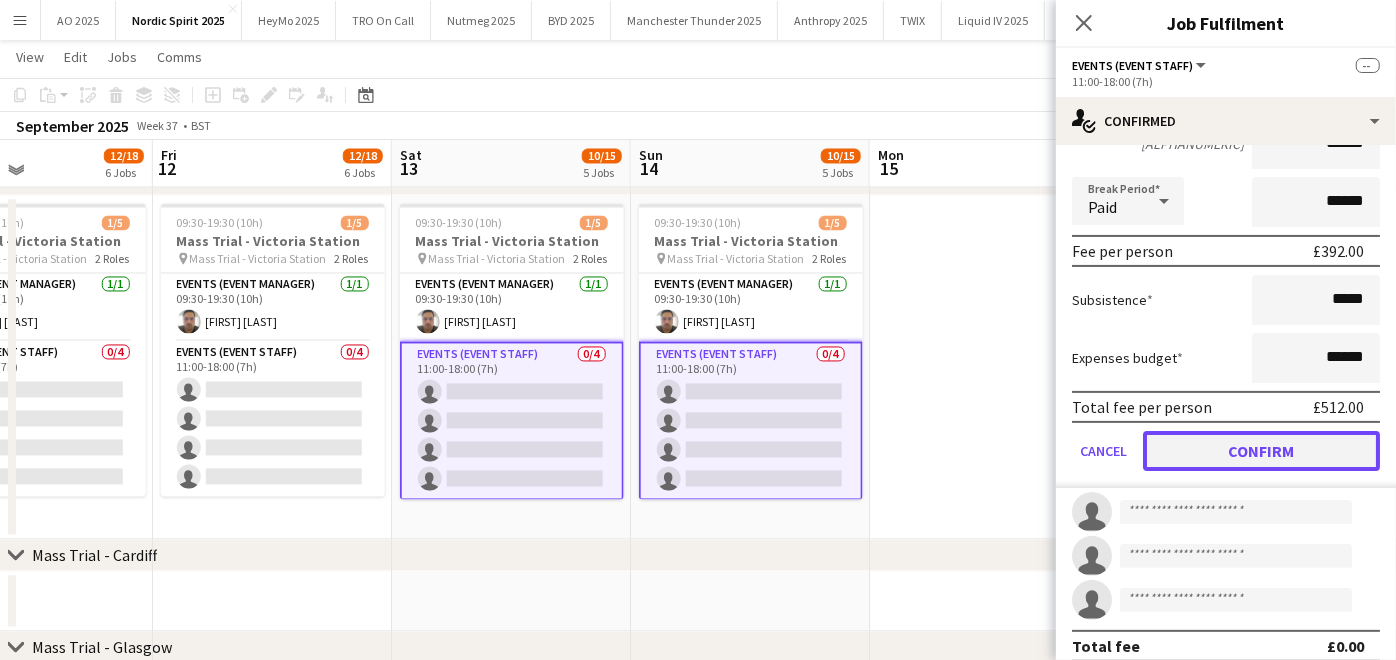 click on "Confirm" at bounding box center (1261, 451) 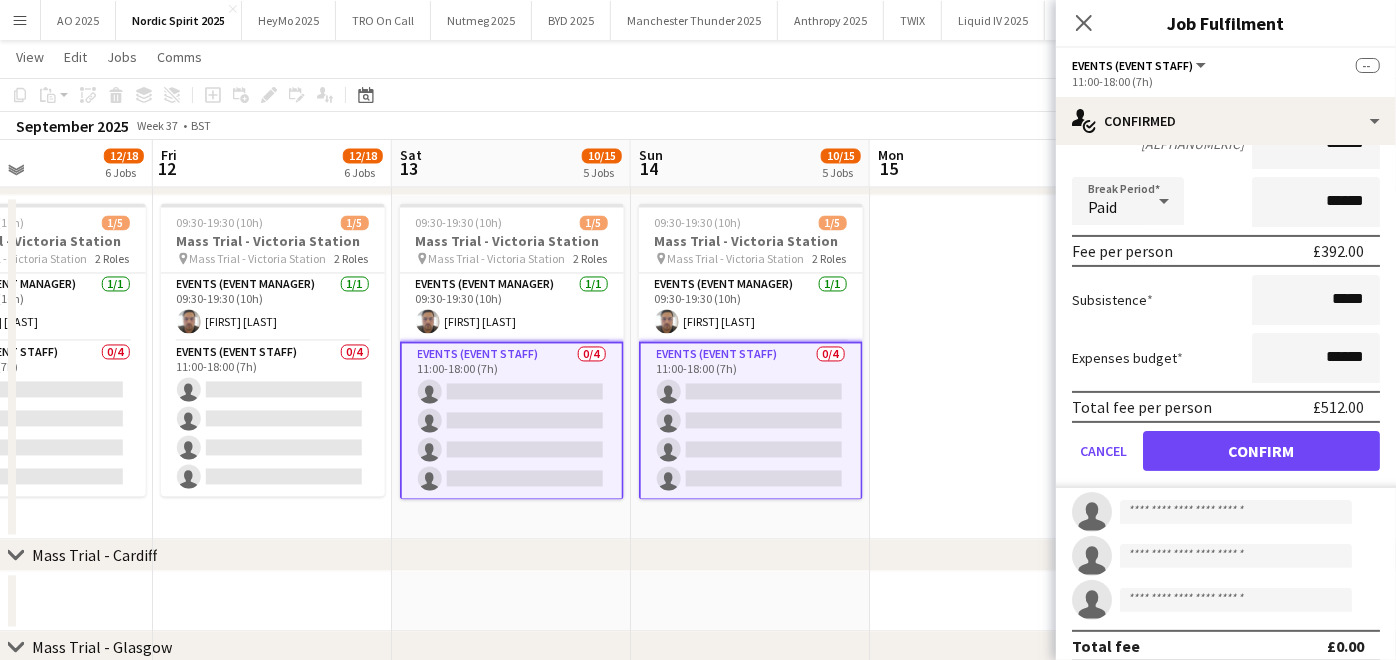 scroll, scrollTop: 0, scrollLeft: 0, axis: both 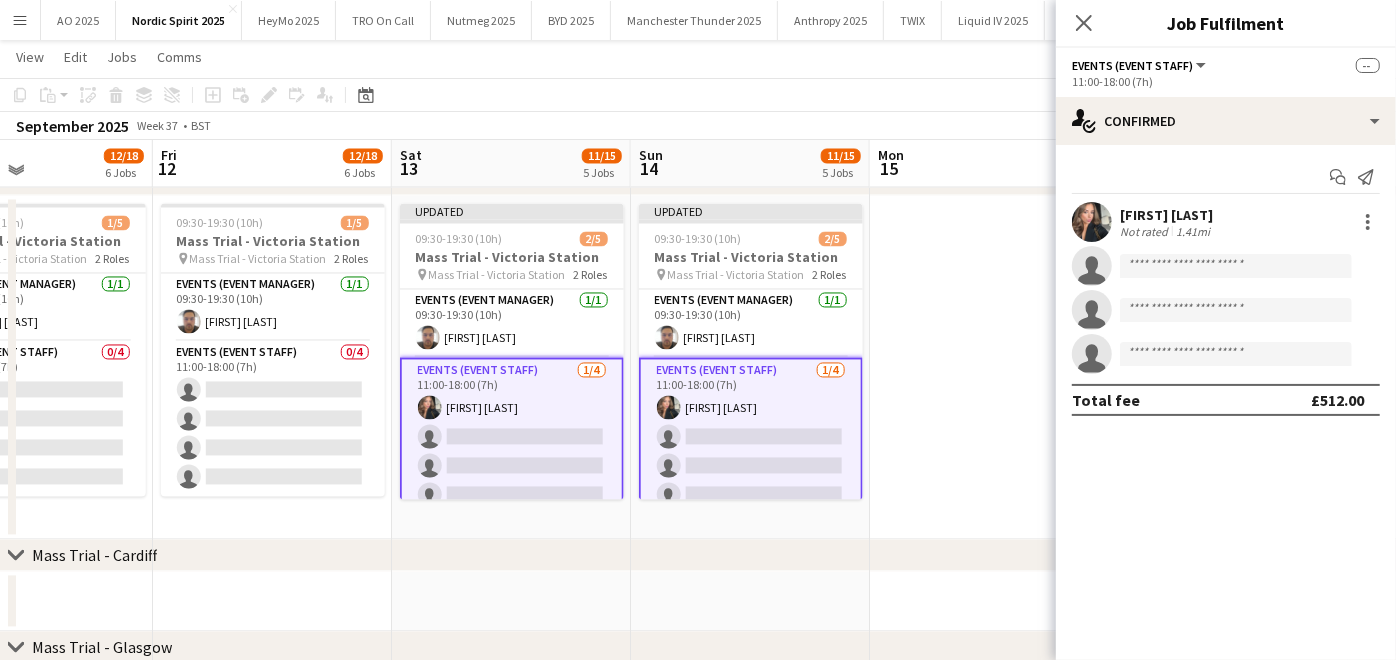 click at bounding box center [989, 368] 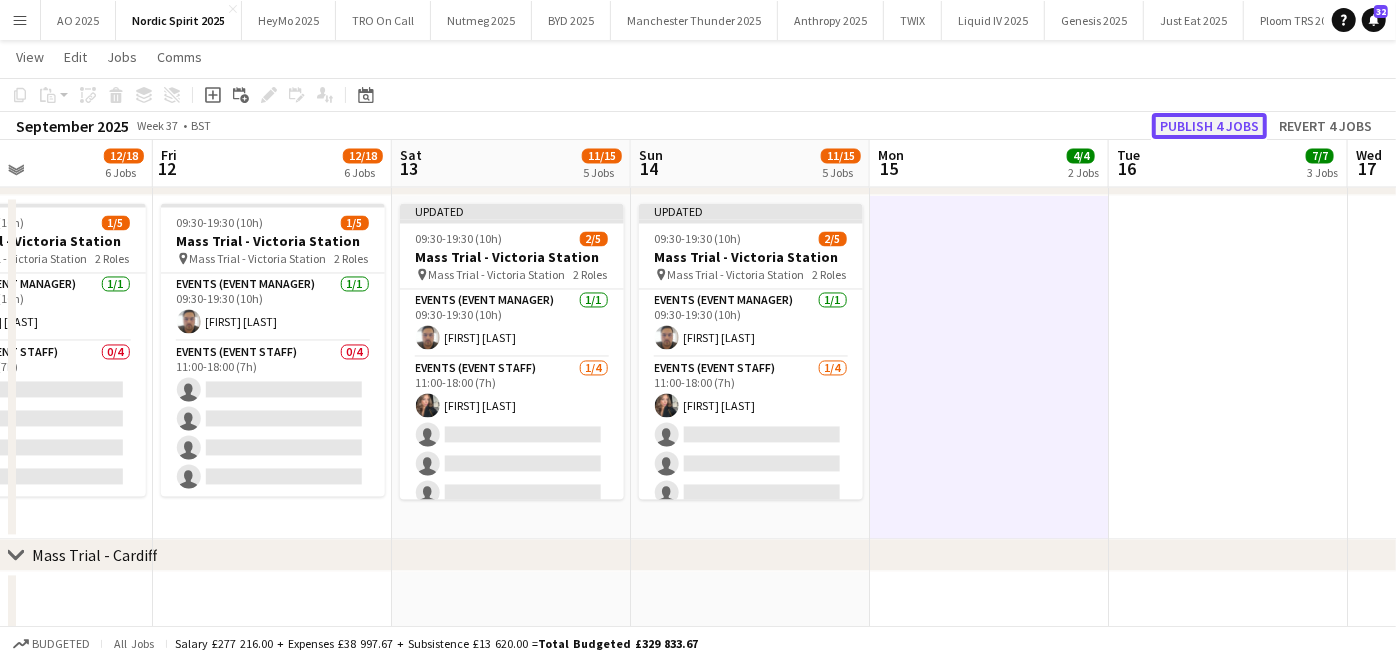 click on "Publish 4 jobs" 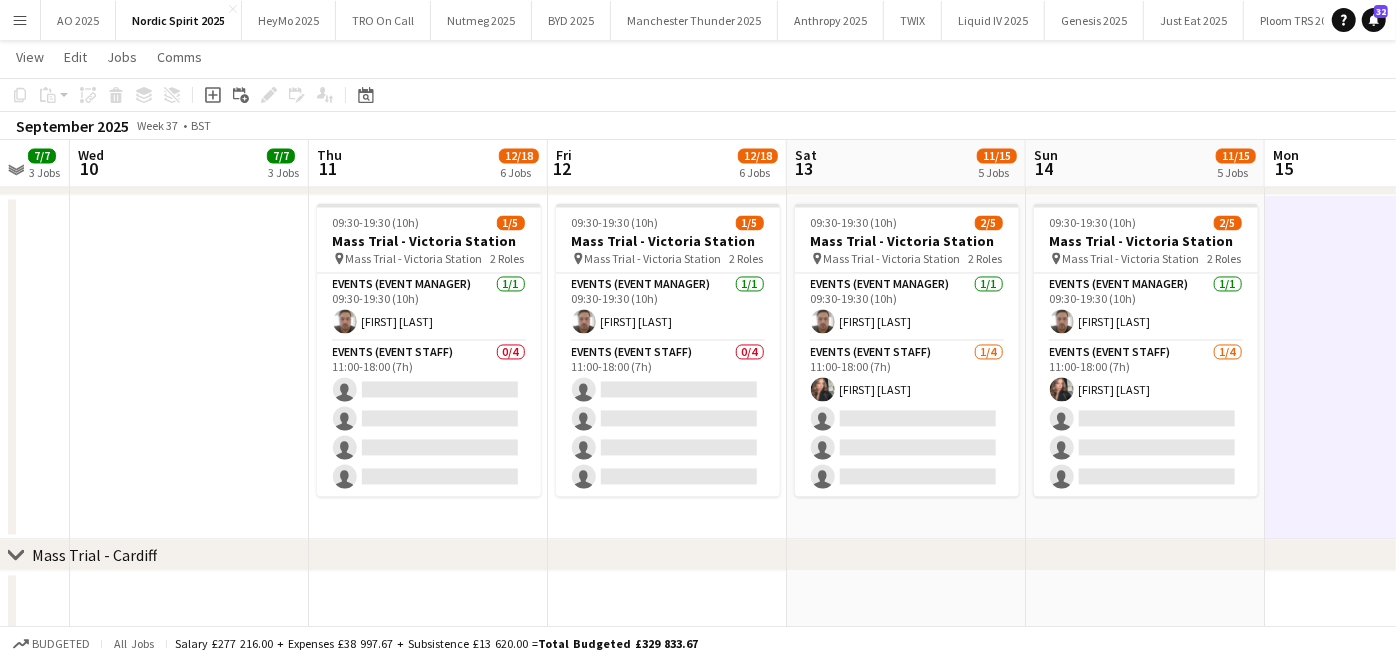 scroll, scrollTop: 0, scrollLeft: 406, axis: horizontal 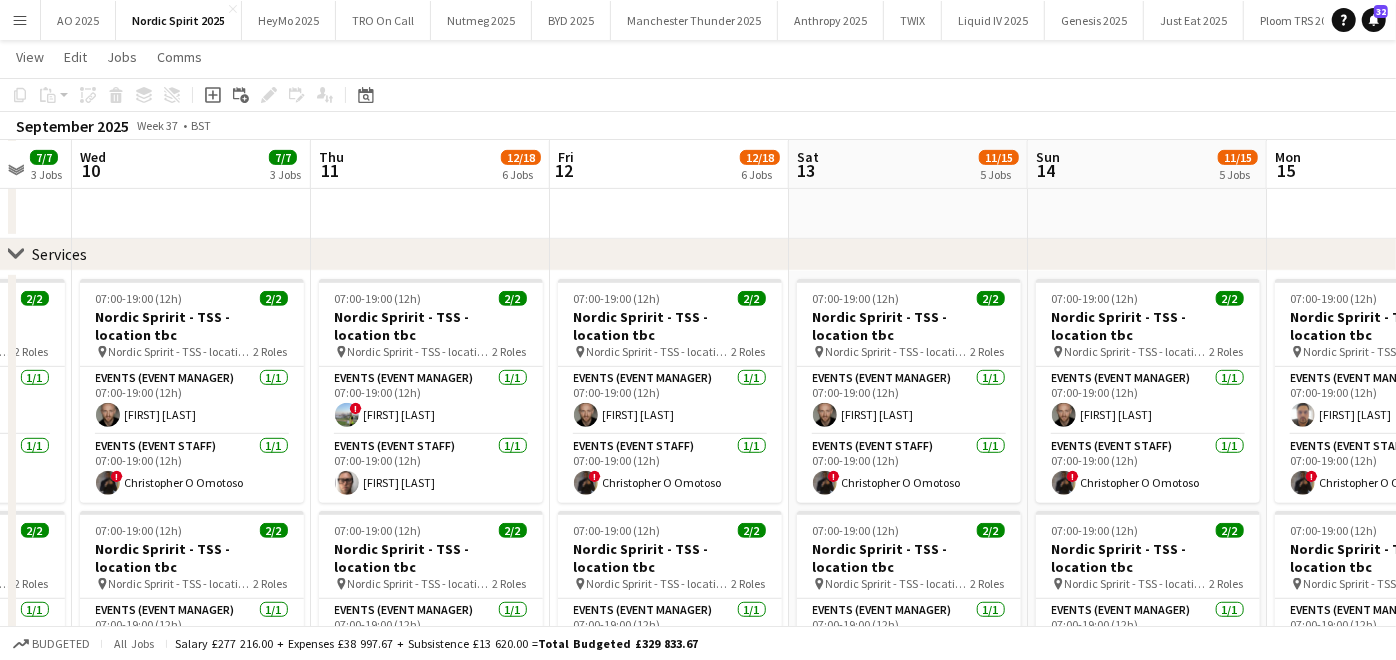 click on "Menu" at bounding box center (20, 20) 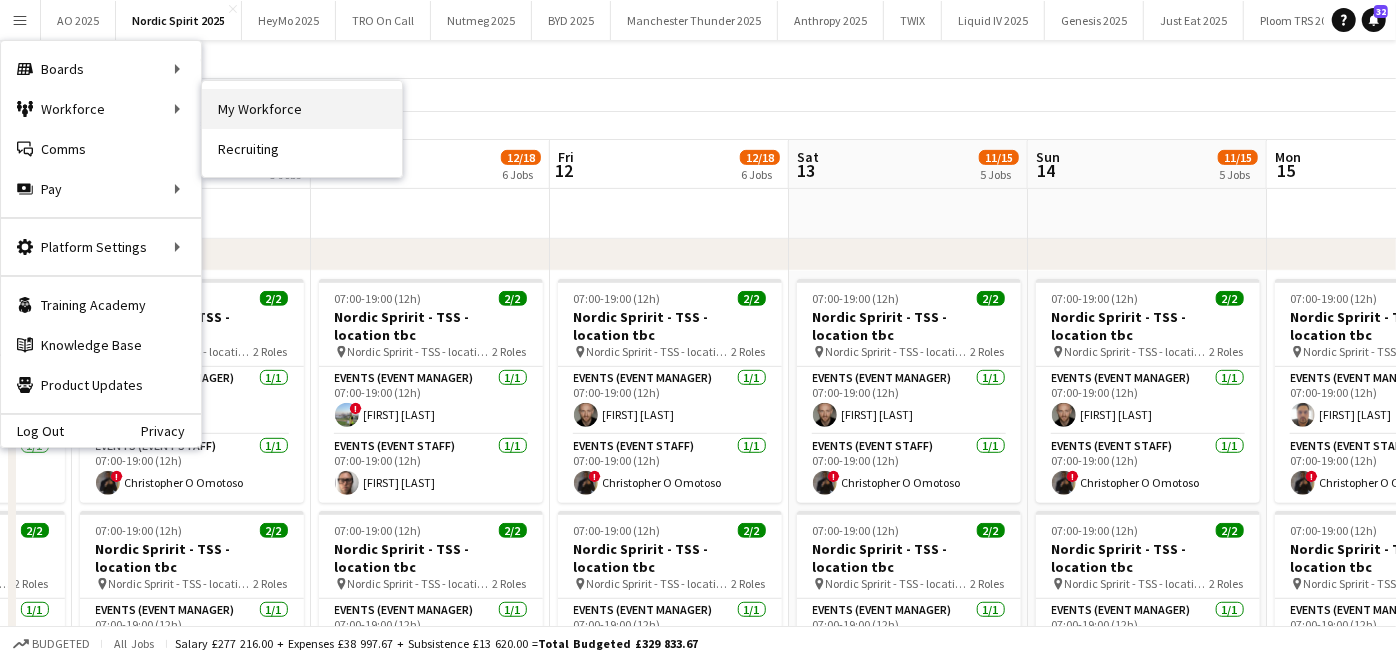 click on "My Workforce" at bounding box center [302, 109] 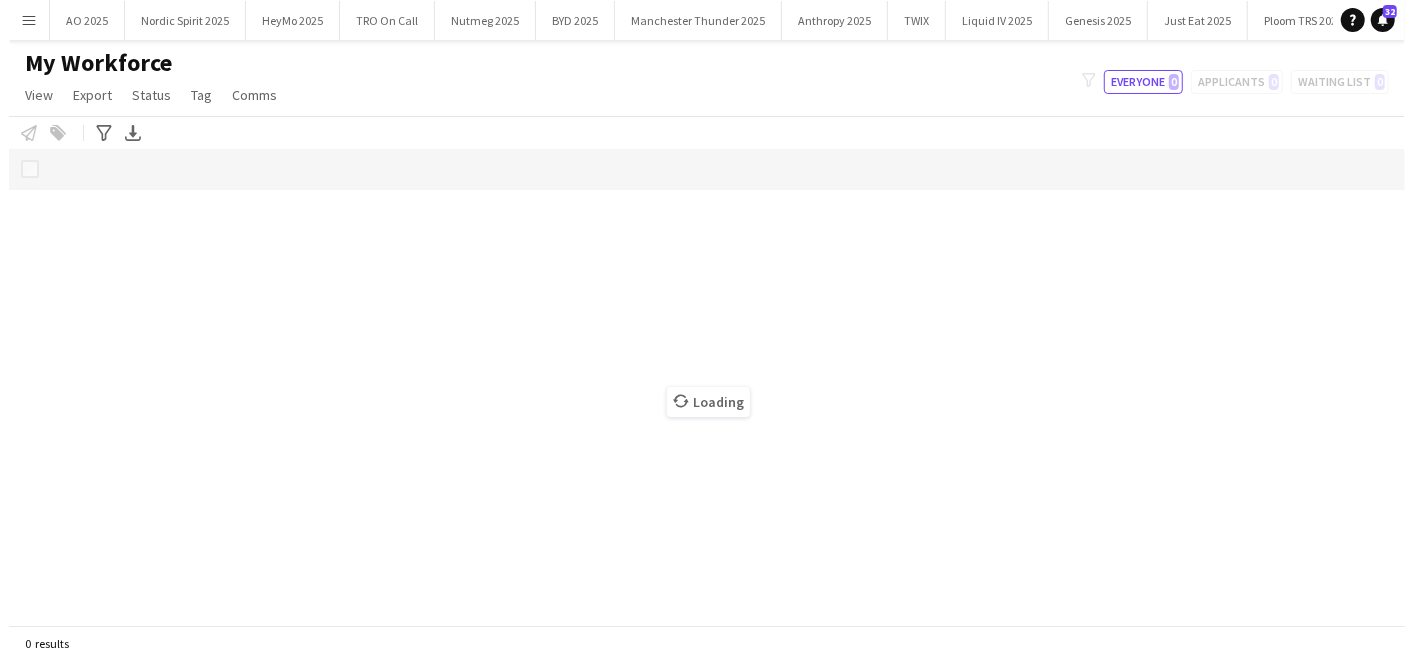 scroll, scrollTop: 0, scrollLeft: 0, axis: both 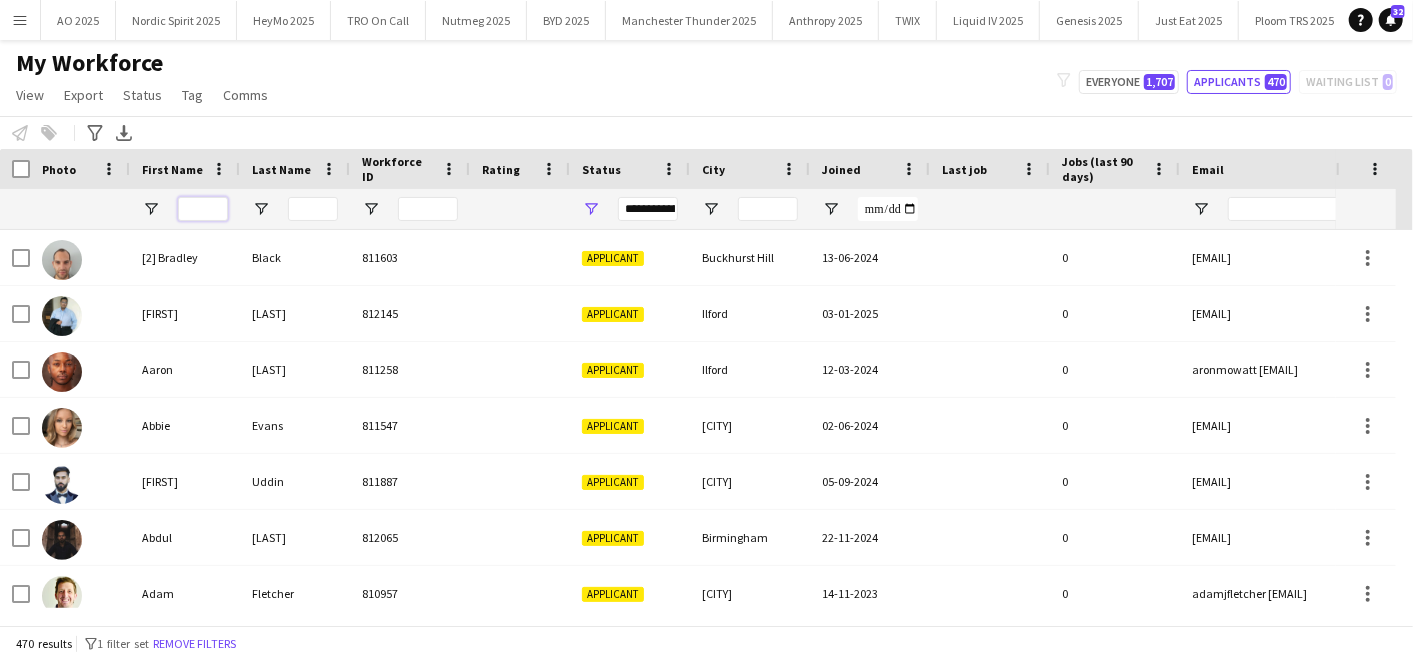 click at bounding box center [203, 209] 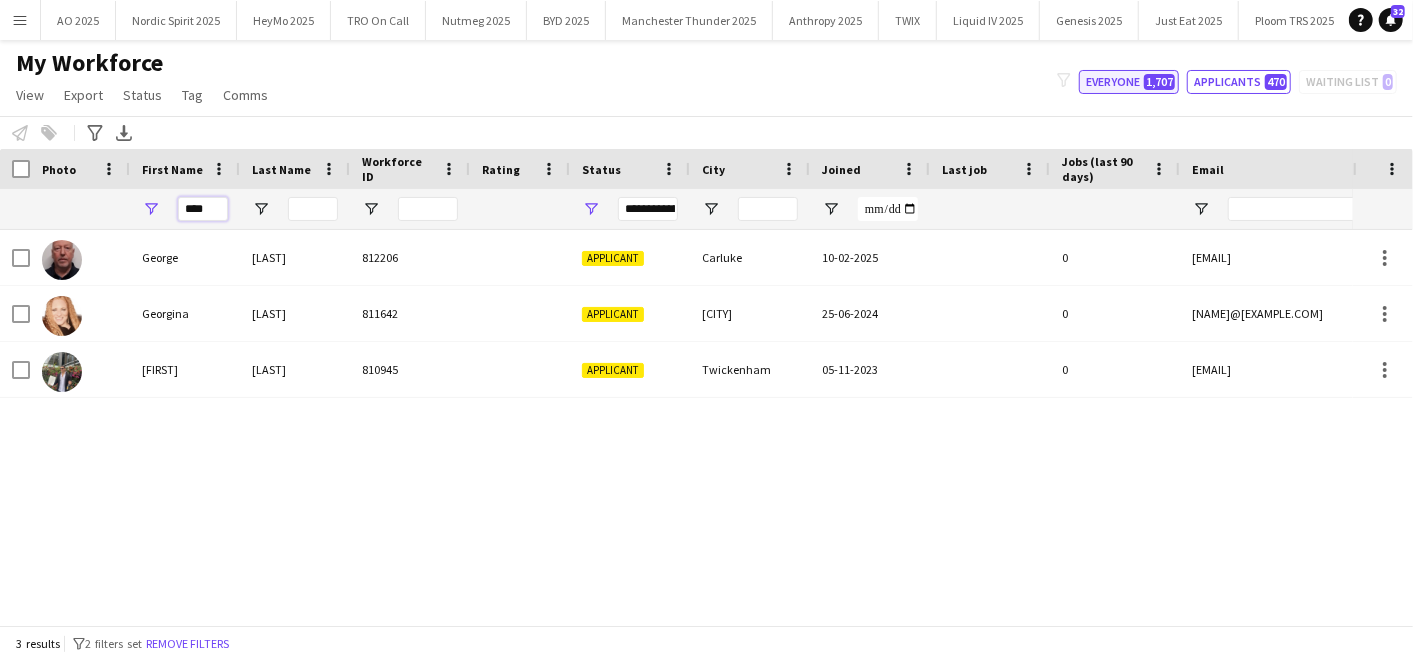 type on "****" 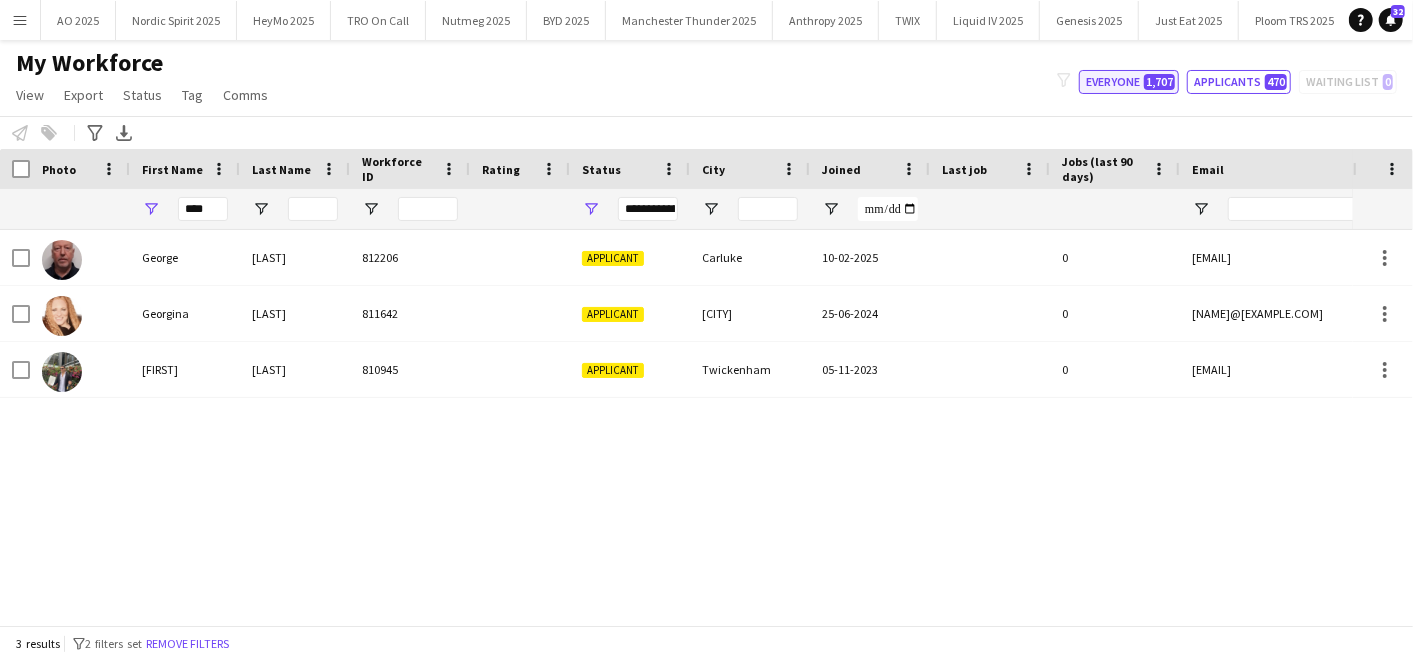 click on "Everyone   1,707" 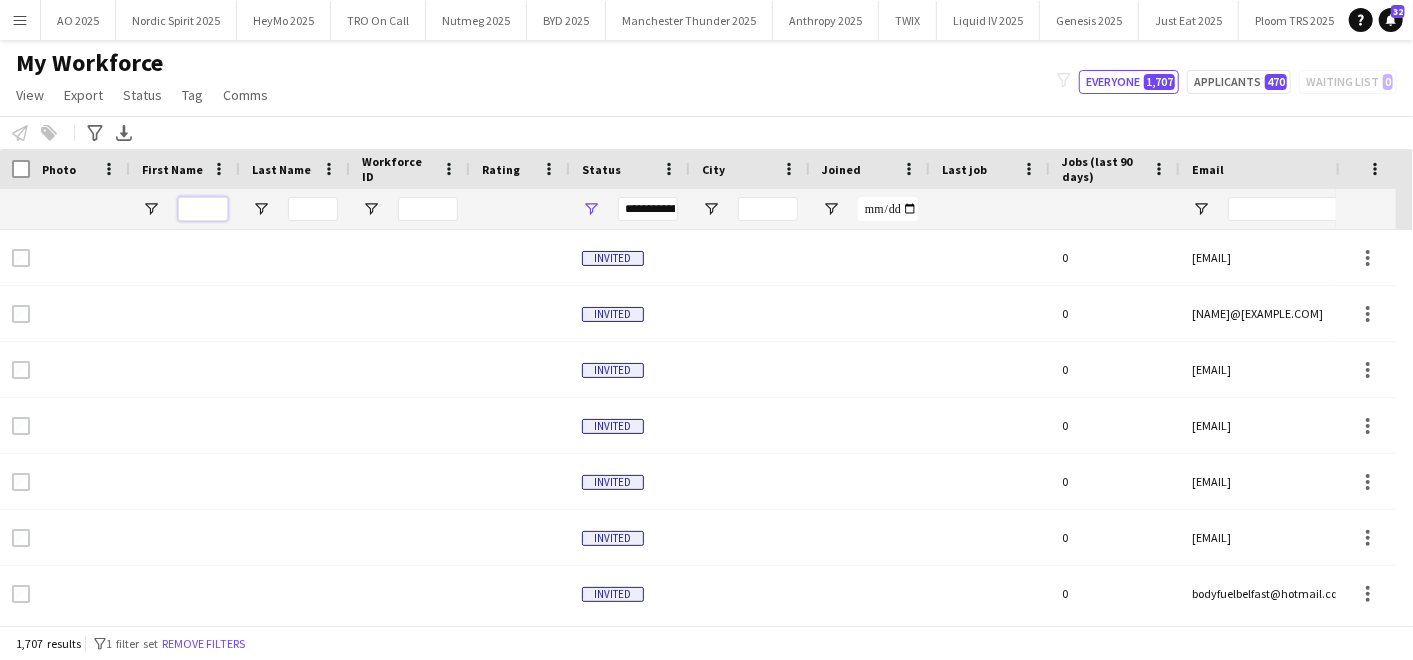 click at bounding box center (203, 209) 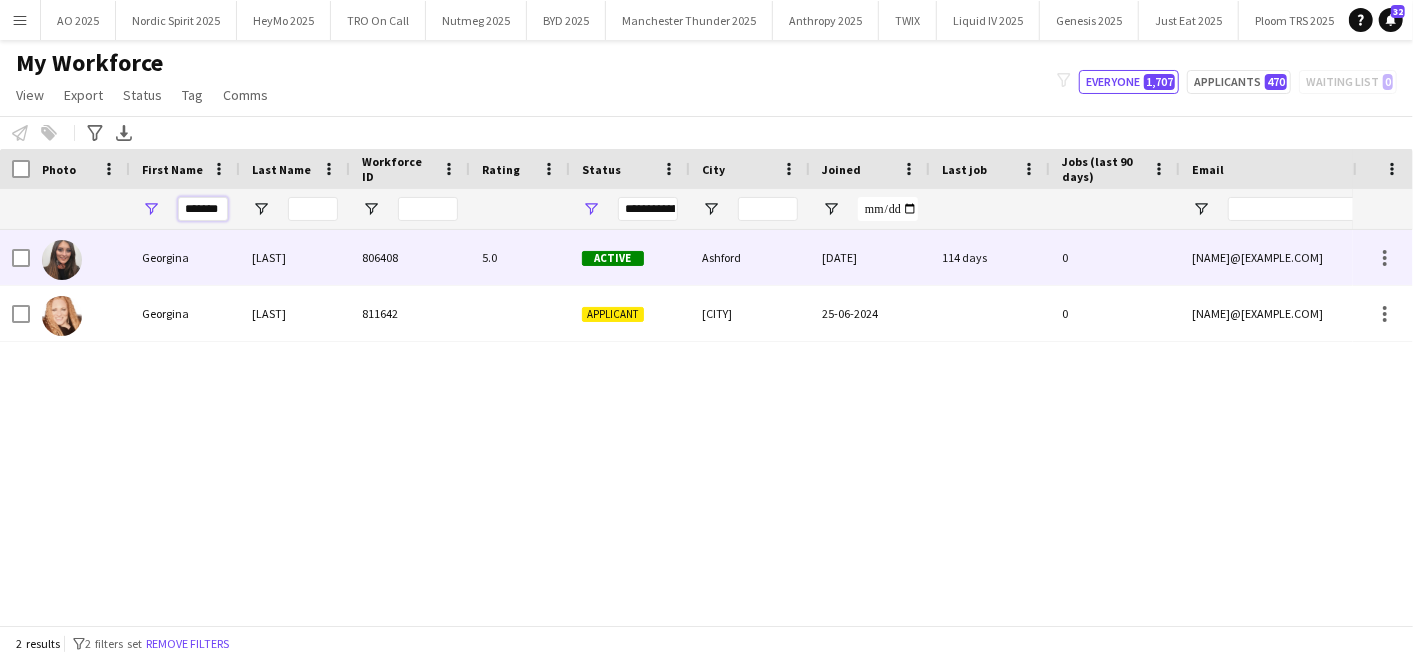 type on "*******" 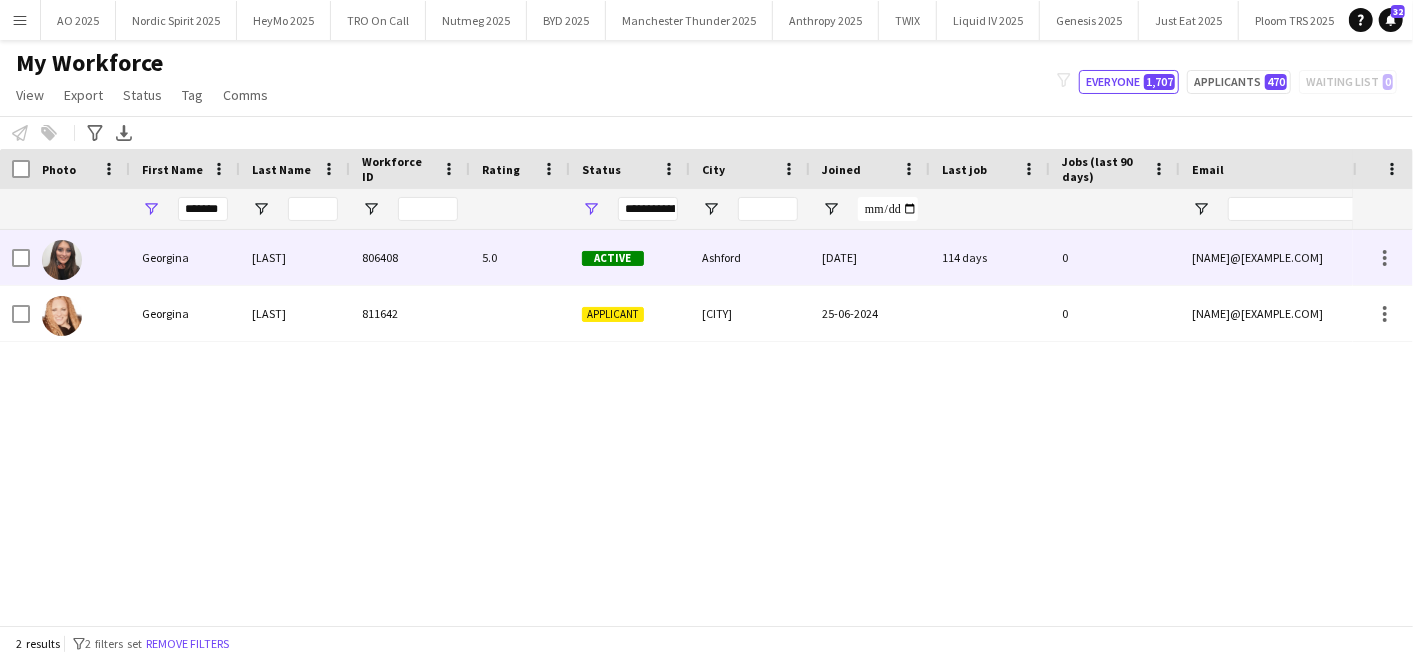 click on "Active" at bounding box center [630, 257] 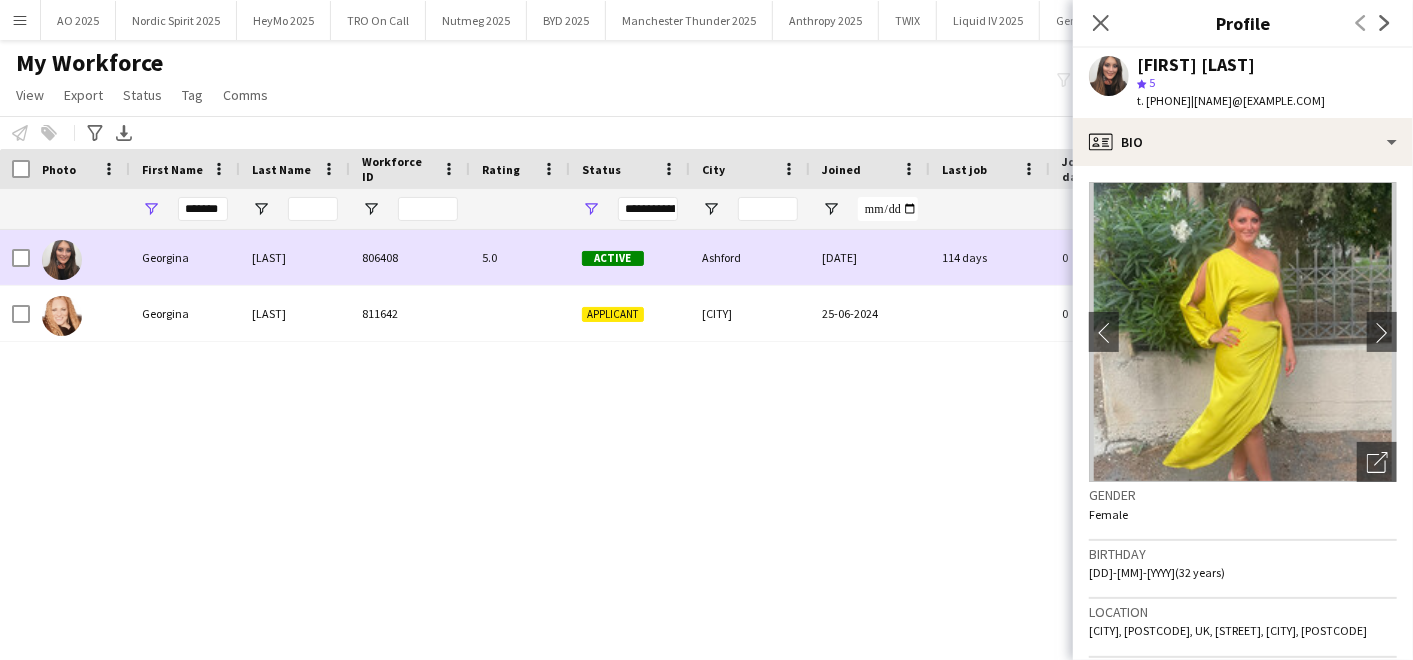 click at bounding box center [62, 260] 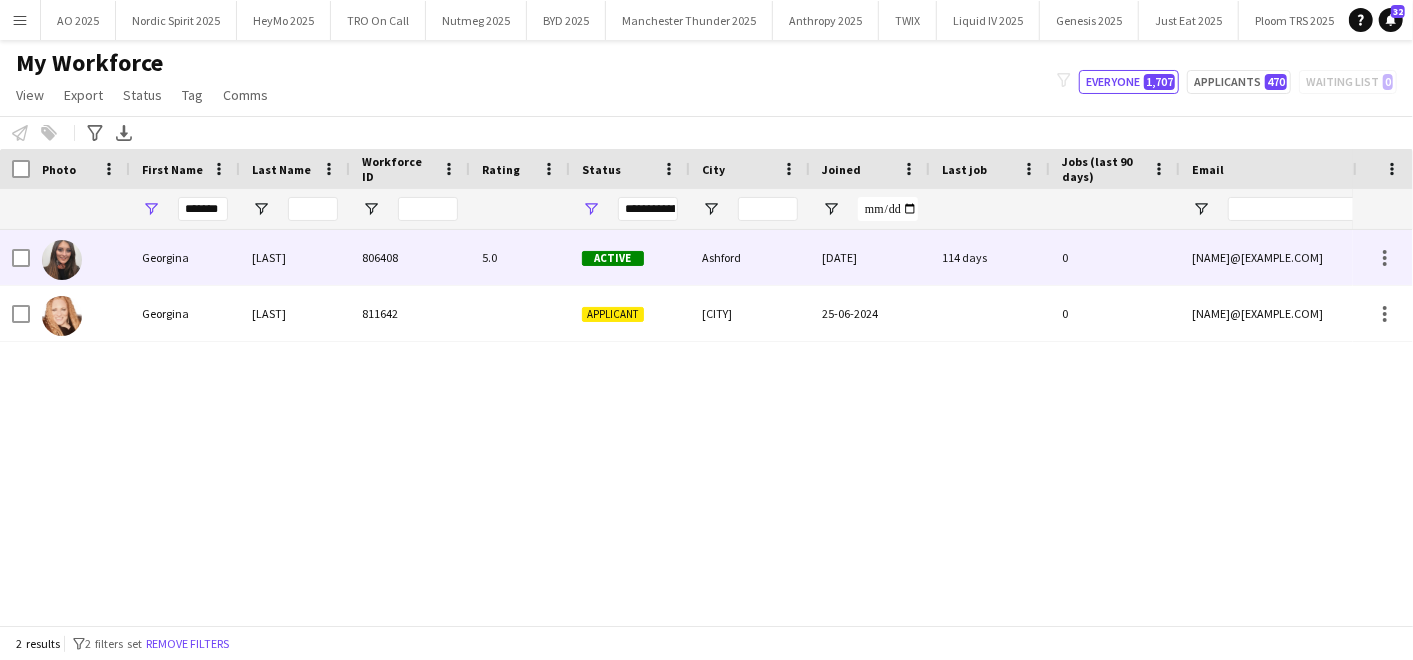 click on "806408" at bounding box center (410, 257) 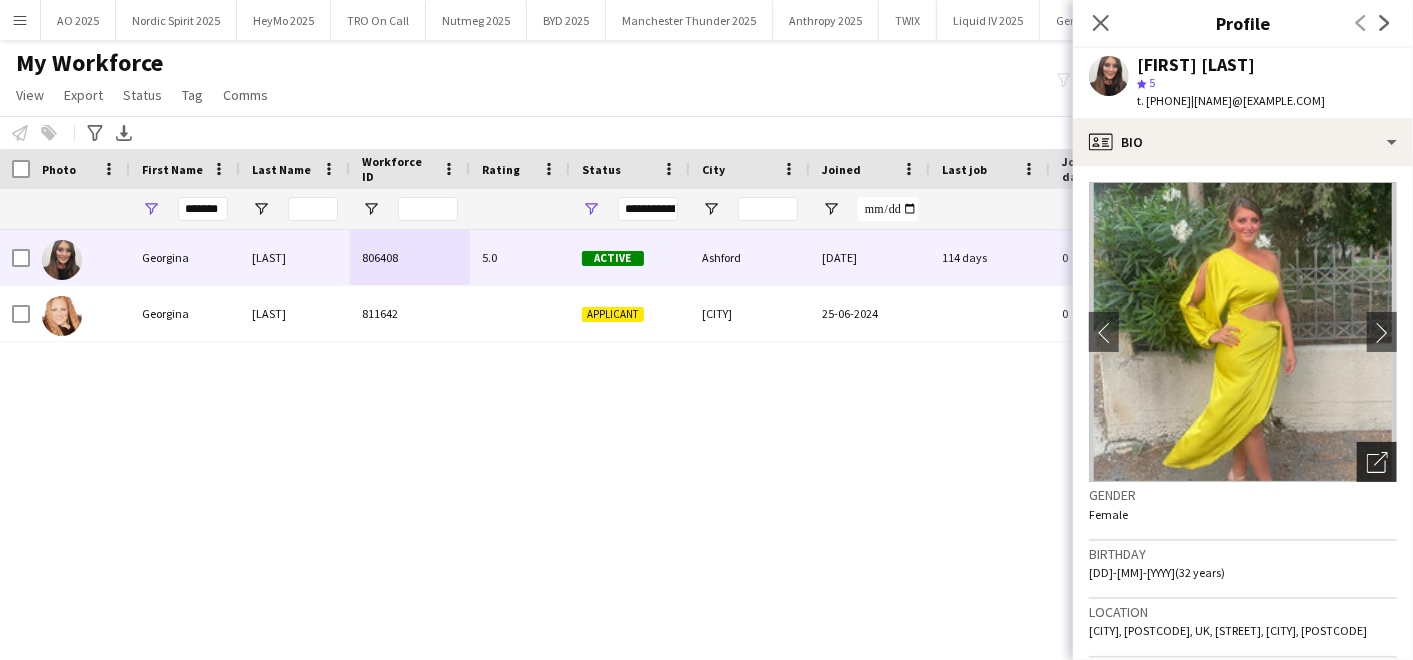 click on "Open photos pop-in" 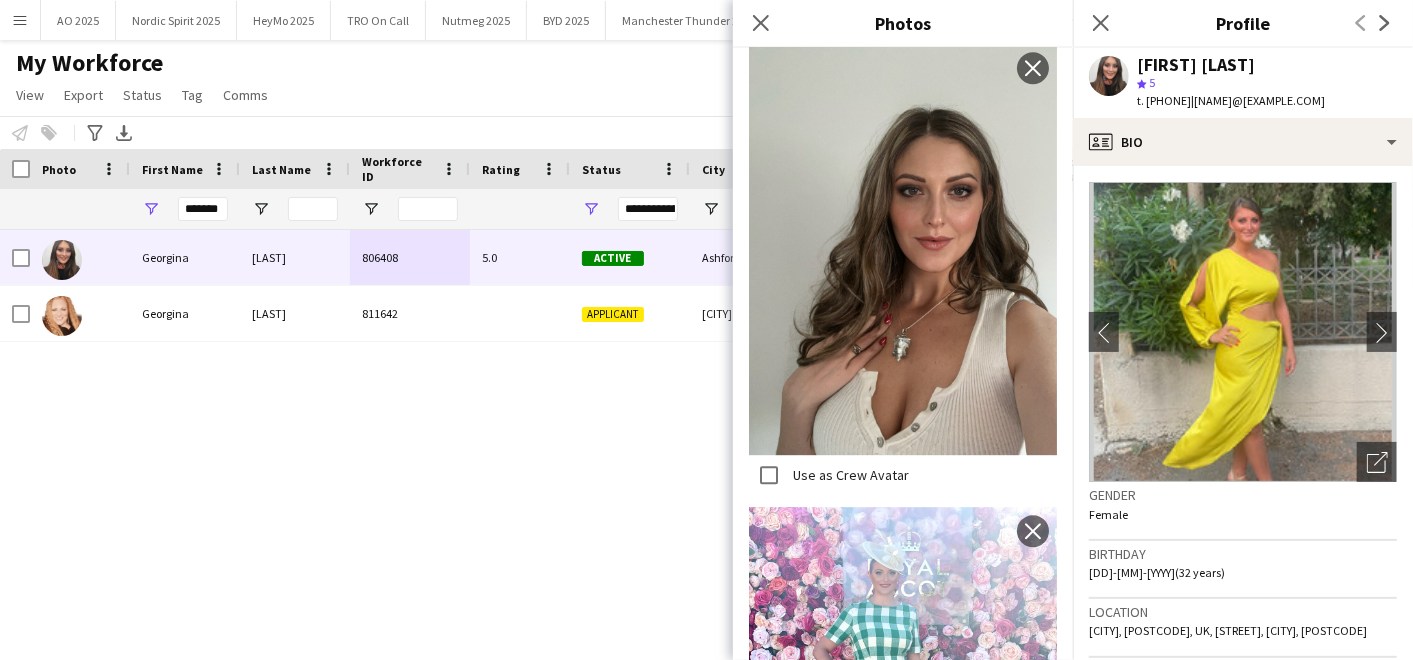 scroll, scrollTop: 3118, scrollLeft: 0, axis: vertical 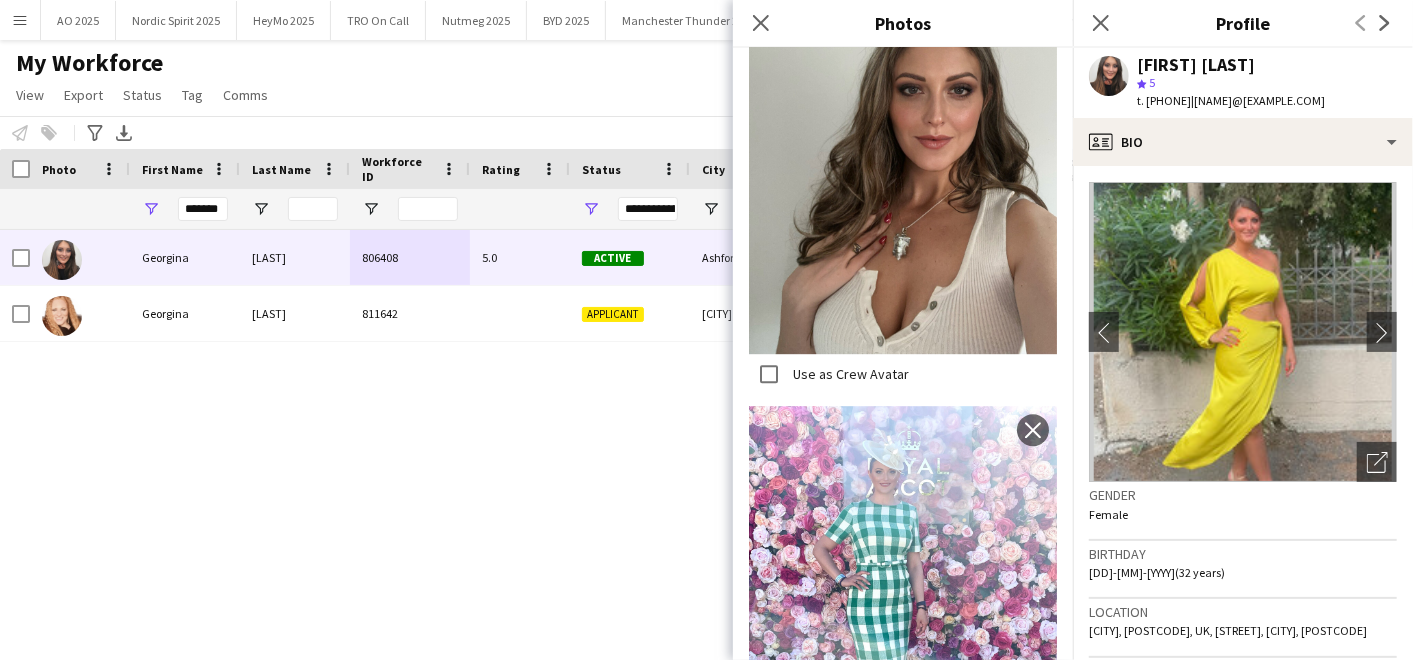 click 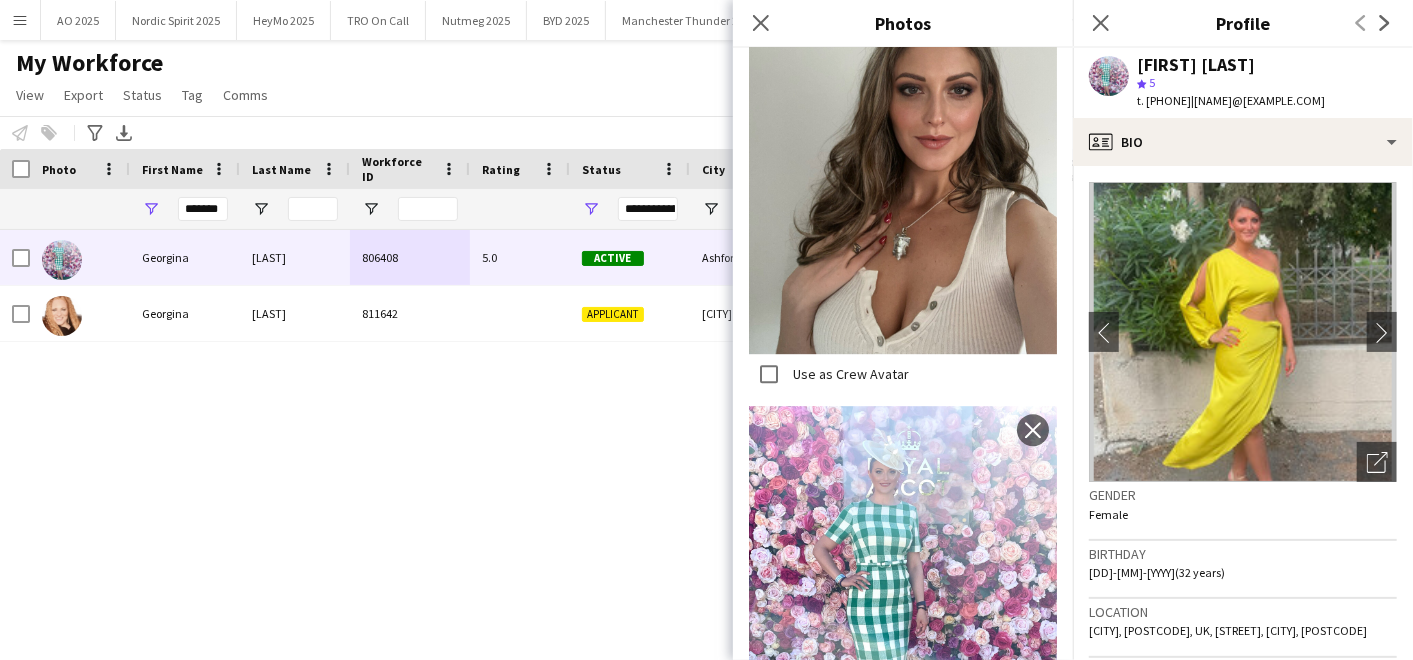 click 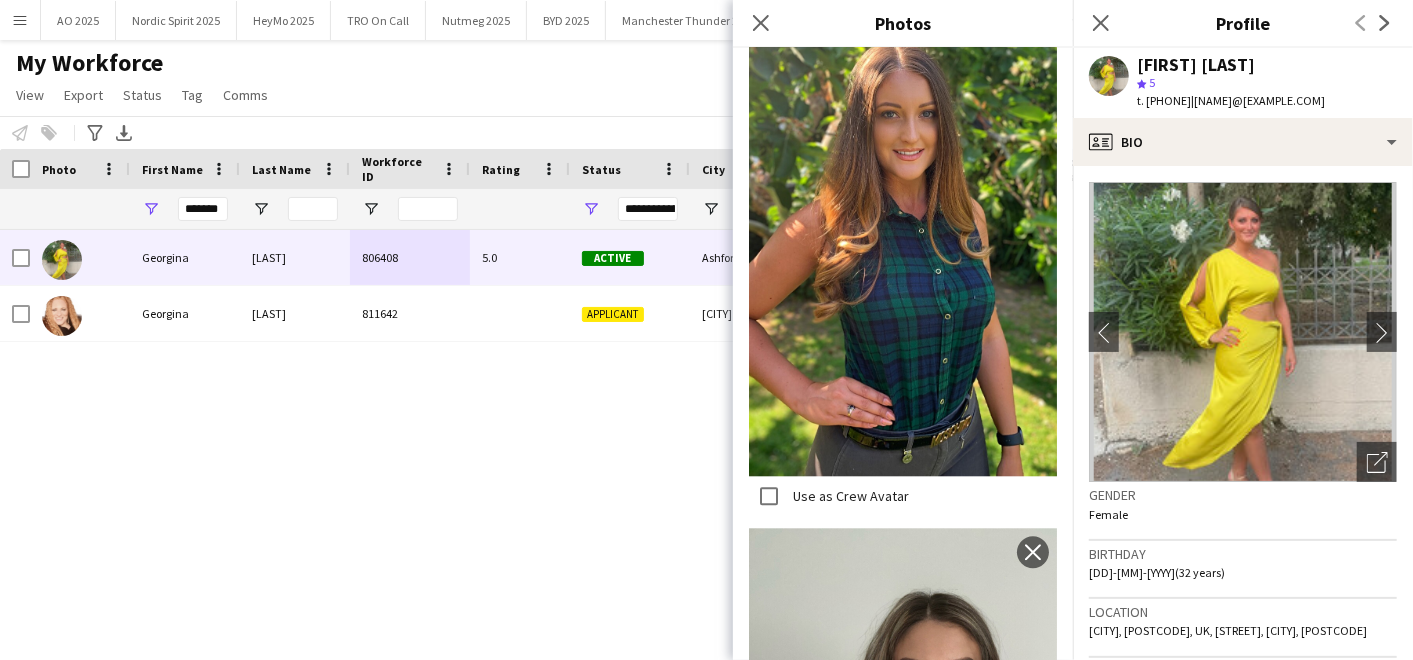 scroll, scrollTop: 2320, scrollLeft: 0, axis: vertical 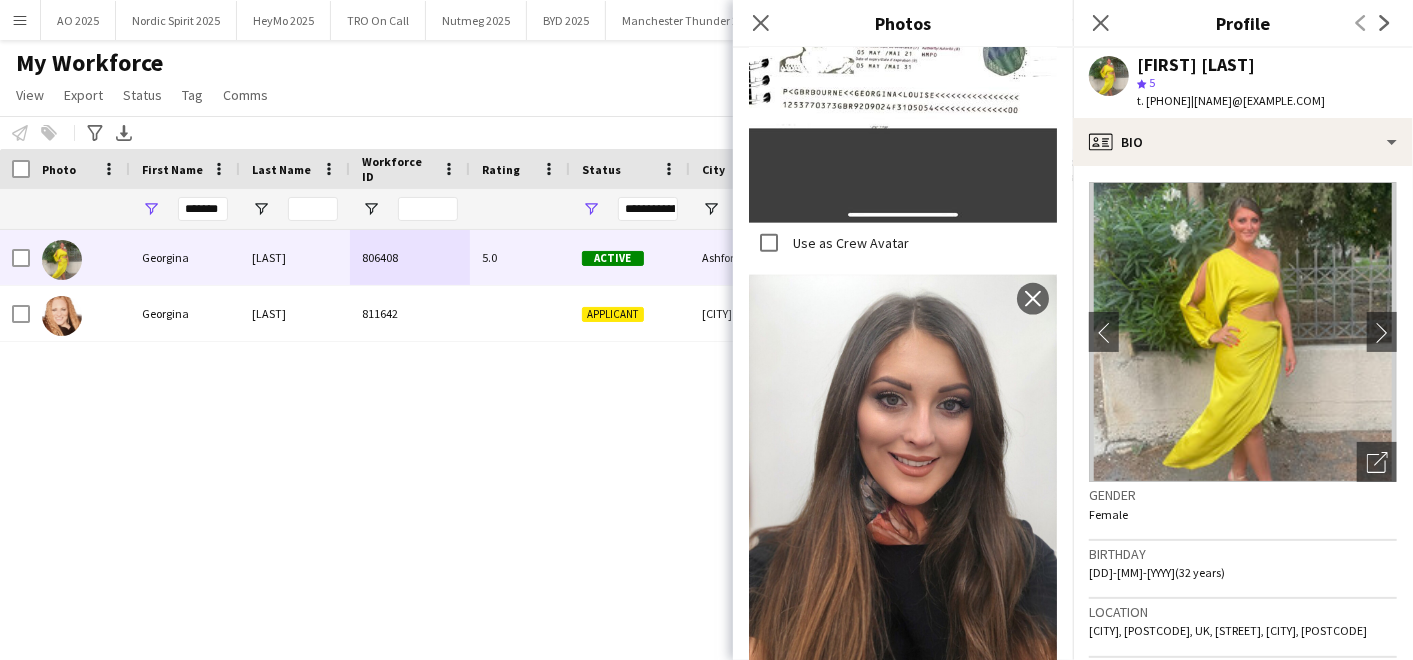 click 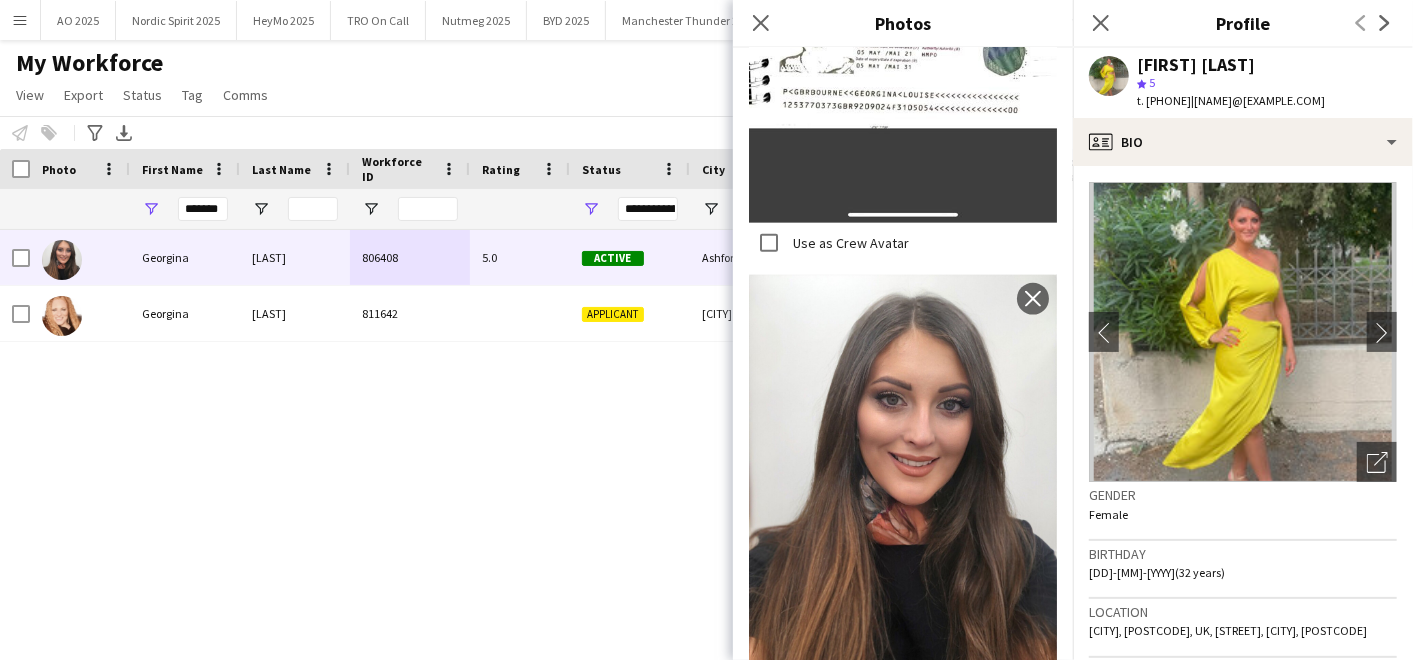 scroll, scrollTop: 1347, scrollLeft: 0, axis: vertical 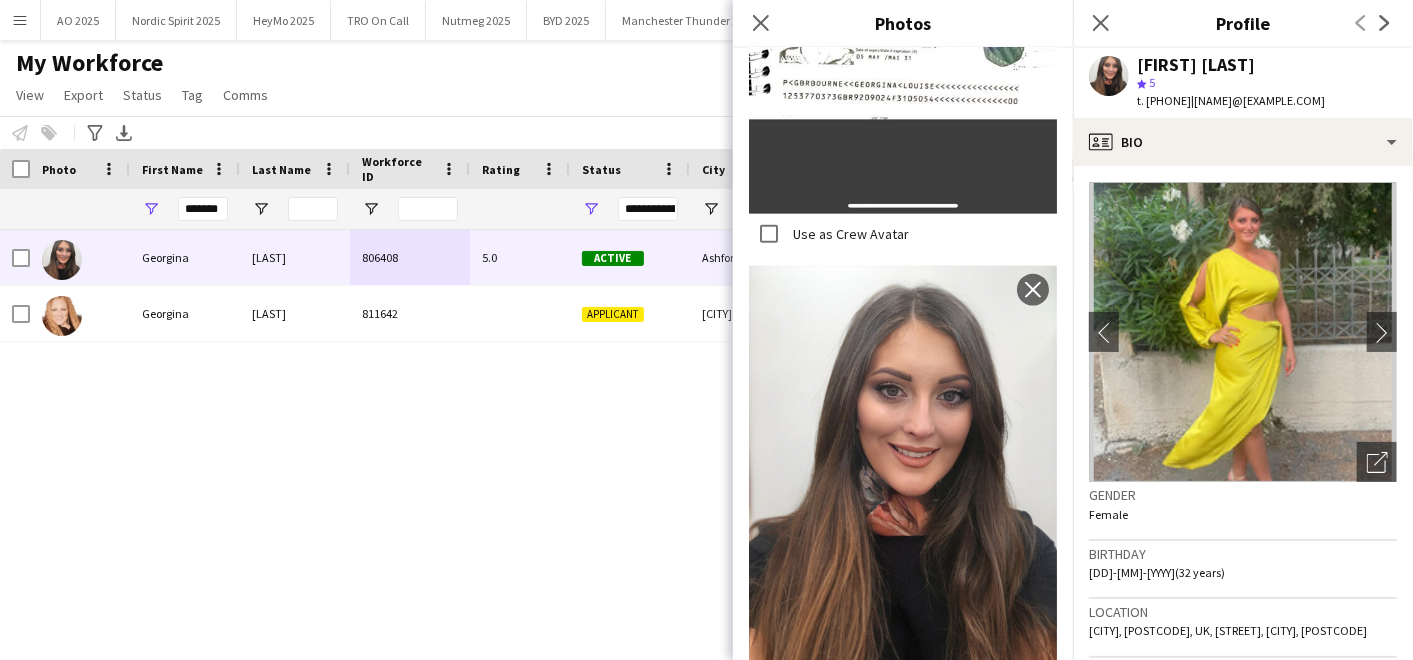 click on "[FIRST] [LAST] [NUMBER] [VALUE] [LOCATION] [DATE] [DAYS] [VALUE] [EMAIL]
[FIRST] [LAST] [NUMBER] [STATUS] [LOCATION] [DATE] [DAYS] [EMAIL]" at bounding box center [676, 419] 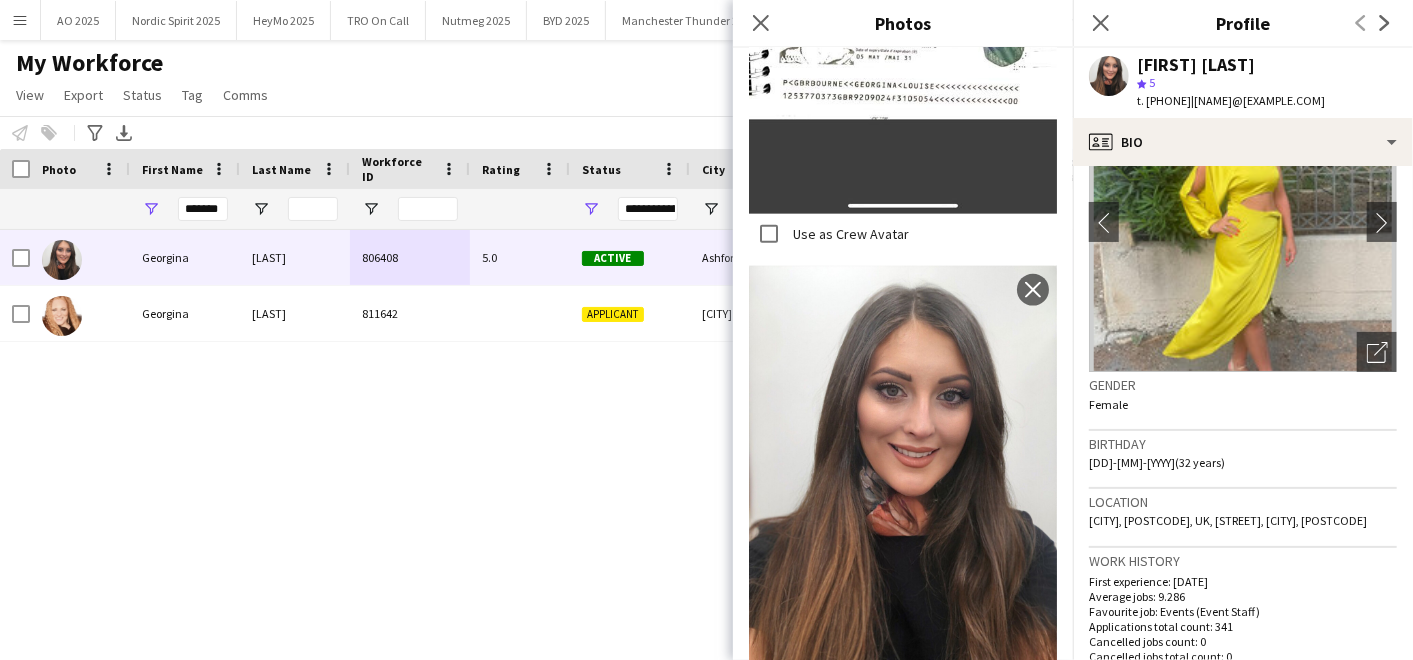 scroll, scrollTop: 111, scrollLeft: 0, axis: vertical 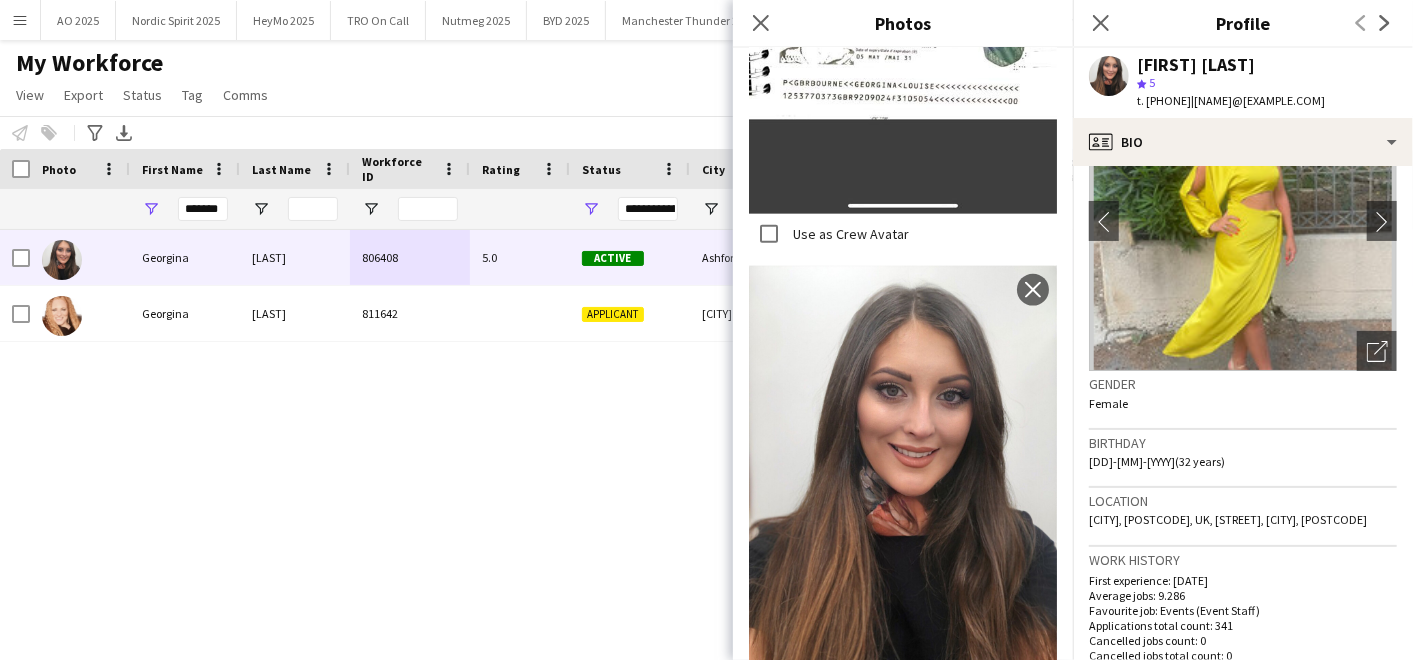 drag, startPoint x: 1085, startPoint y: 521, endPoint x: 1138, endPoint y: 542, distance: 57.00877 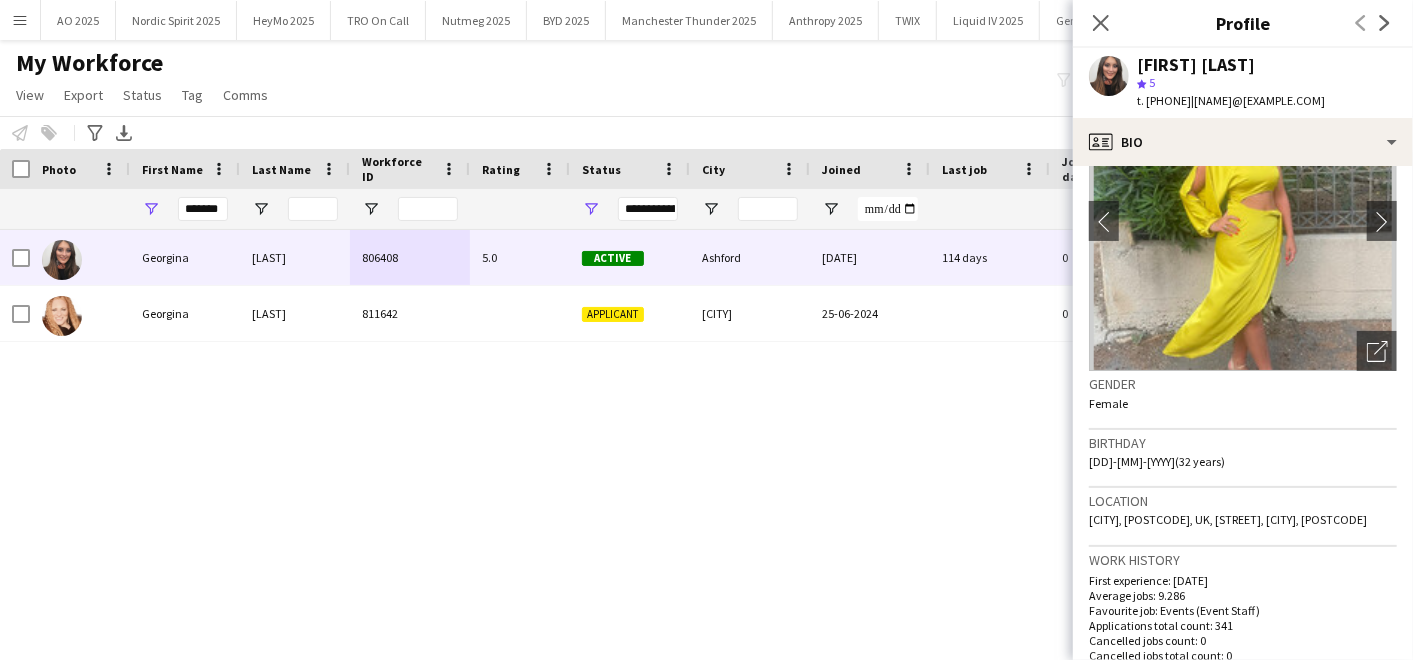 copy on "[CITY], [POSTCODE], UK, [STREET], [CITY], [POSTCODE]" 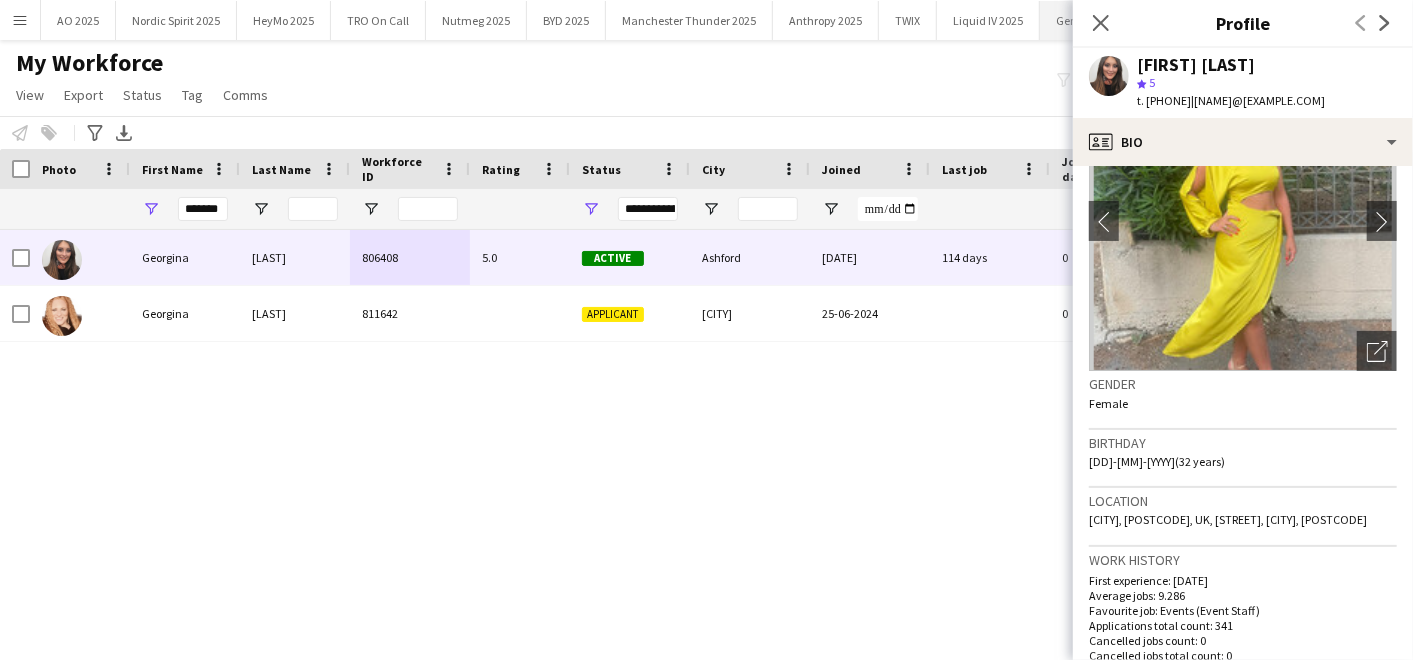 click on "Genesis 2025
Close" at bounding box center (1089, 20) 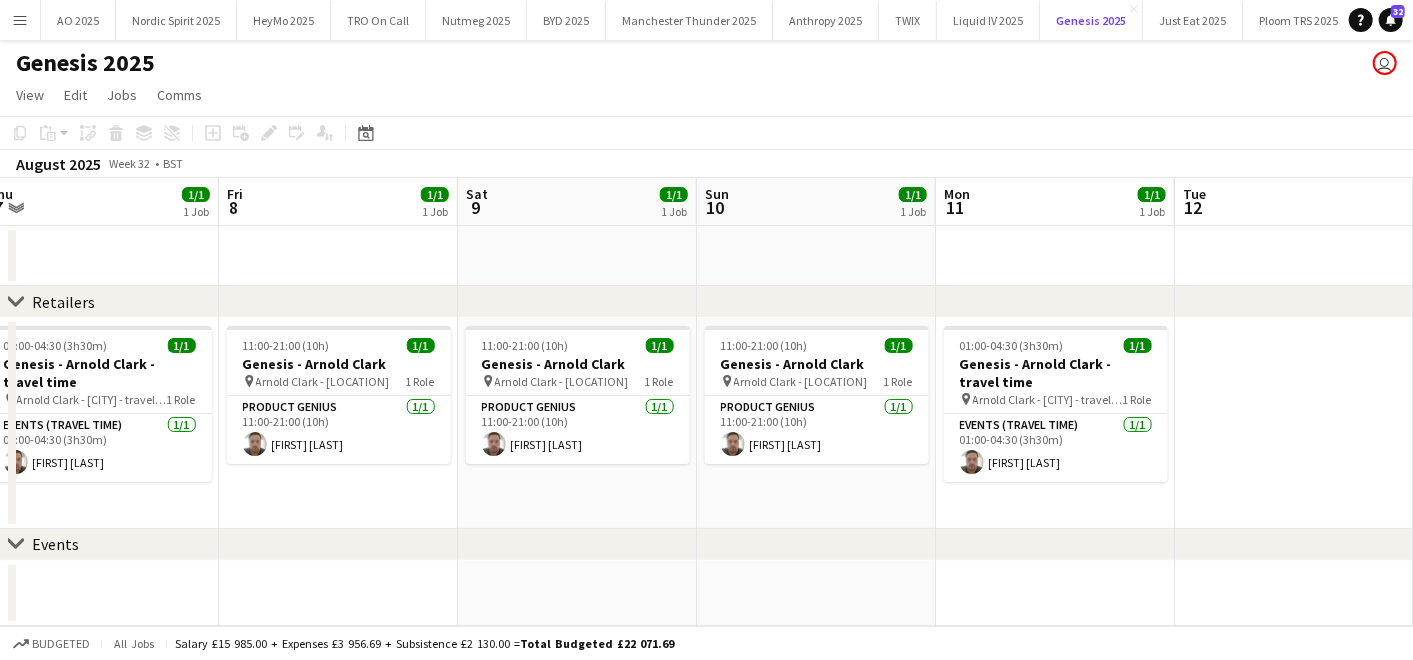 scroll, scrollTop: 0, scrollLeft: 738, axis: horizontal 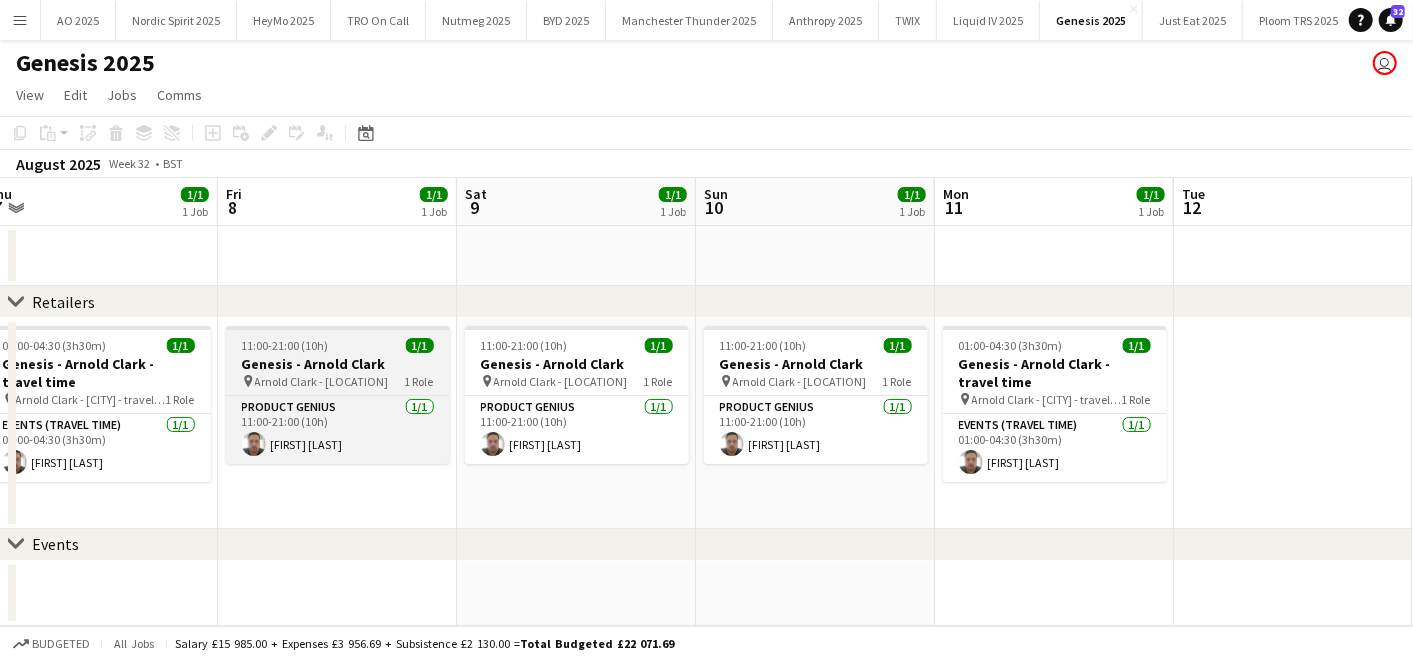 click at bounding box center [338, 328] 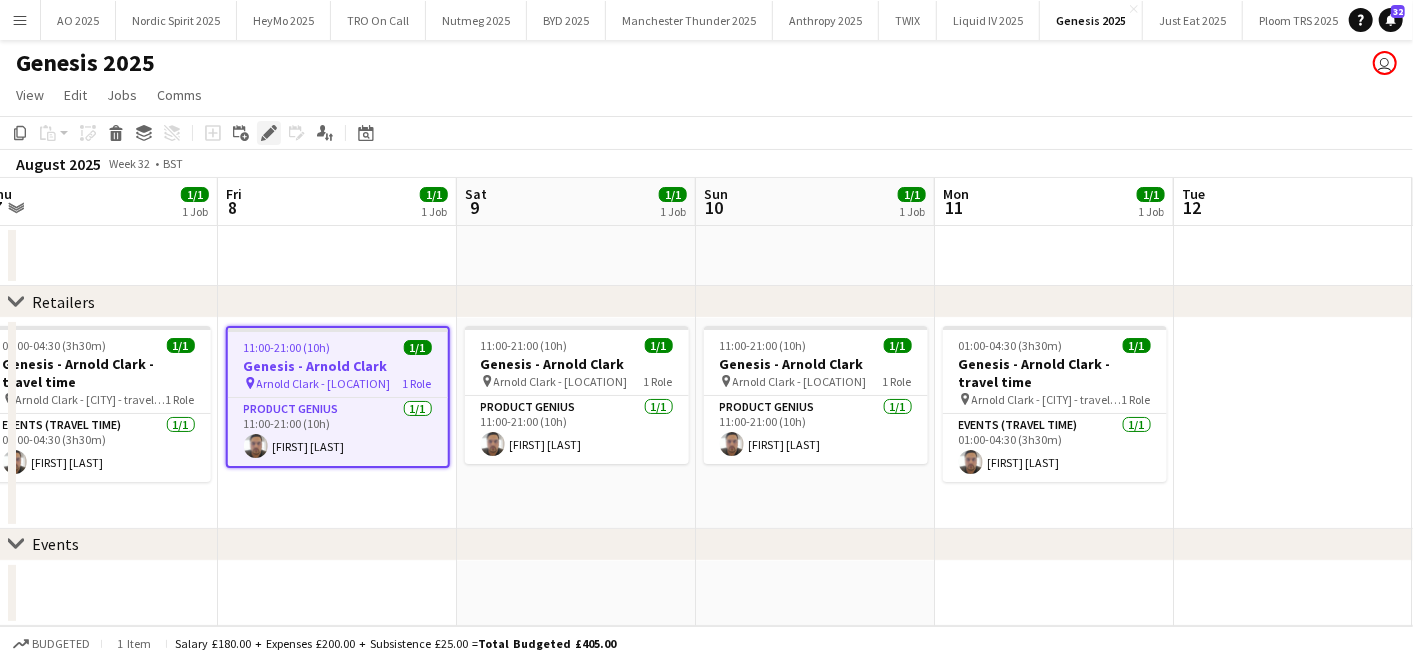 click on "Edit" 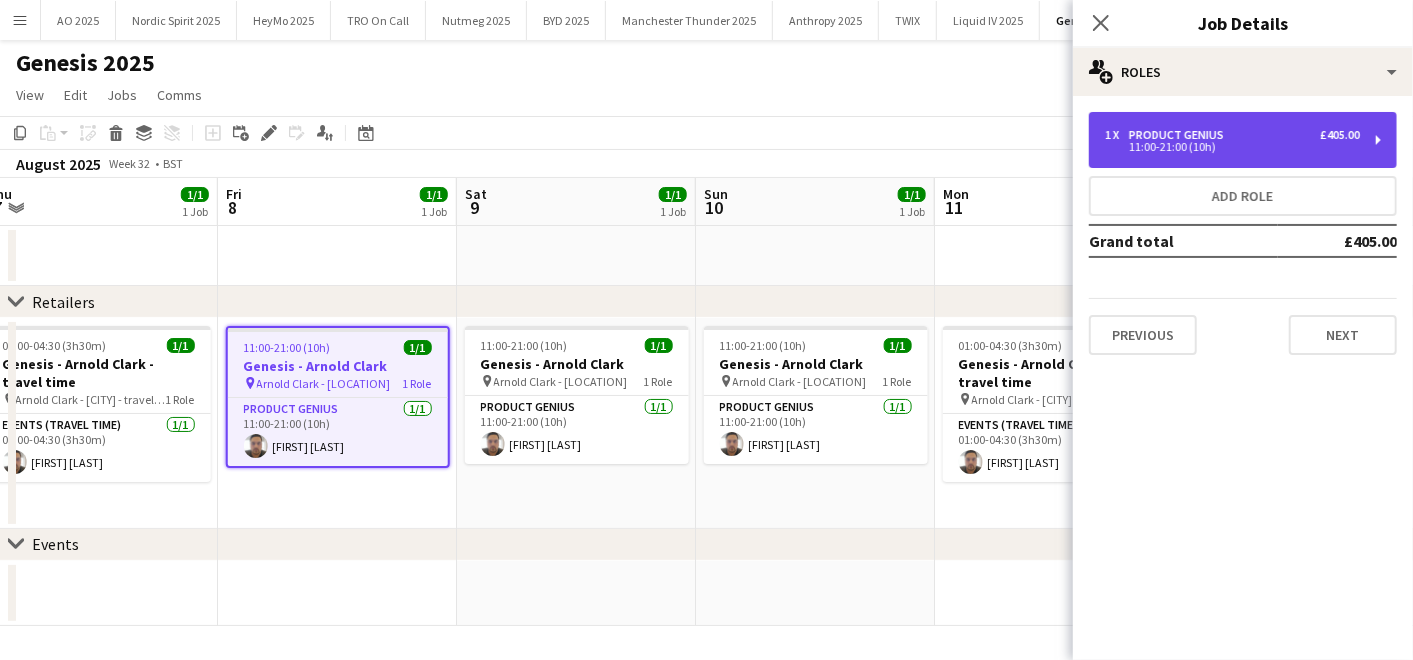 click on "1 x   Product Genius   £405.00   [TIME] ([DURATION])" at bounding box center (1243, 140) 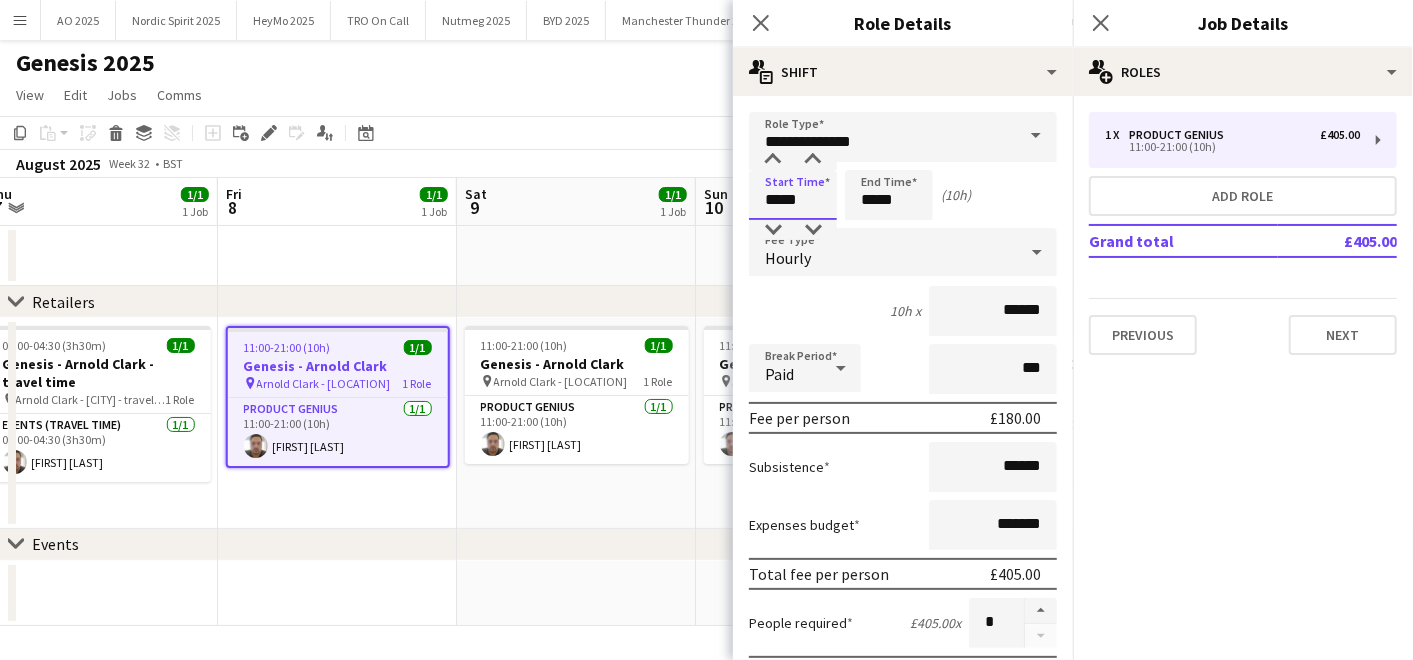 click on "*****" at bounding box center [793, 195] 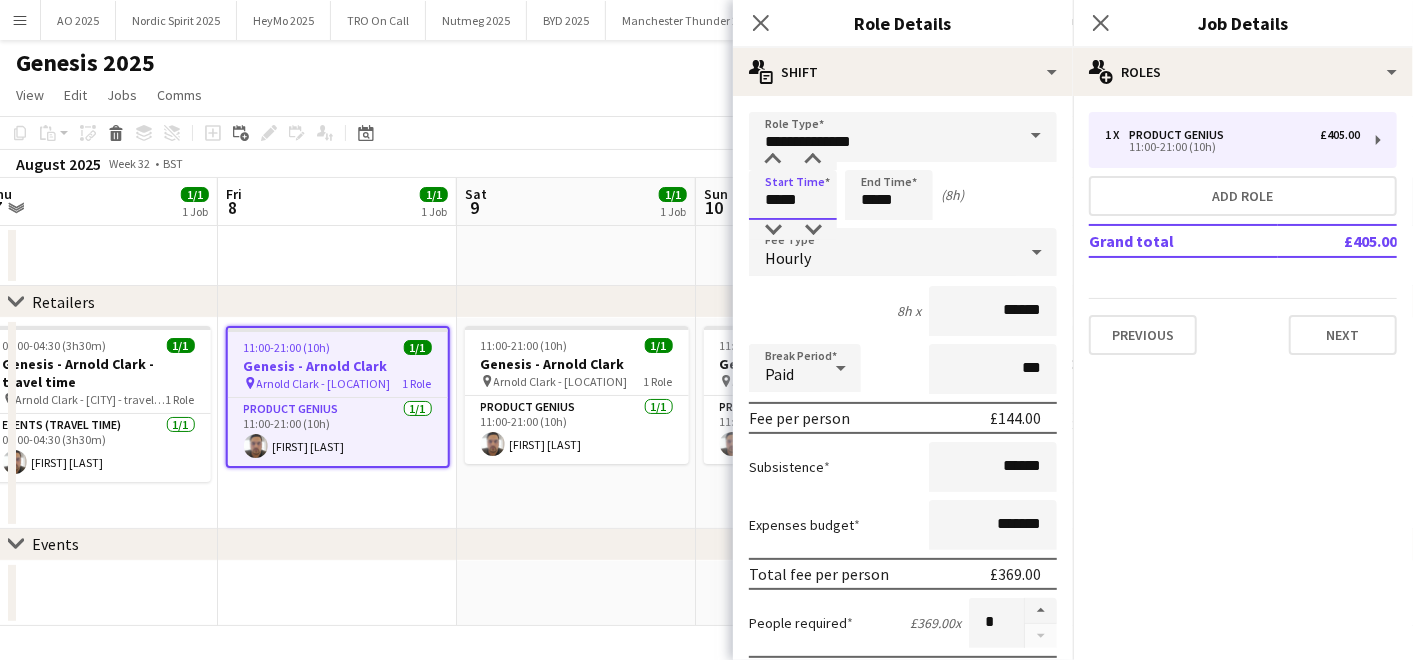 type on "*****" 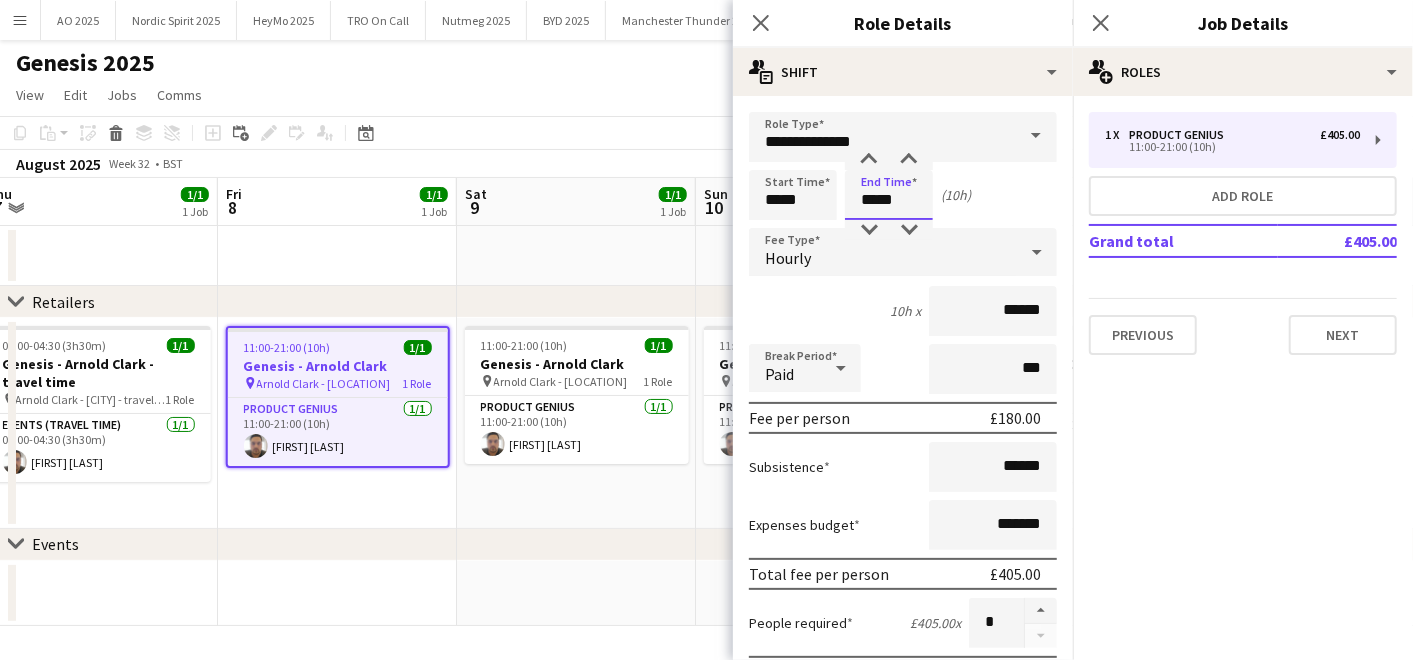 type on "*****" 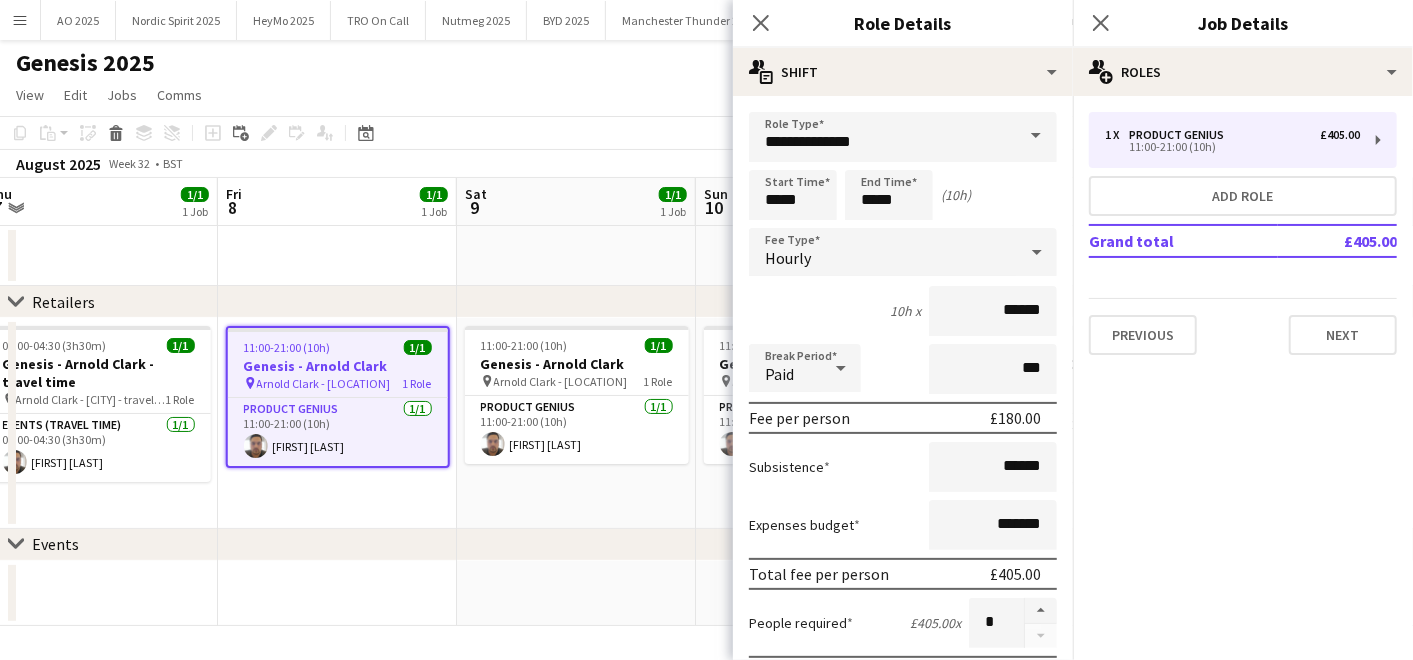 click on "10h x  ******" at bounding box center [903, 311] 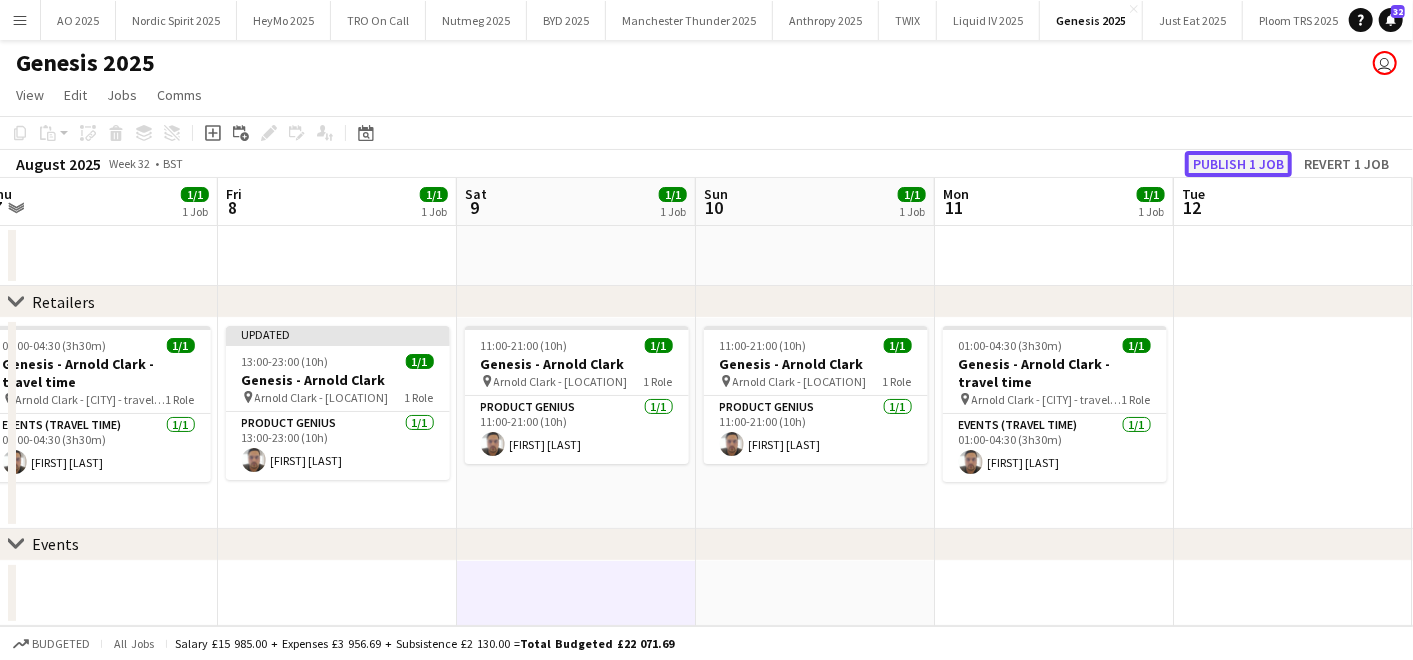 click on "Publish 1 job" 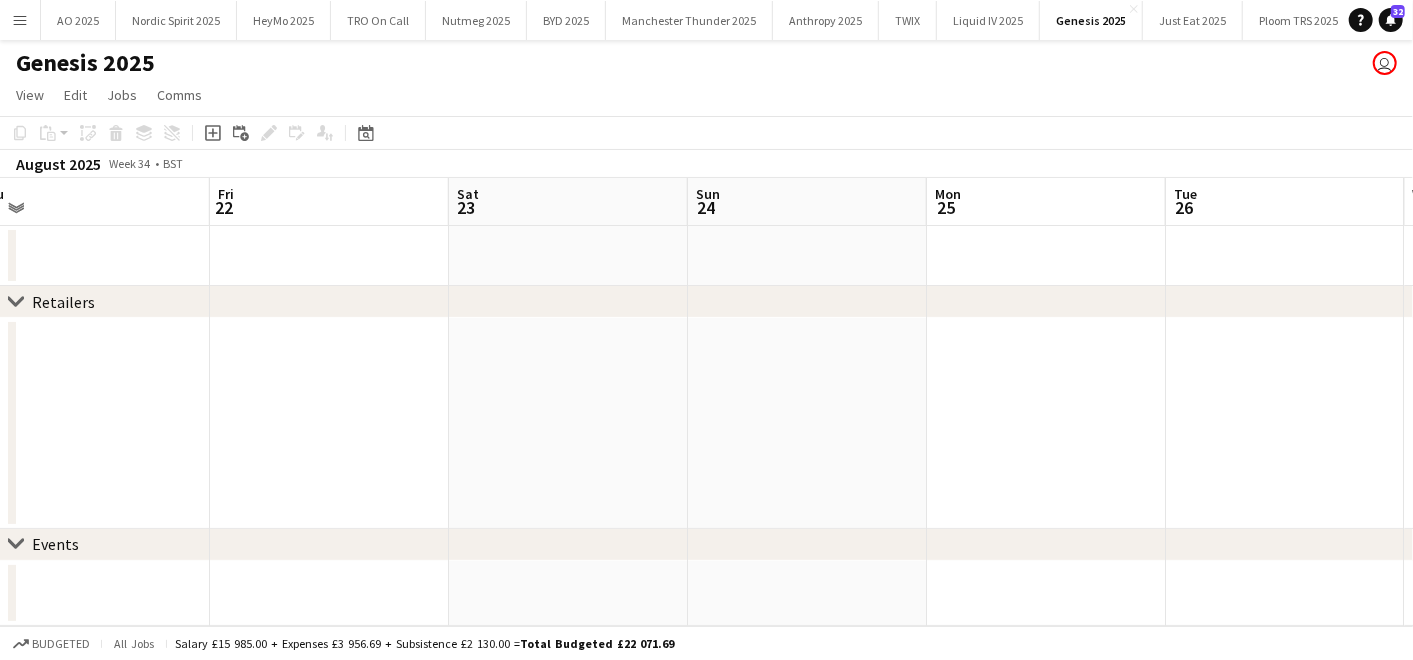 scroll, scrollTop: 0, scrollLeft: 751, axis: horizontal 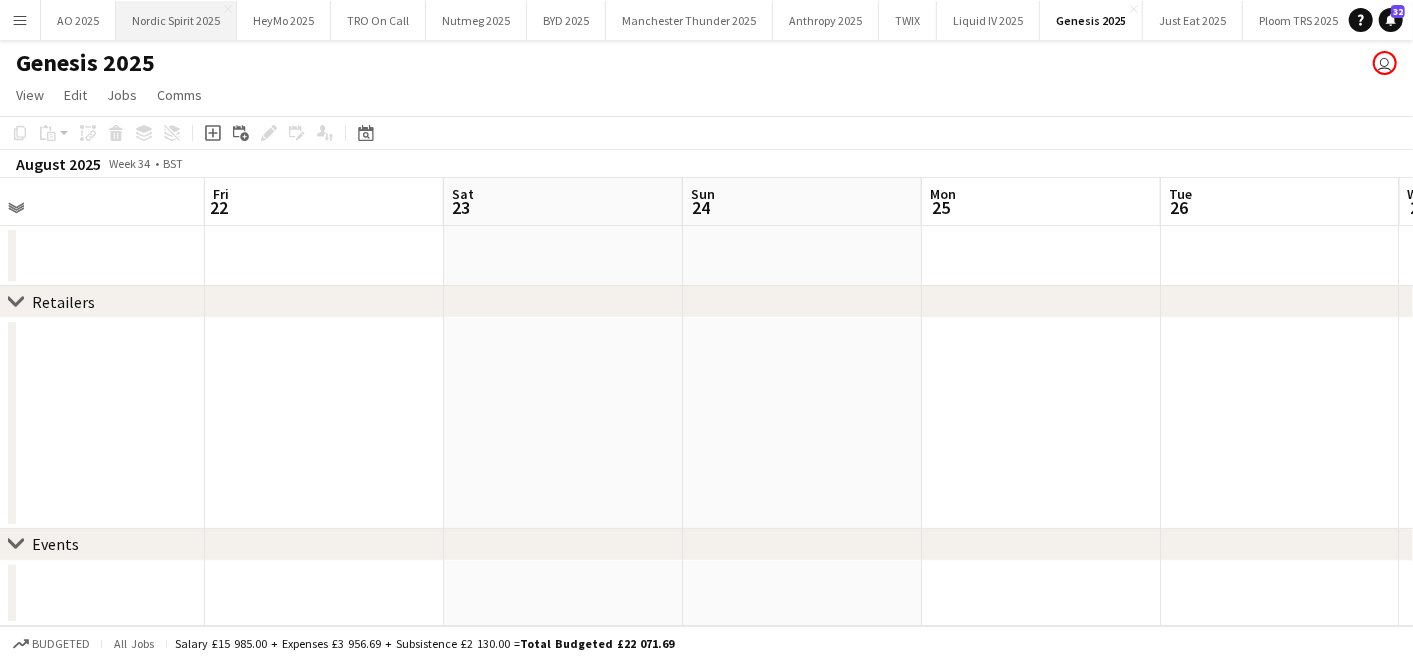 click on "Nordic Spirit 2025
Close" at bounding box center (176, 20) 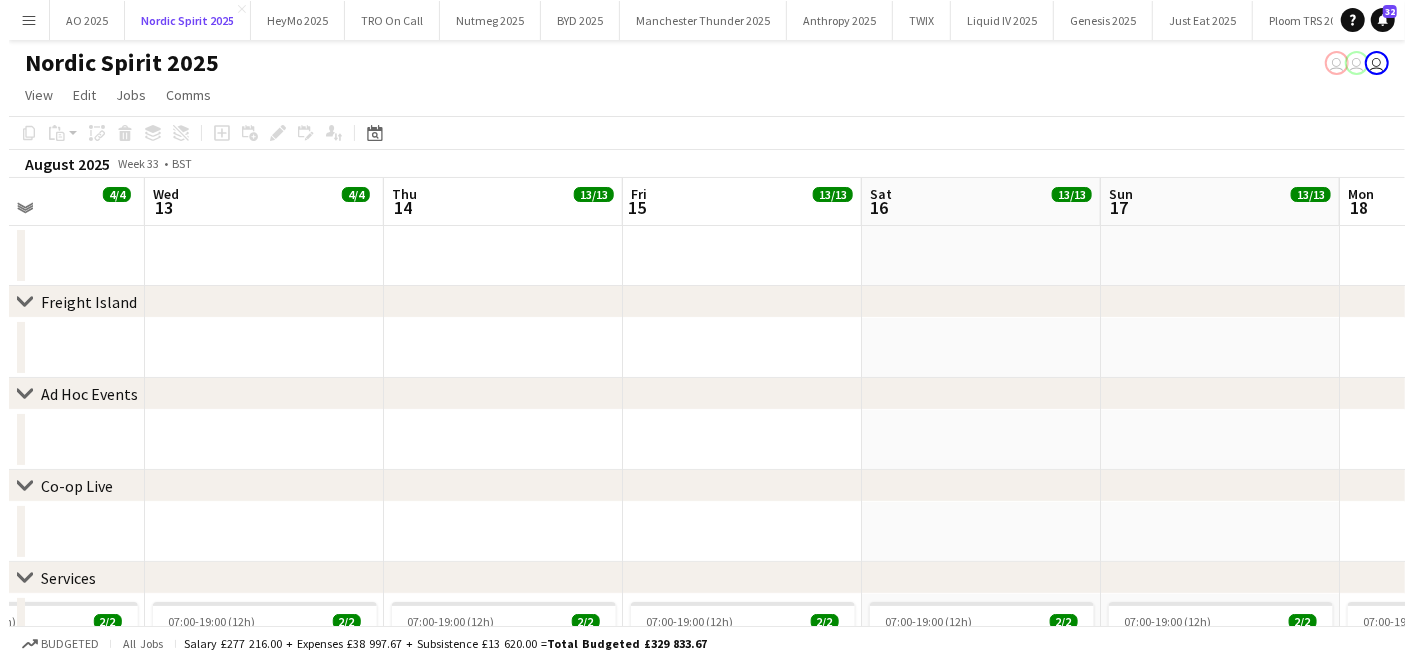 scroll, scrollTop: 0, scrollLeft: 825, axis: horizontal 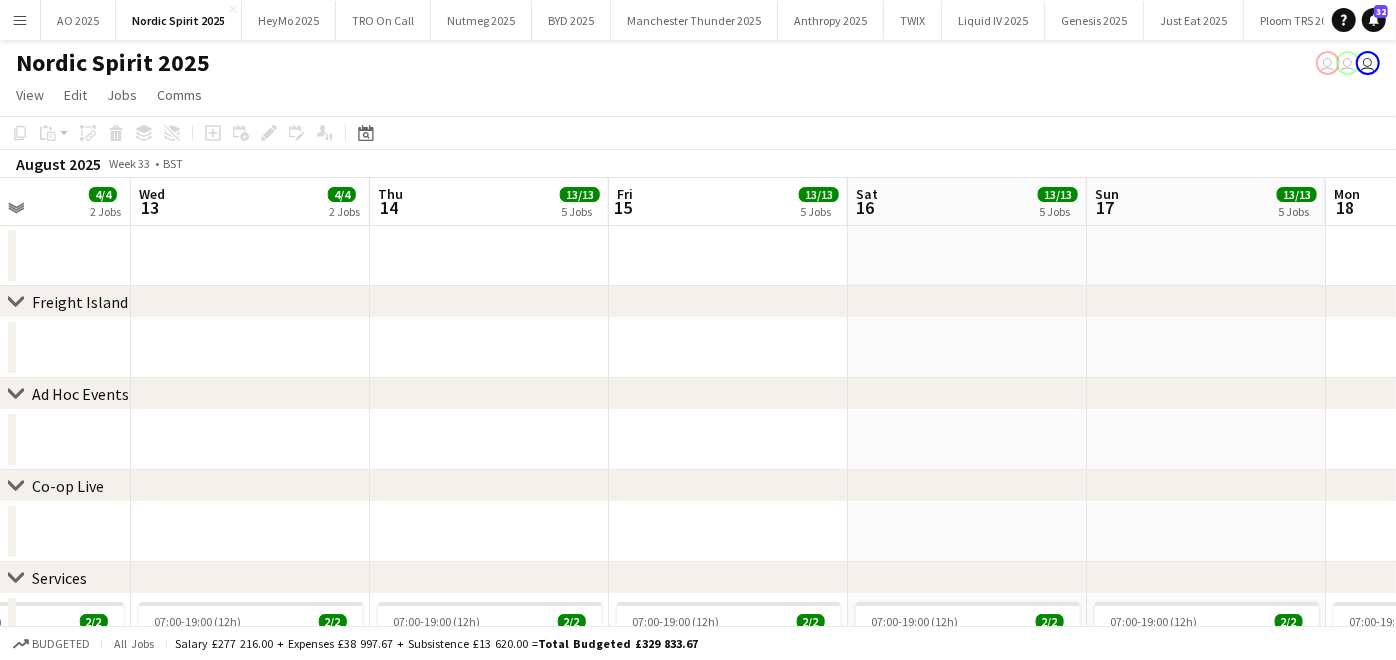 click on "Menu" at bounding box center [20, 20] 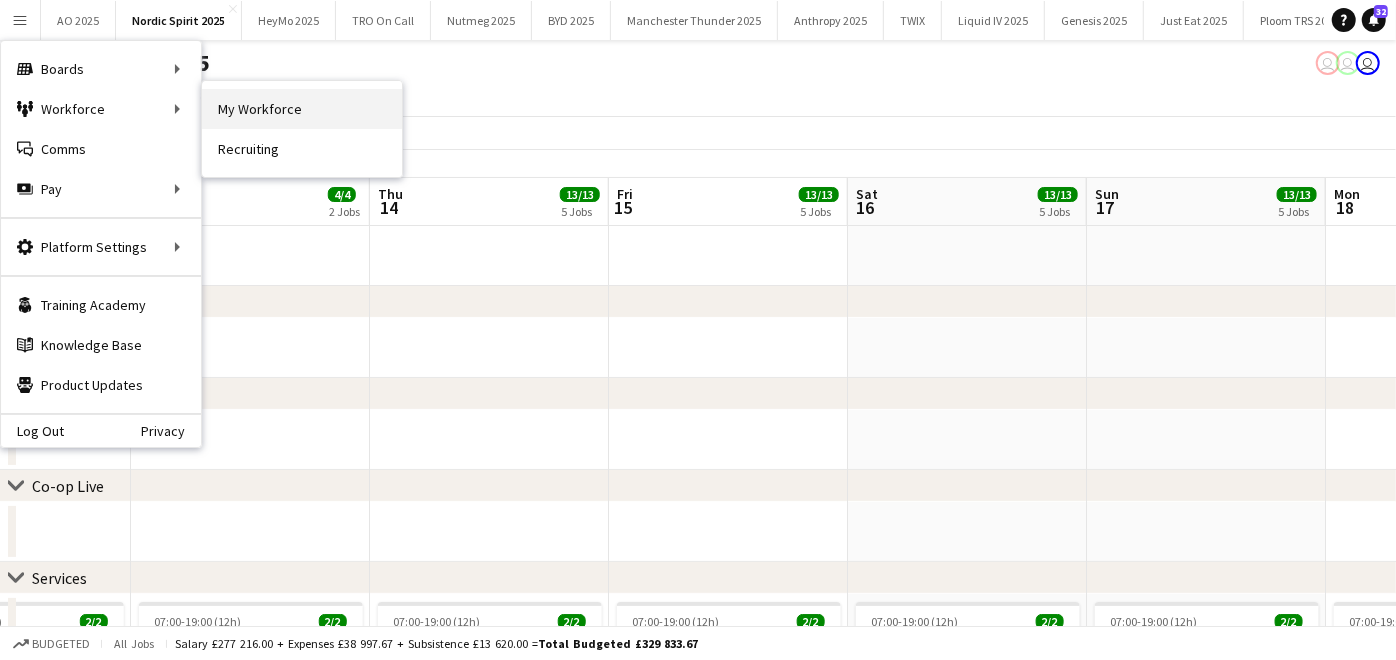 click on "My Workforce" at bounding box center (302, 109) 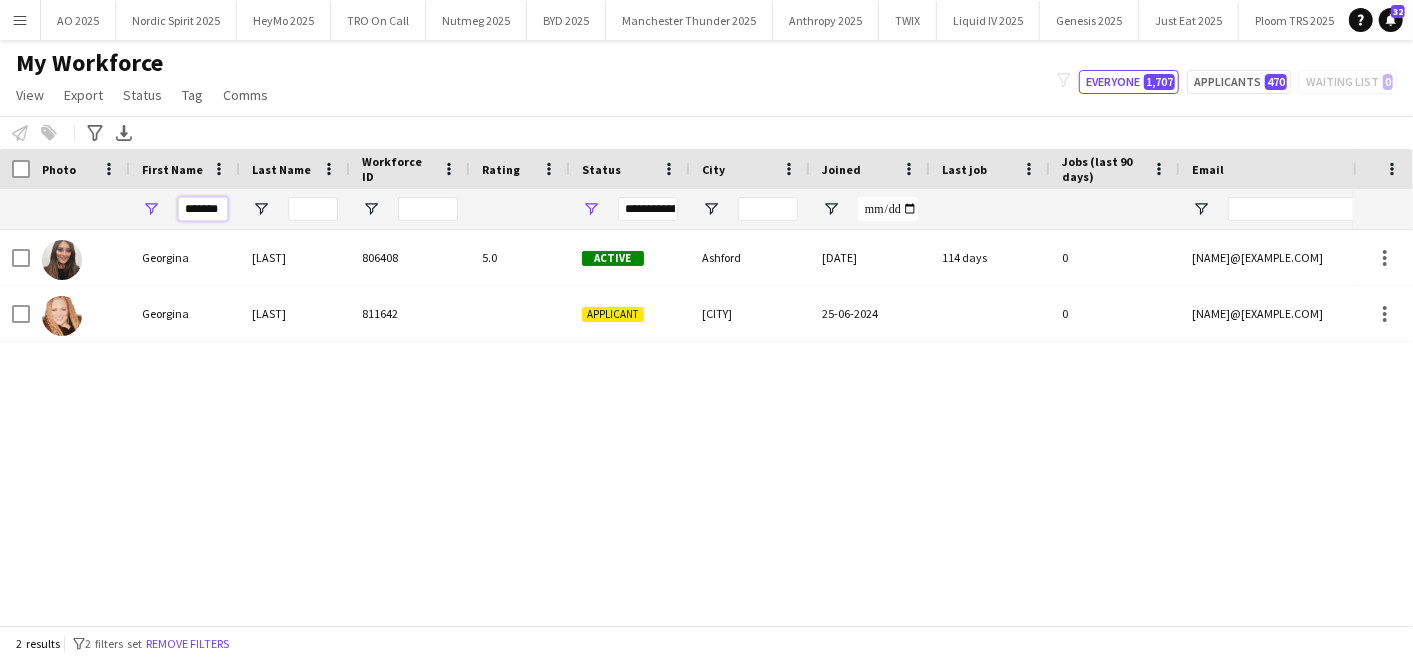 drag, startPoint x: 220, startPoint y: 205, endPoint x: 131, endPoint y: 197, distance: 89.358826 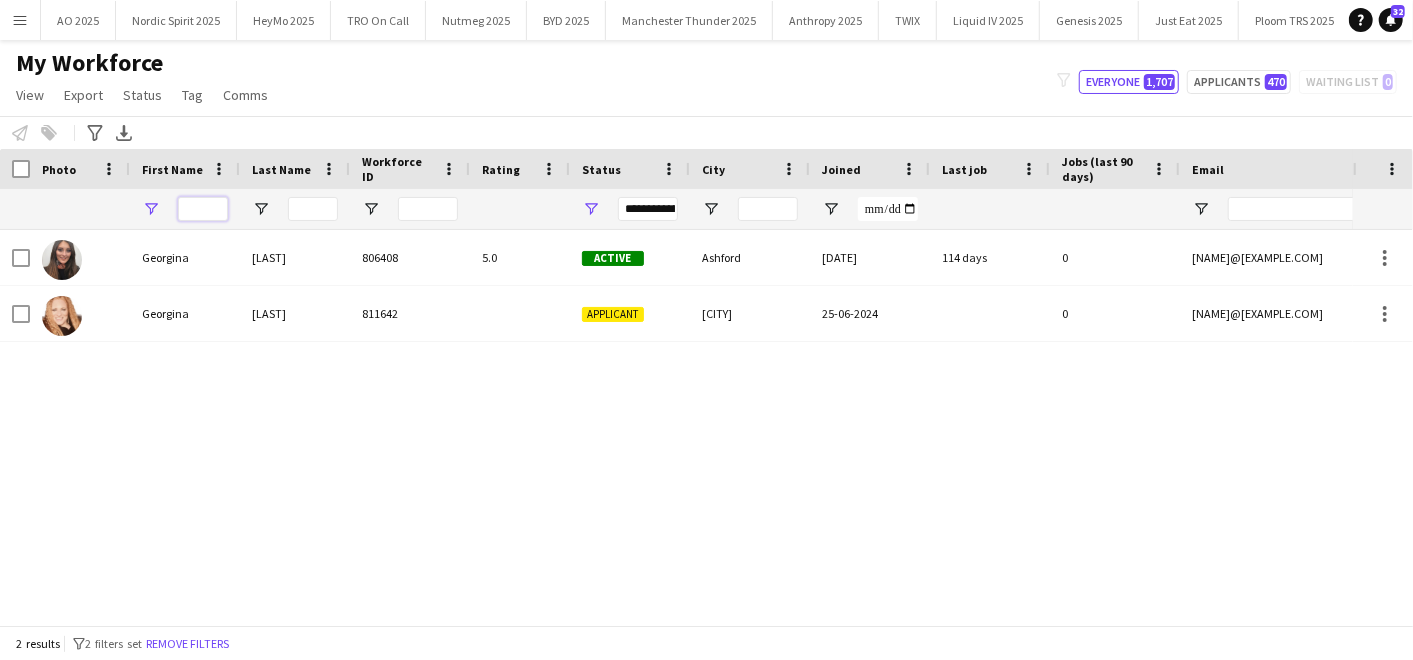 paste on "**********" 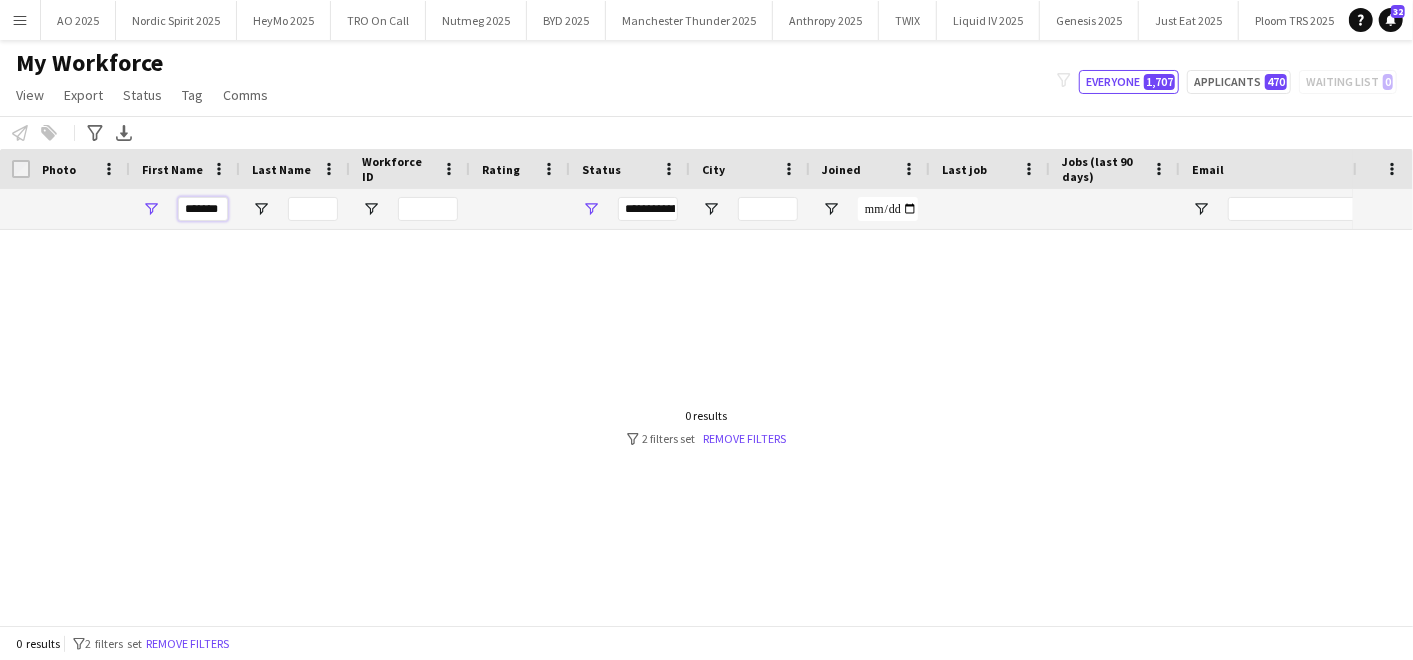 scroll, scrollTop: 0, scrollLeft: 1, axis: horizontal 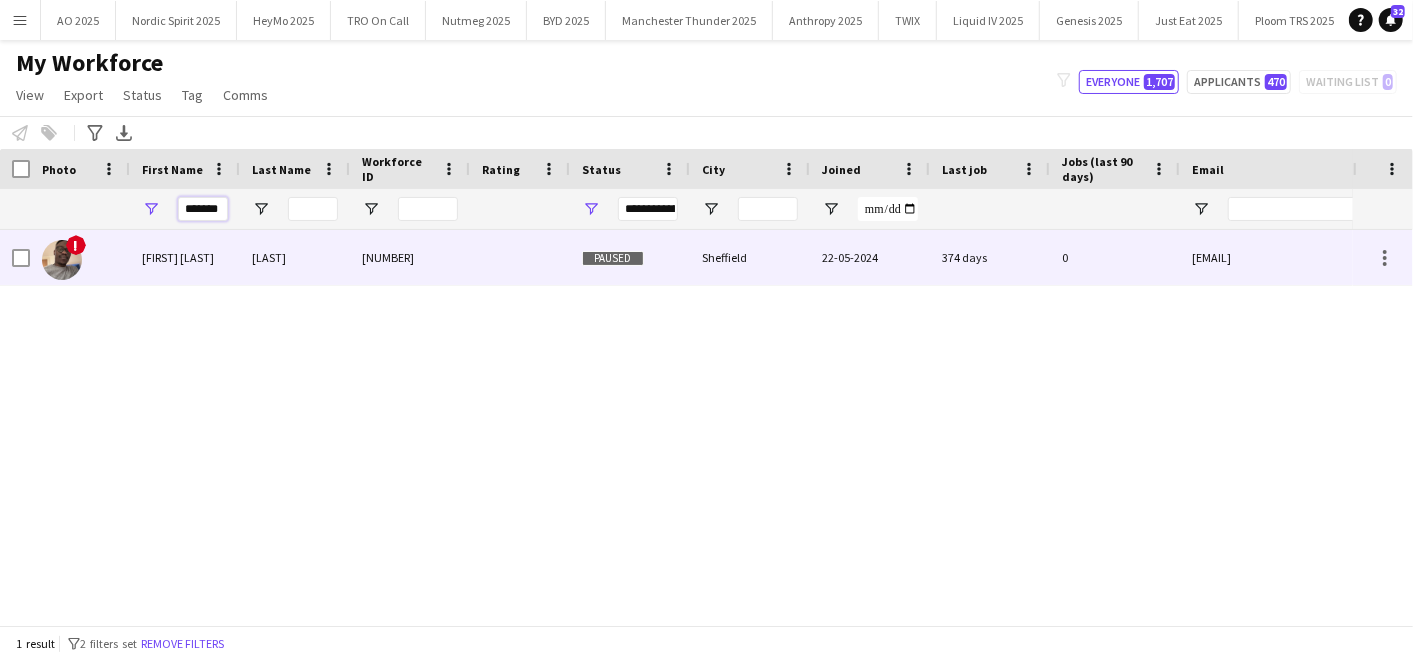 type on "*******" 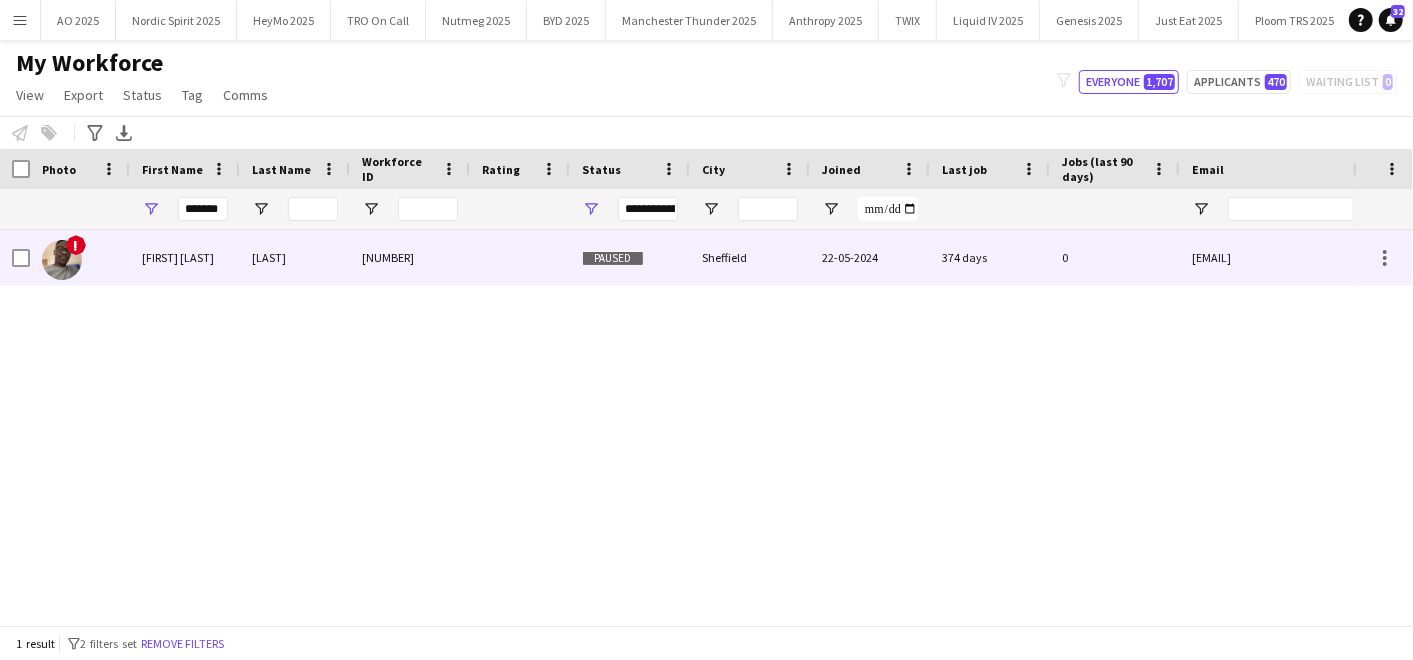 scroll, scrollTop: 0, scrollLeft: 0, axis: both 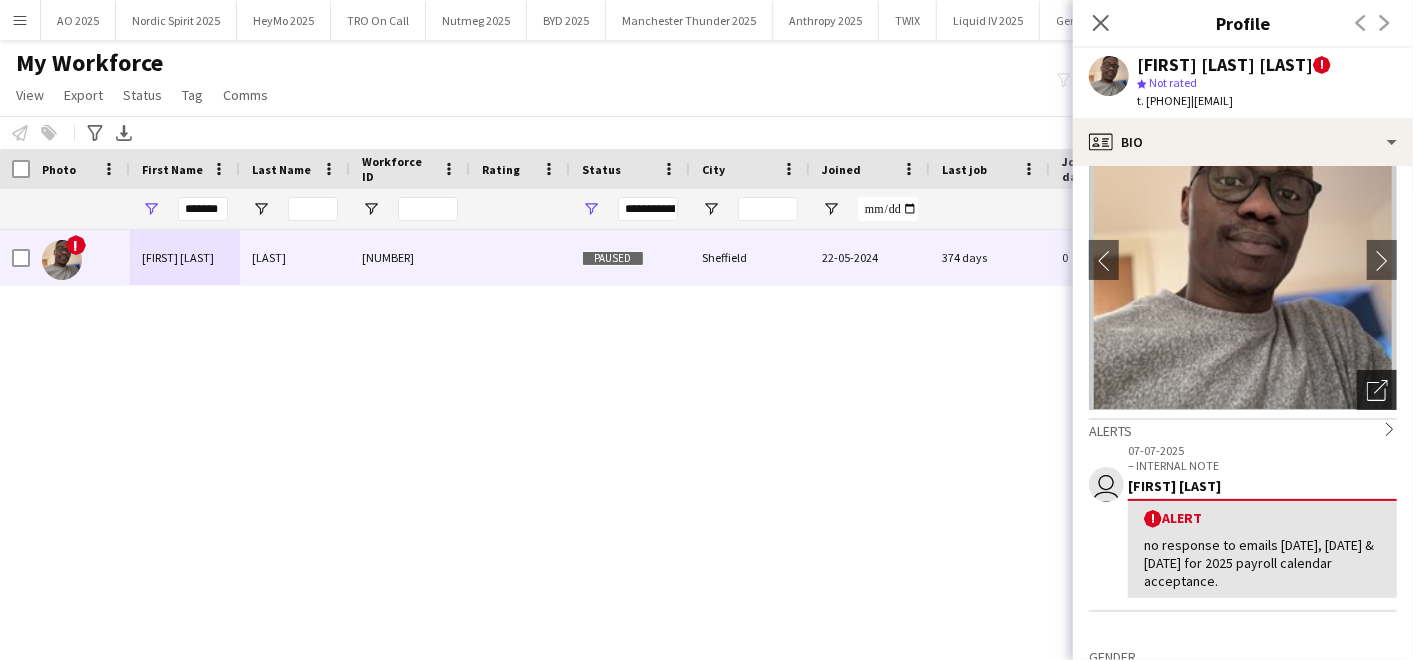 click on "Open photos pop-in" 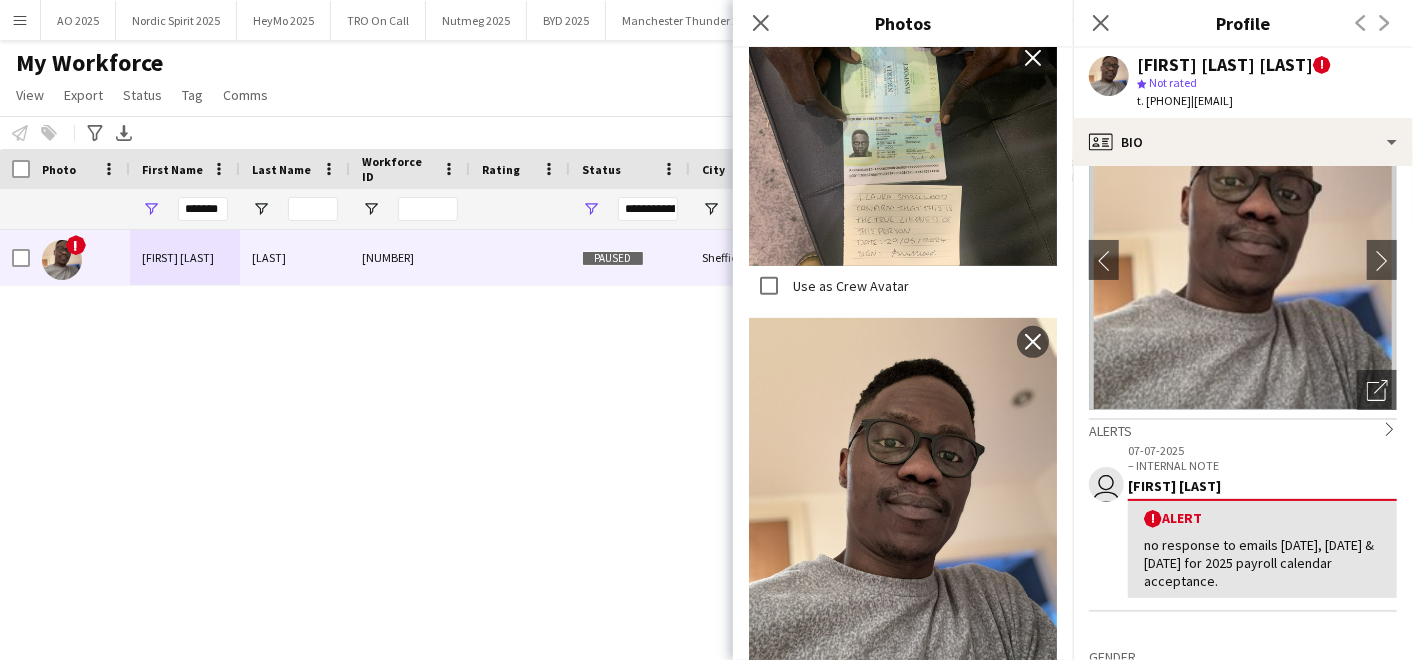 scroll, scrollTop: 514, scrollLeft: 0, axis: vertical 